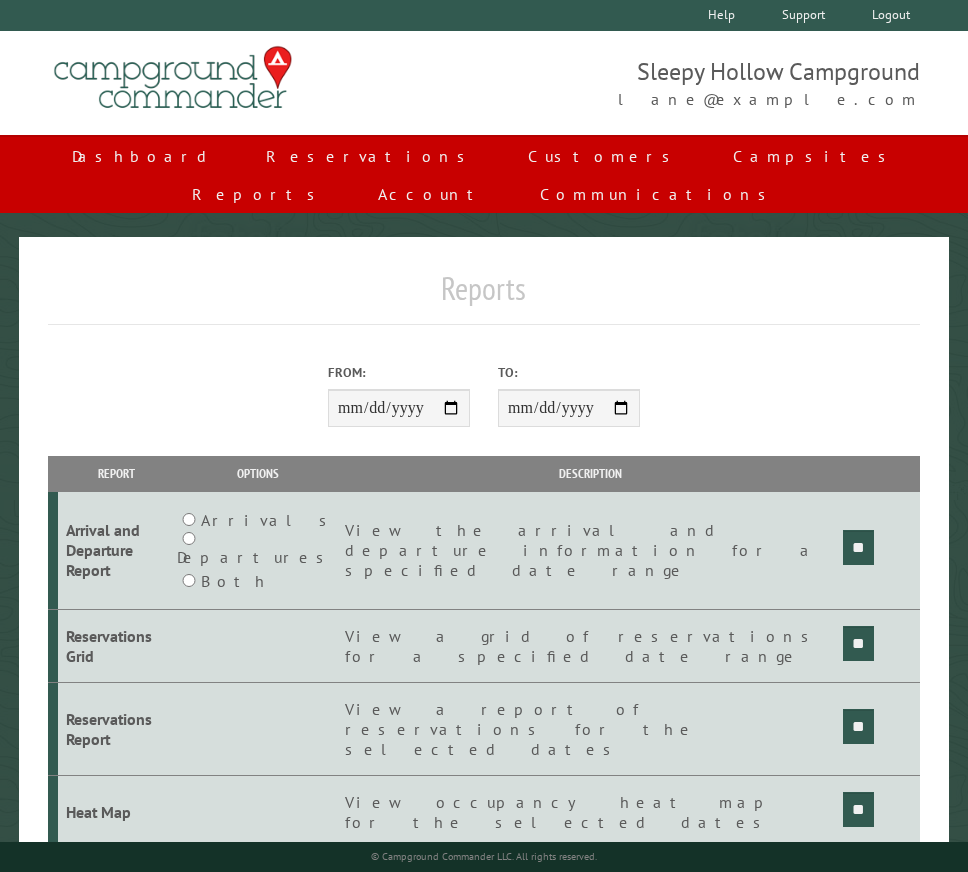 scroll, scrollTop: 0, scrollLeft: 0, axis: both 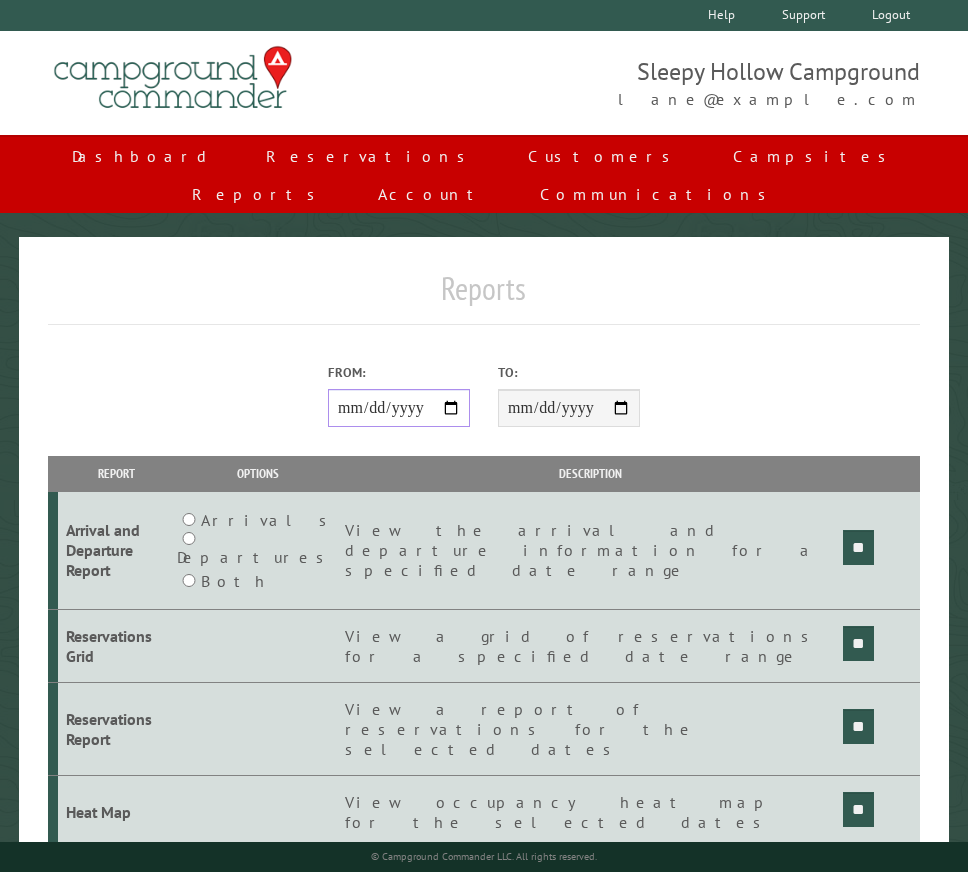 click on "From:" at bounding box center (399, 408) 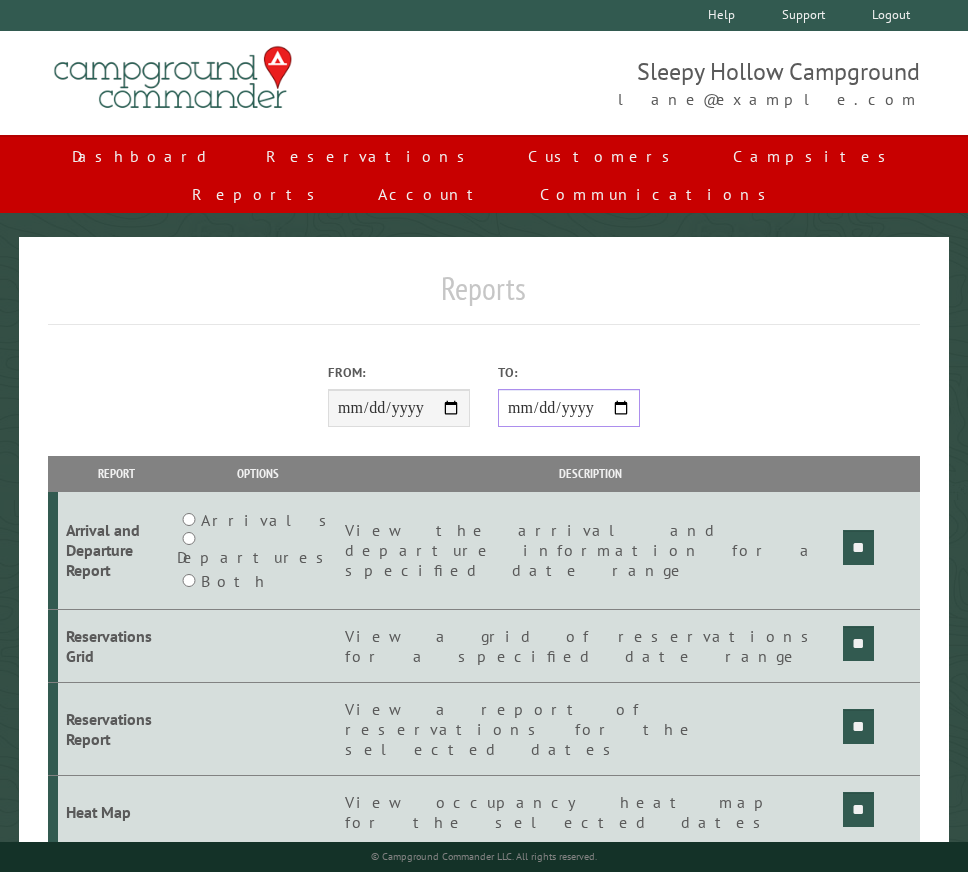 click on "**********" at bounding box center [569, 408] 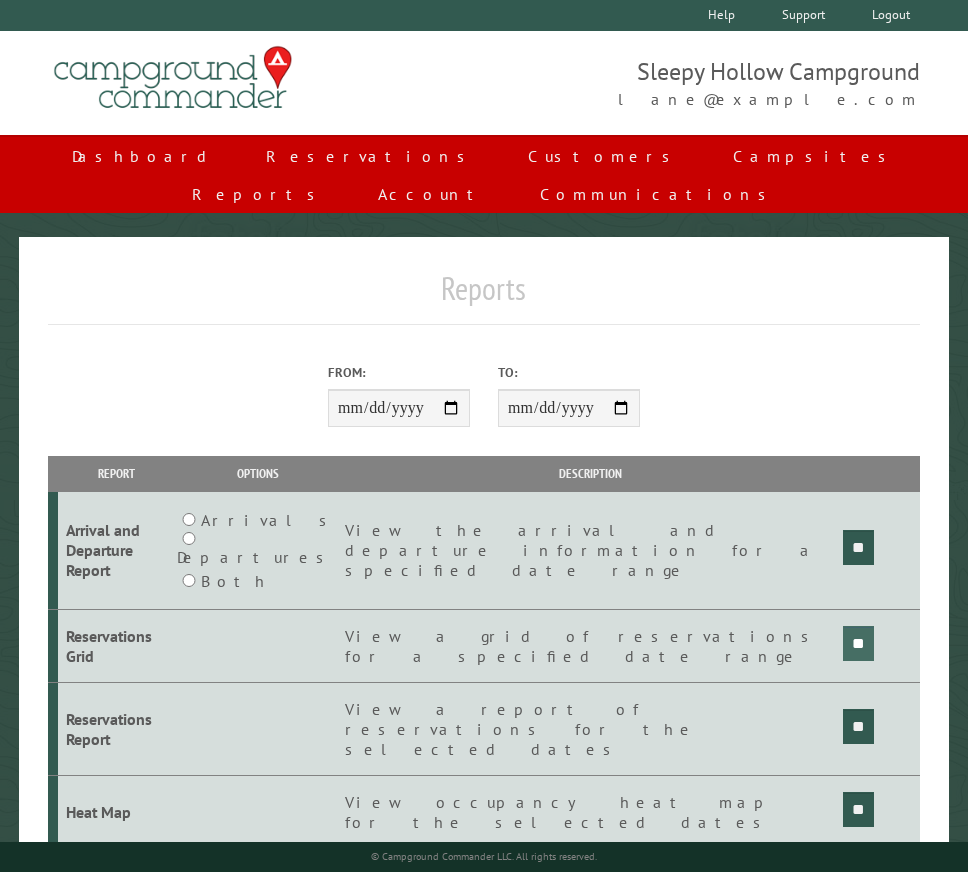 click on "**" at bounding box center [858, 547] 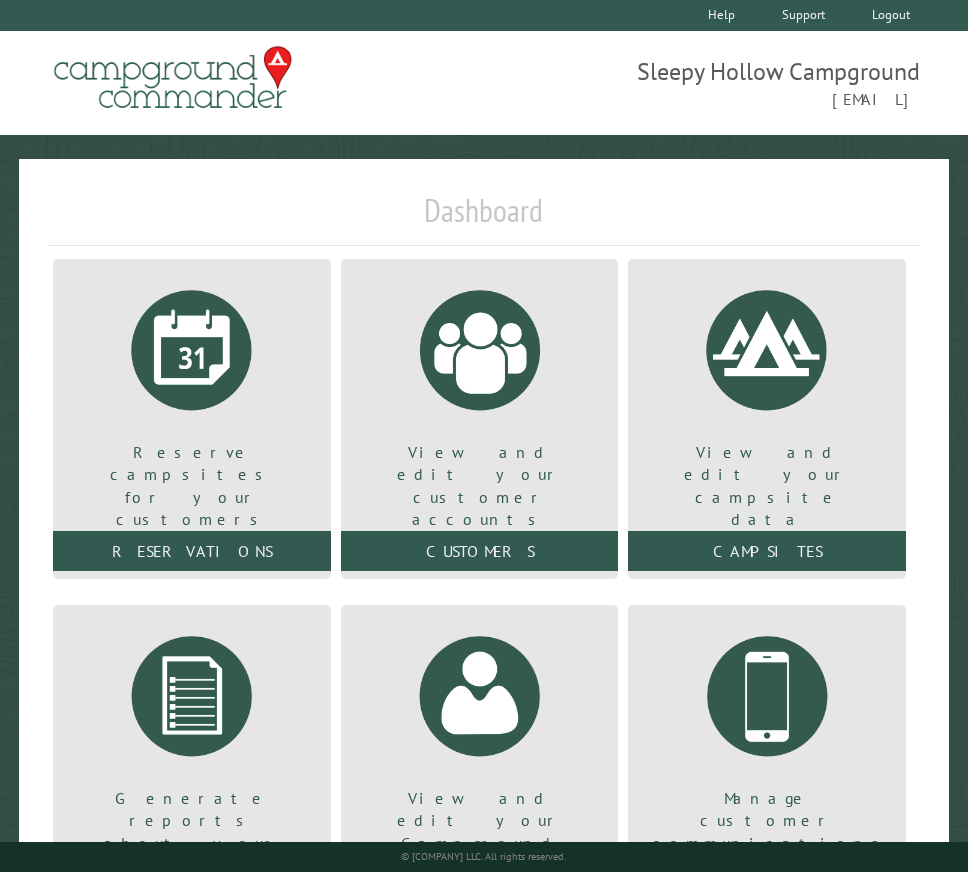 scroll, scrollTop: 0, scrollLeft: 0, axis: both 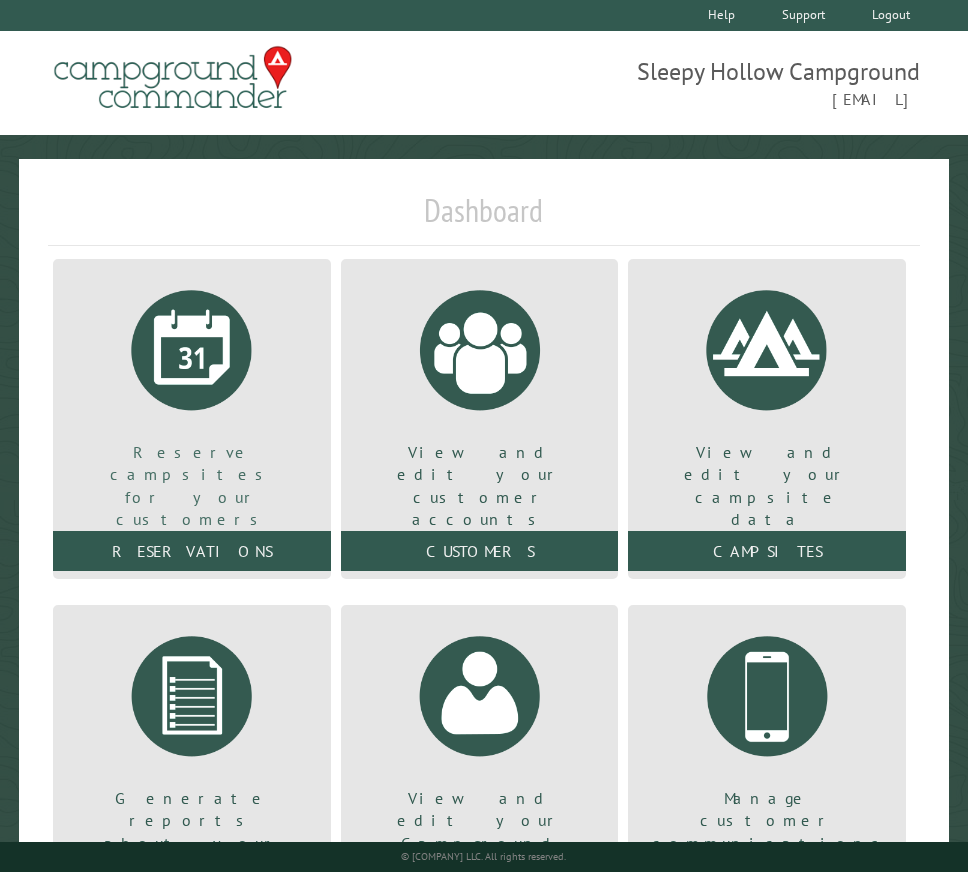 click on "Reserve campsites for your customers" at bounding box center [191, 403] 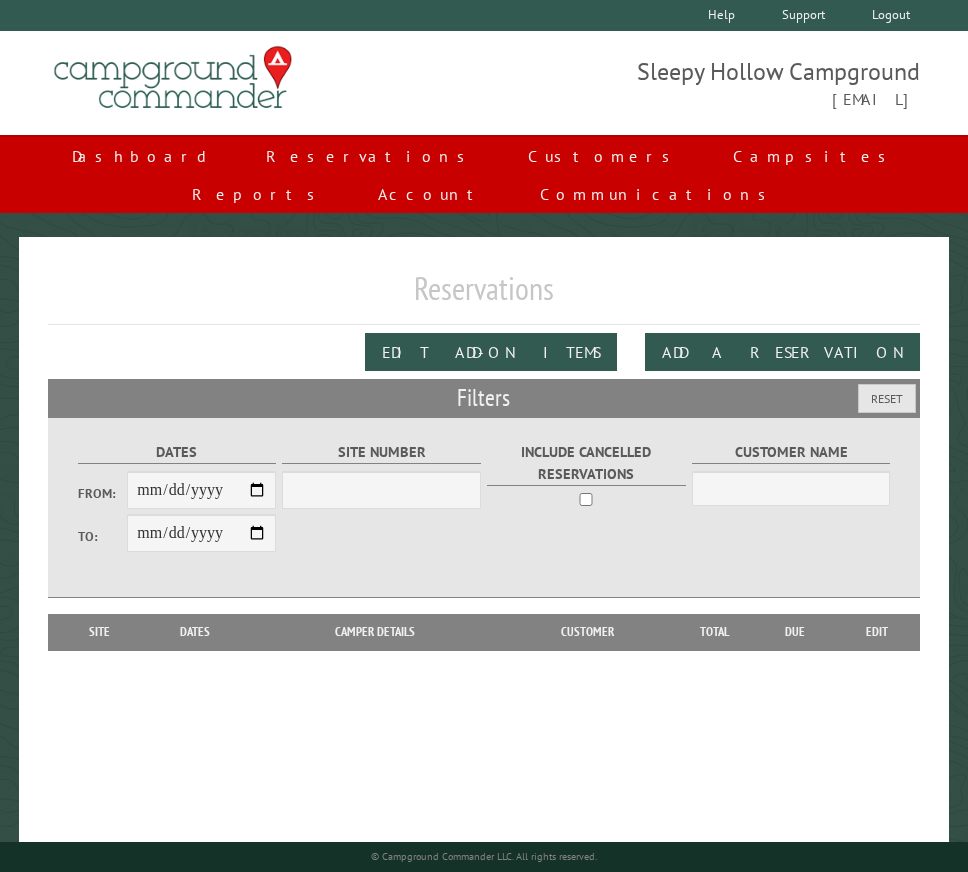 scroll, scrollTop: 0, scrollLeft: 0, axis: both 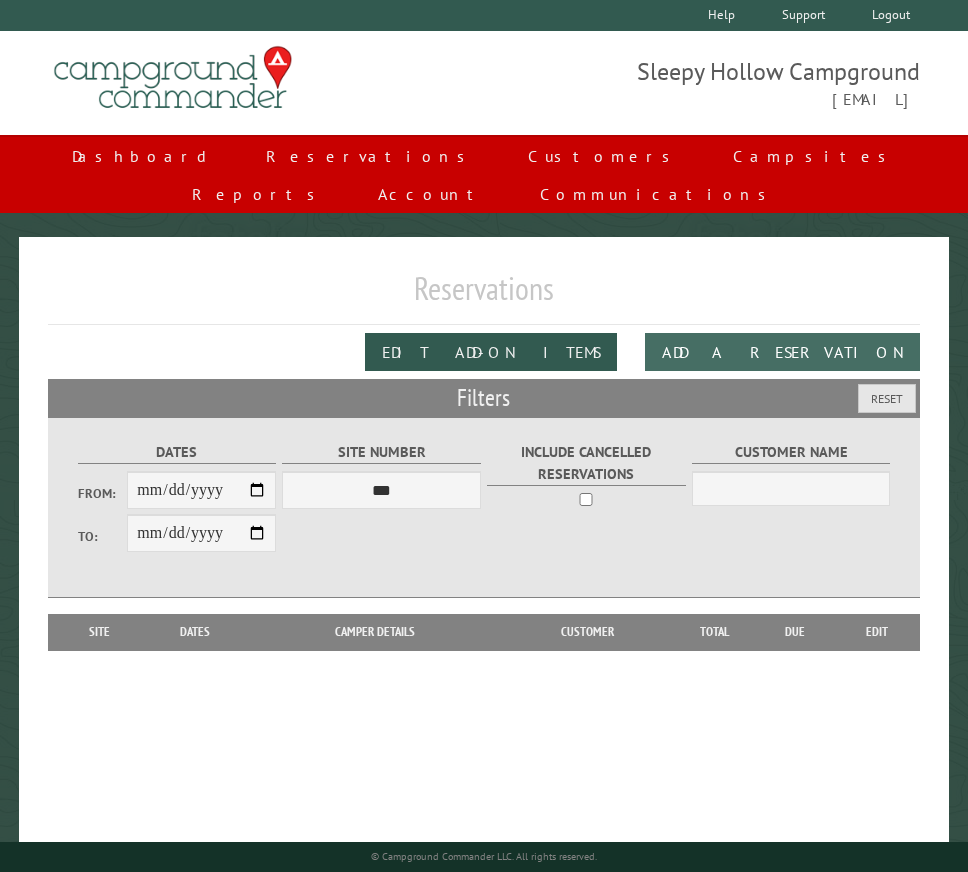 click on "Add a Reservation" at bounding box center (782, 352) 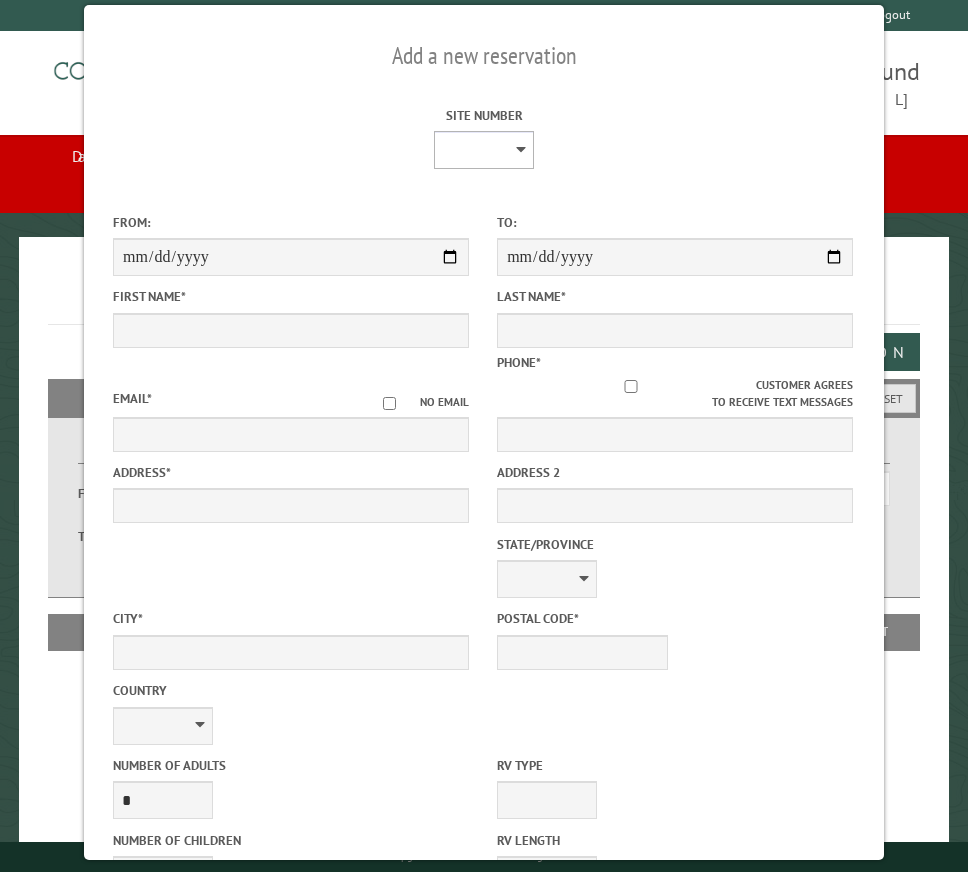 click on "* * * * * * * * * ** *** *** ** ** ** ** ** ** ** ** ** ** *** *** ** ** ** ** ** ** ** ** ** ** *** *** ** ** ** ** ** ** ** ** *** *** ** ** ** ** ** ** *** *** ** ** ** ** ** *** ** ** ** ** ** ** ** ** ** ** ** ** ** ** ** ** ** ** ** ** ** ** ** ** **" at bounding box center (484, 150) 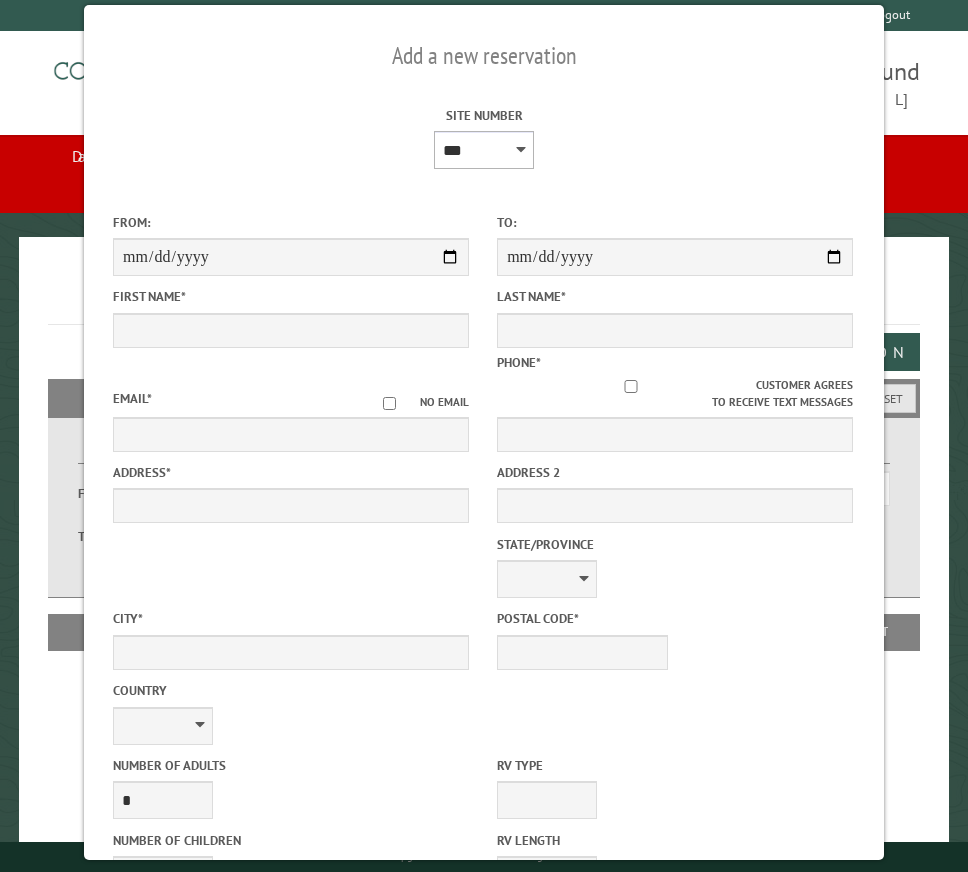click on "* * * * * * * * * ** *** *** ** ** ** ** ** ** ** ** ** ** *** *** ** ** ** ** ** ** ** ** ** ** *** *** ** ** ** ** ** ** ** ** *** *** ** ** ** ** ** ** *** *** ** ** ** ** ** *** ** ** ** ** ** ** ** ** ** ** ** ** ** ** ** ** ** ** ** ** ** ** ** ** **" at bounding box center [484, 150] 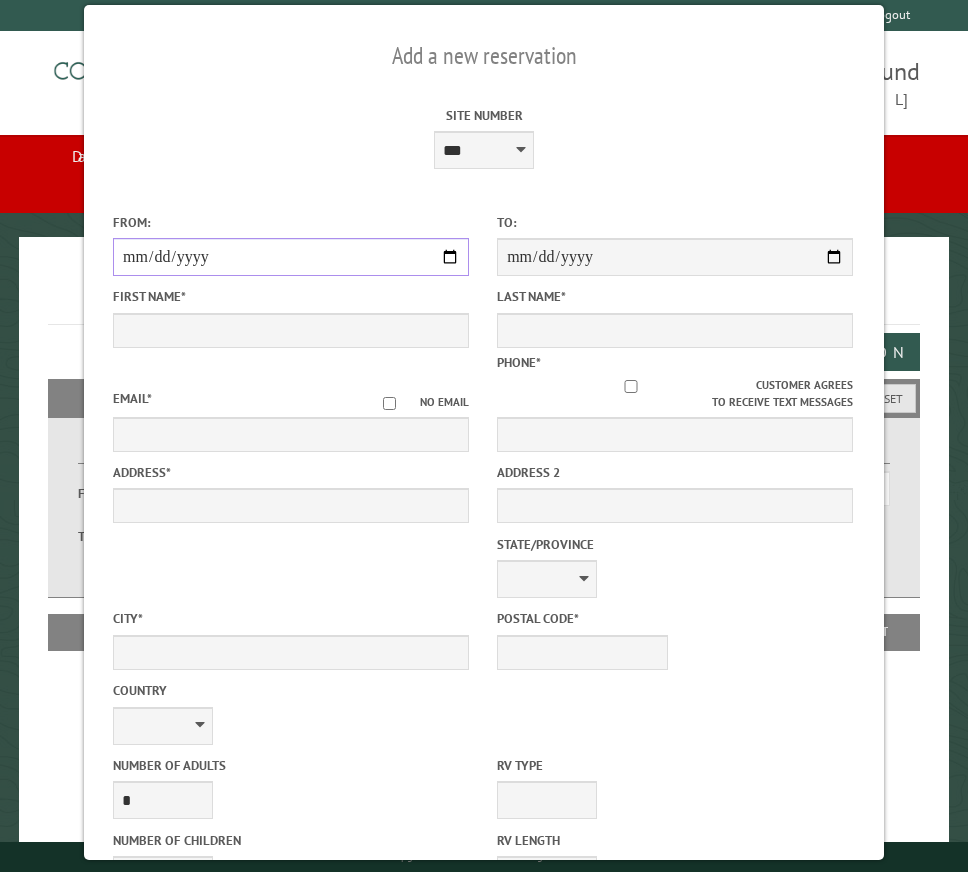 click on "From:" at bounding box center (291, 257) 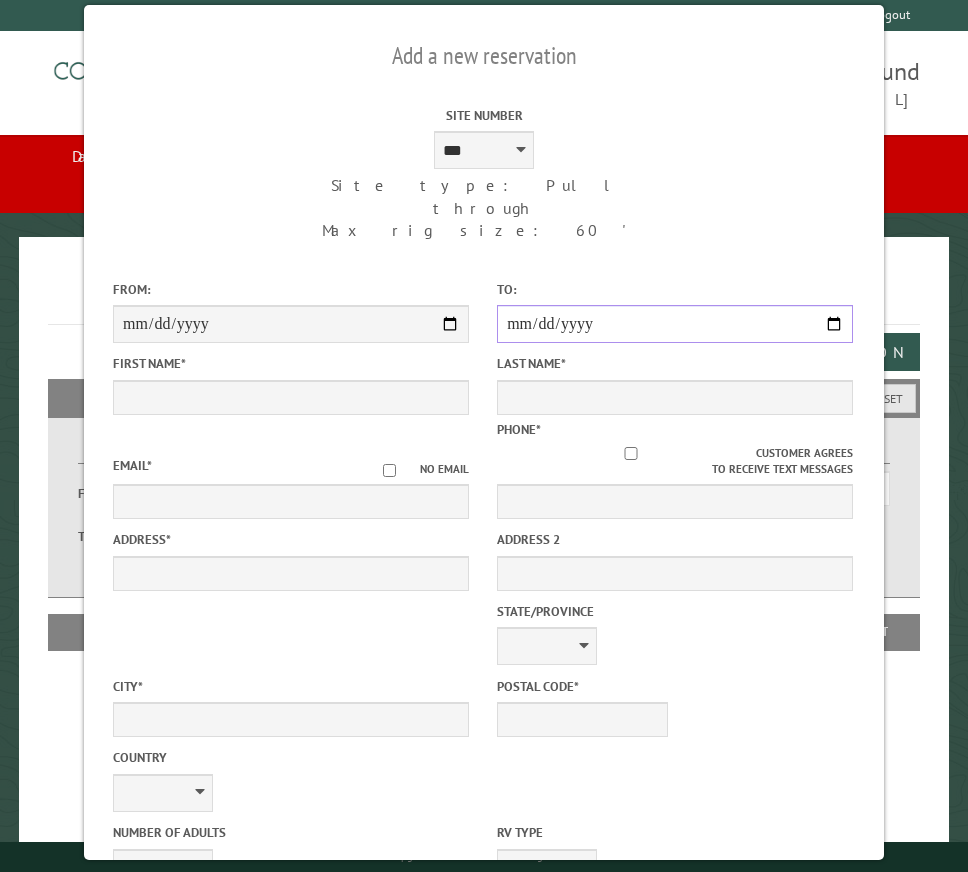click on "**********" at bounding box center (675, 324) 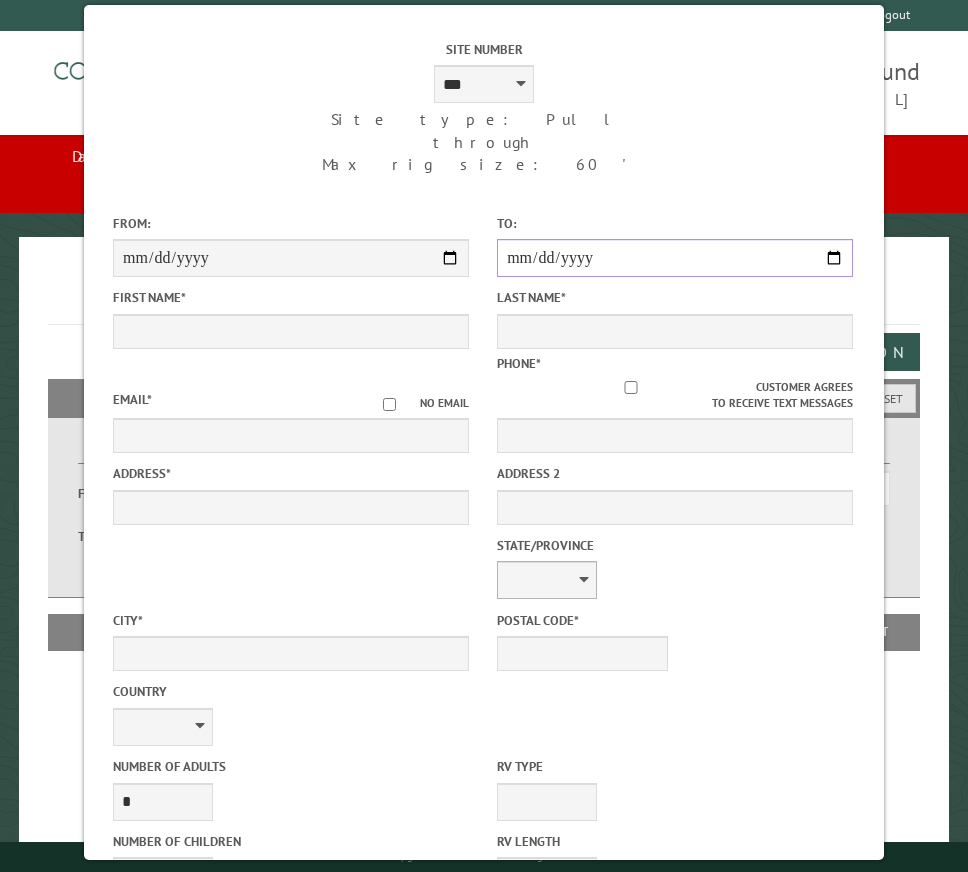 scroll, scrollTop: 100, scrollLeft: 0, axis: vertical 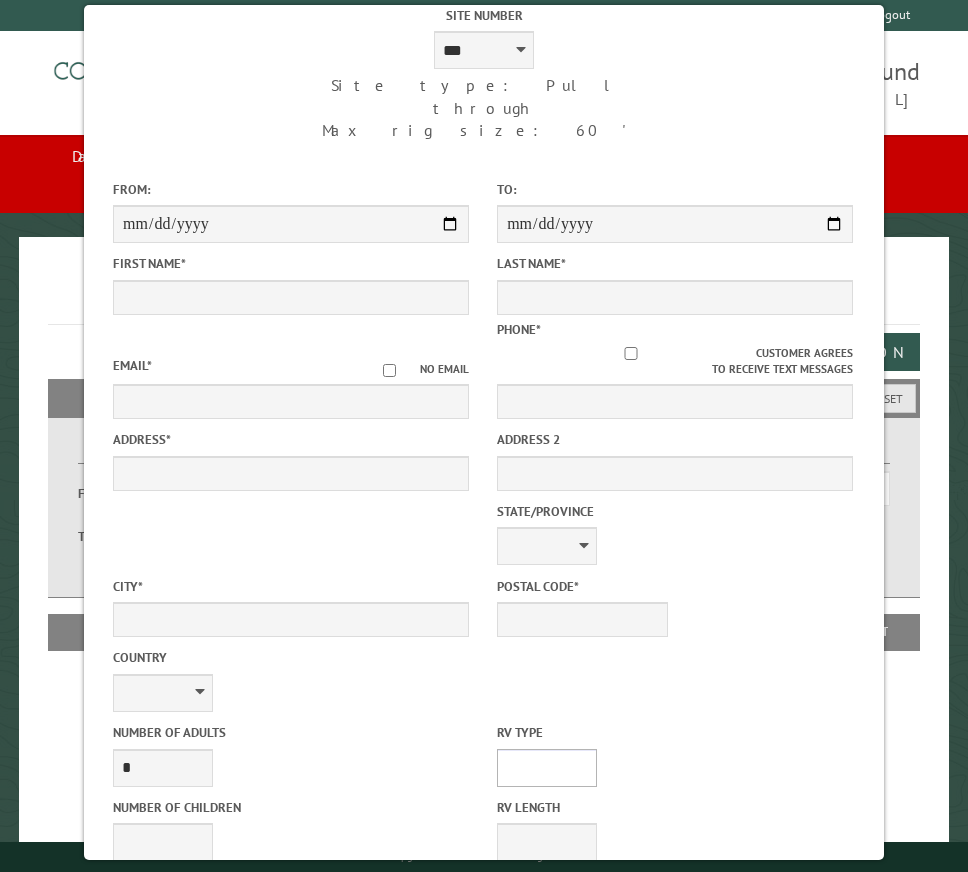 click on "**********" at bounding box center (547, 768) 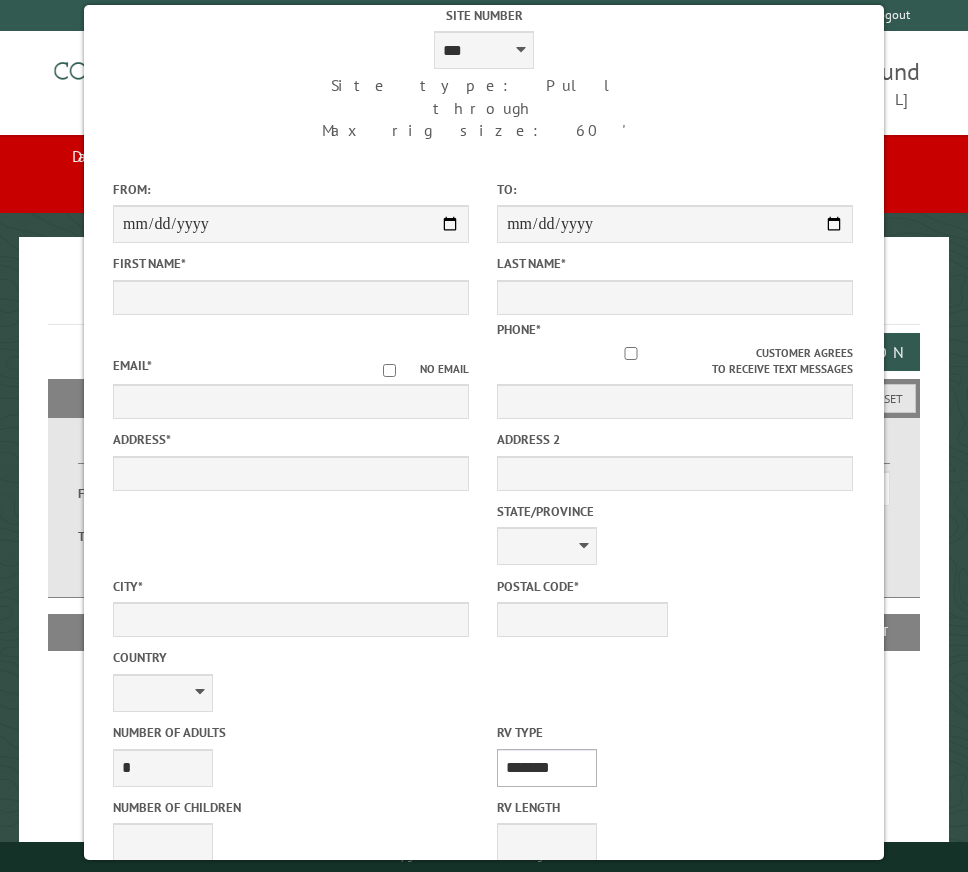 click on "**********" at bounding box center [547, 768] 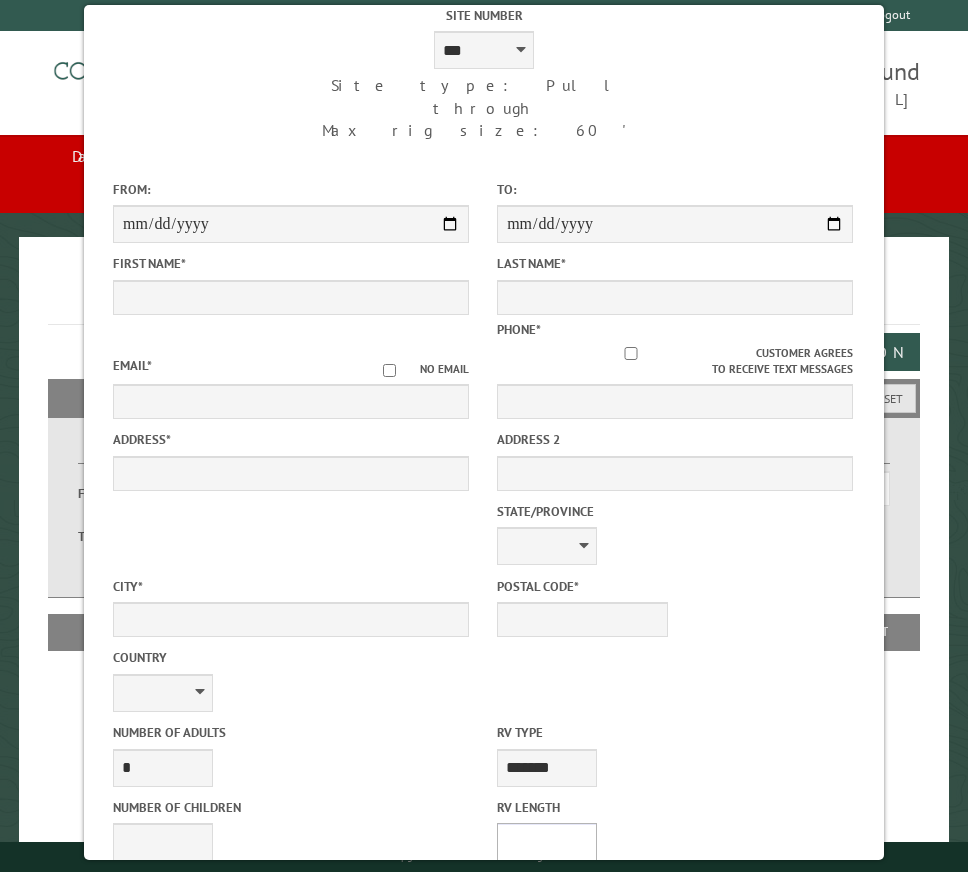 click on "* ** ** ** ** ** ** ** ** ** ** **" at bounding box center [547, 842] 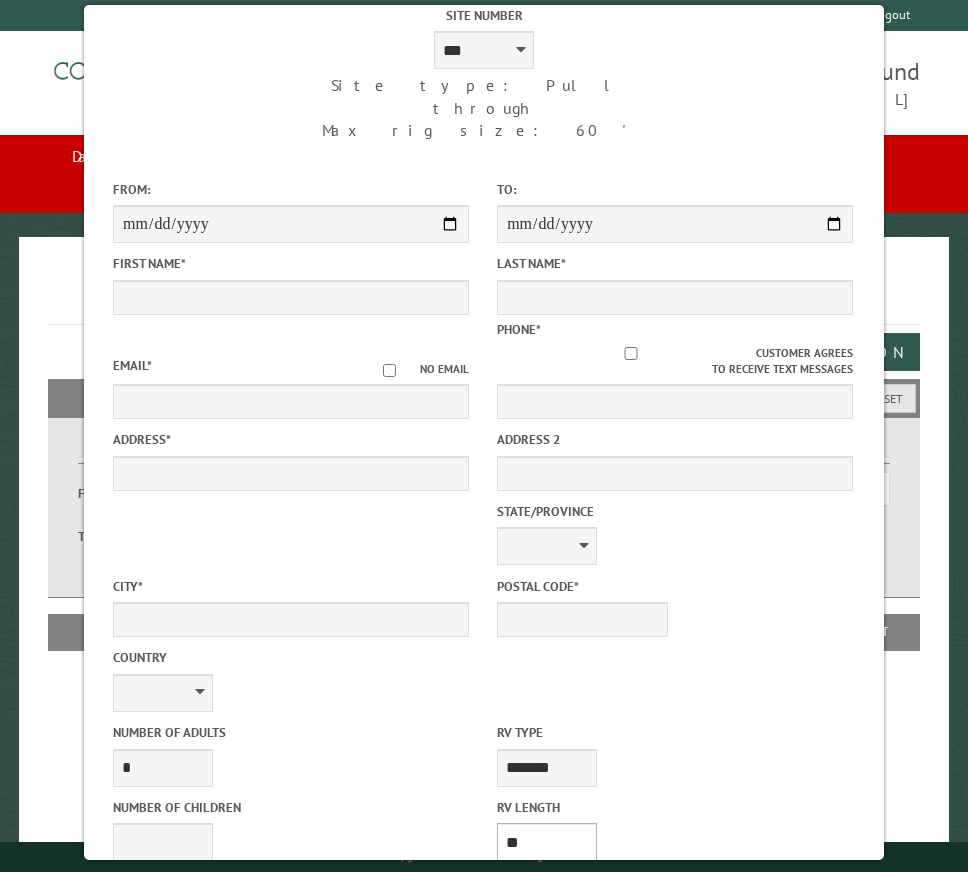 click on "* ** ** ** ** ** ** ** ** ** ** **" at bounding box center [547, 842] 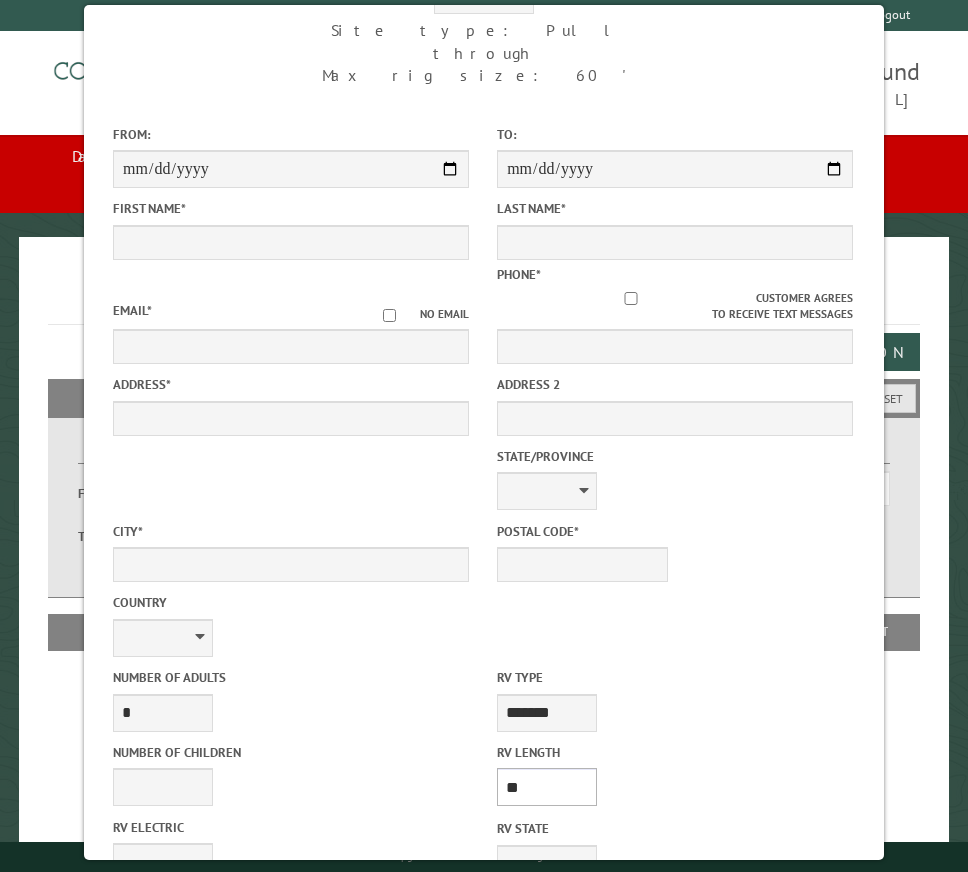 scroll, scrollTop: 200, scrollLeft: 0, axis: vertical 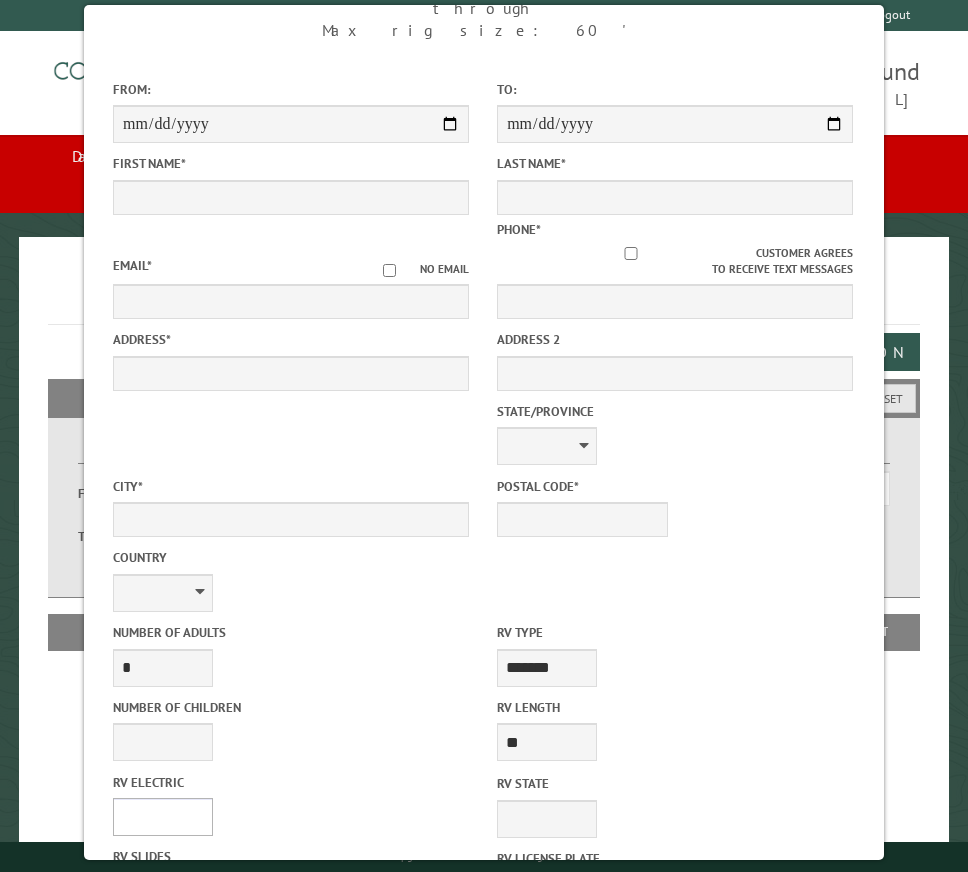 click on "**** *** *** ***" at bounding box center (163, 817) 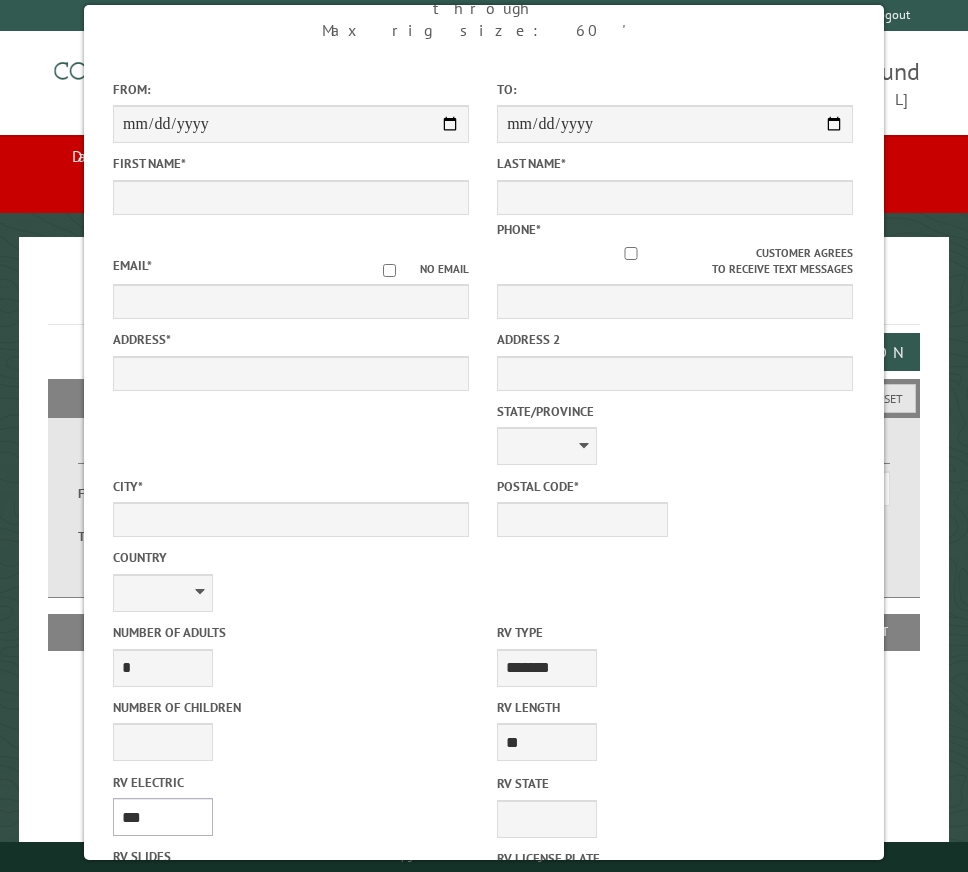 click on "**** *** *** ***" at bounding box center [163, 817] 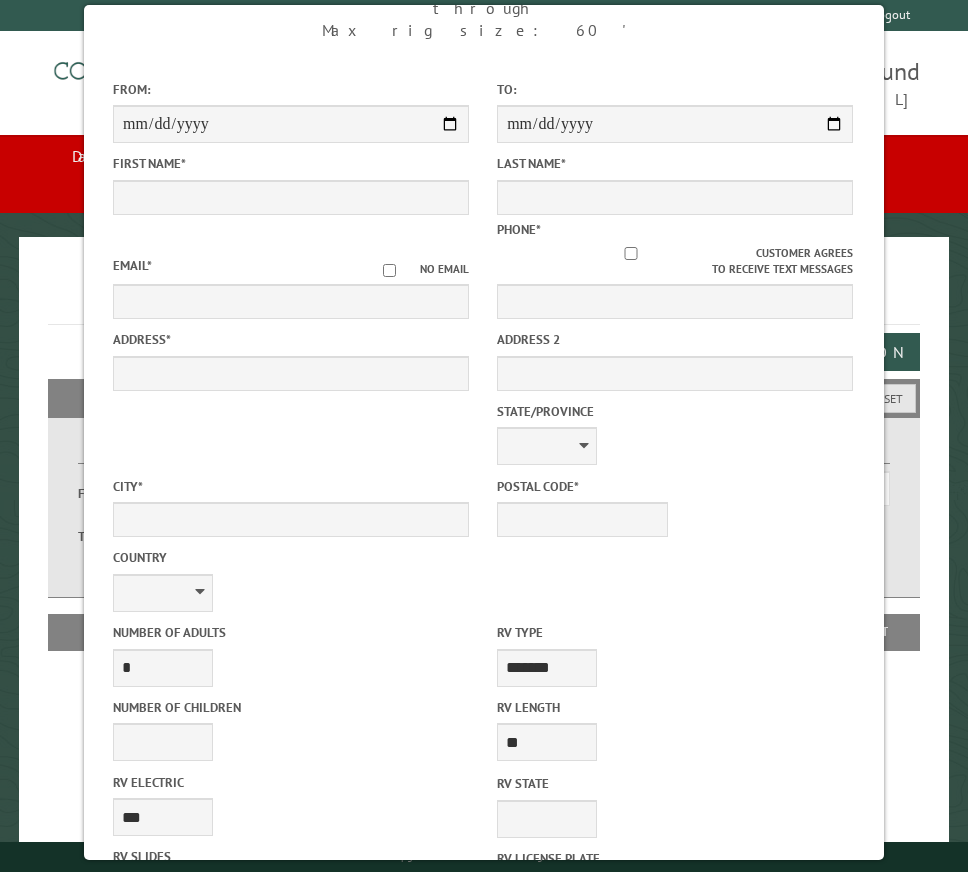 click on "* * * * * * * * * * **" at bounding box center [163, 892] 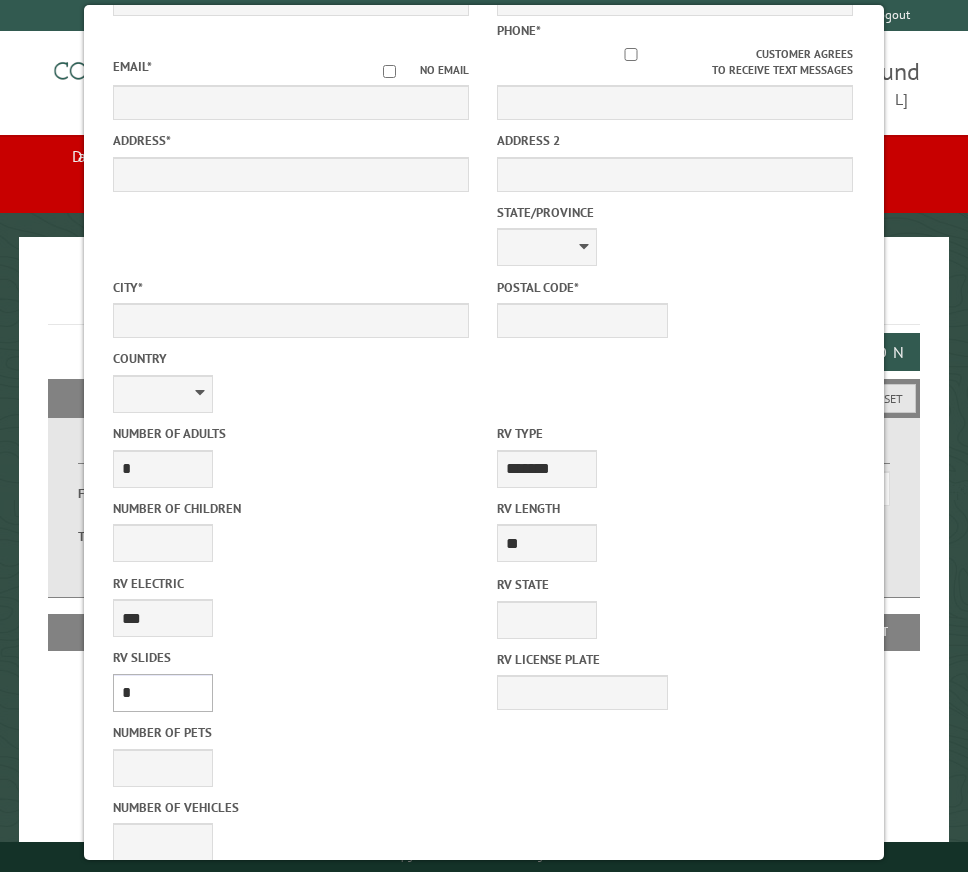 scroll, scrollTop: 400, scrollLeft: 0, axis: vertical 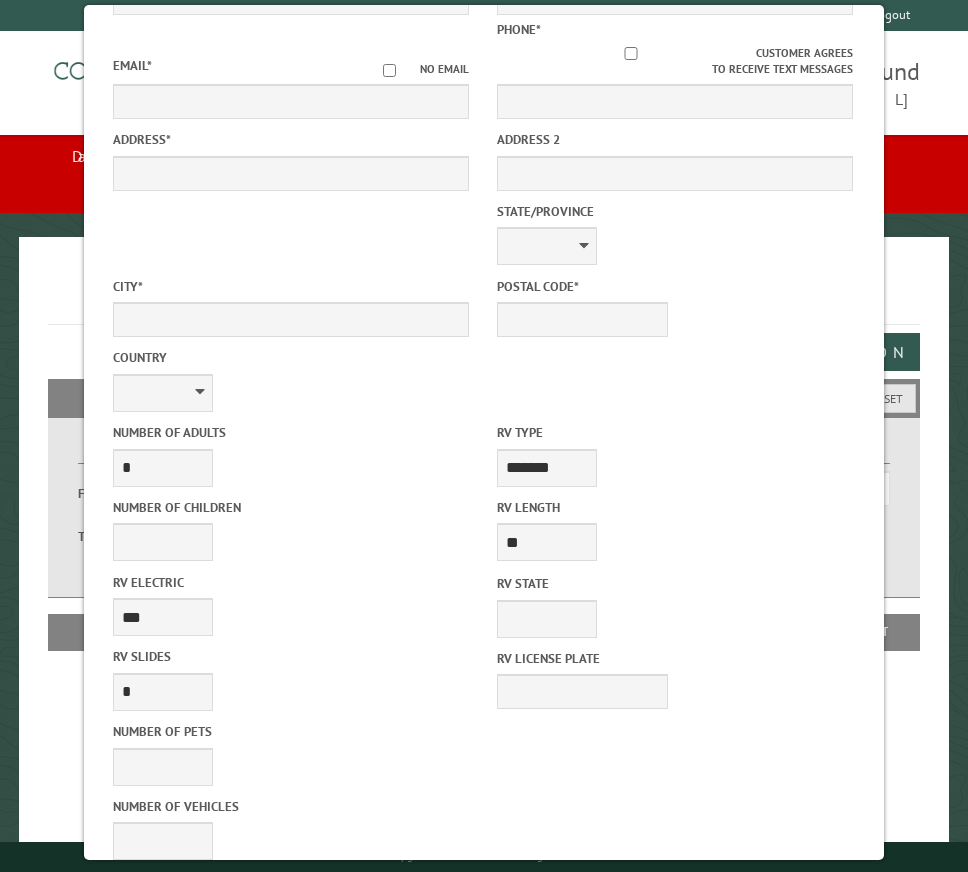 click on "********" at bounding box center (163, 982) 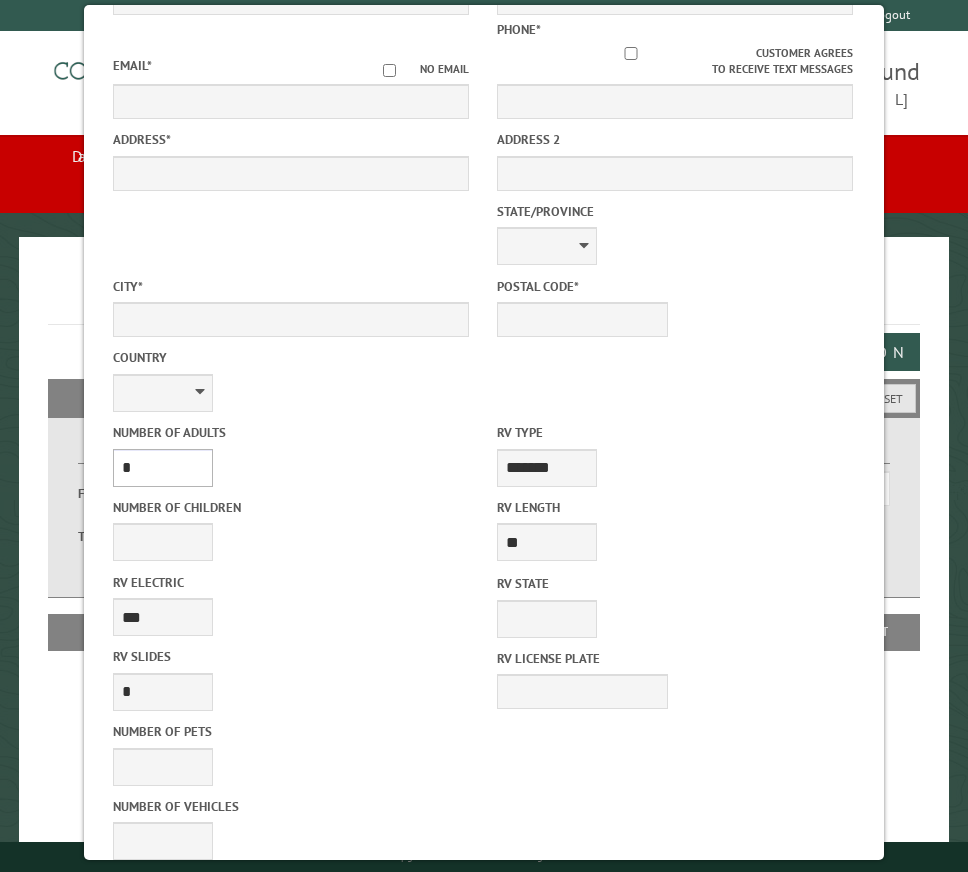 click on "* * * * * * * * * * **" at bounding box center (163, 468) 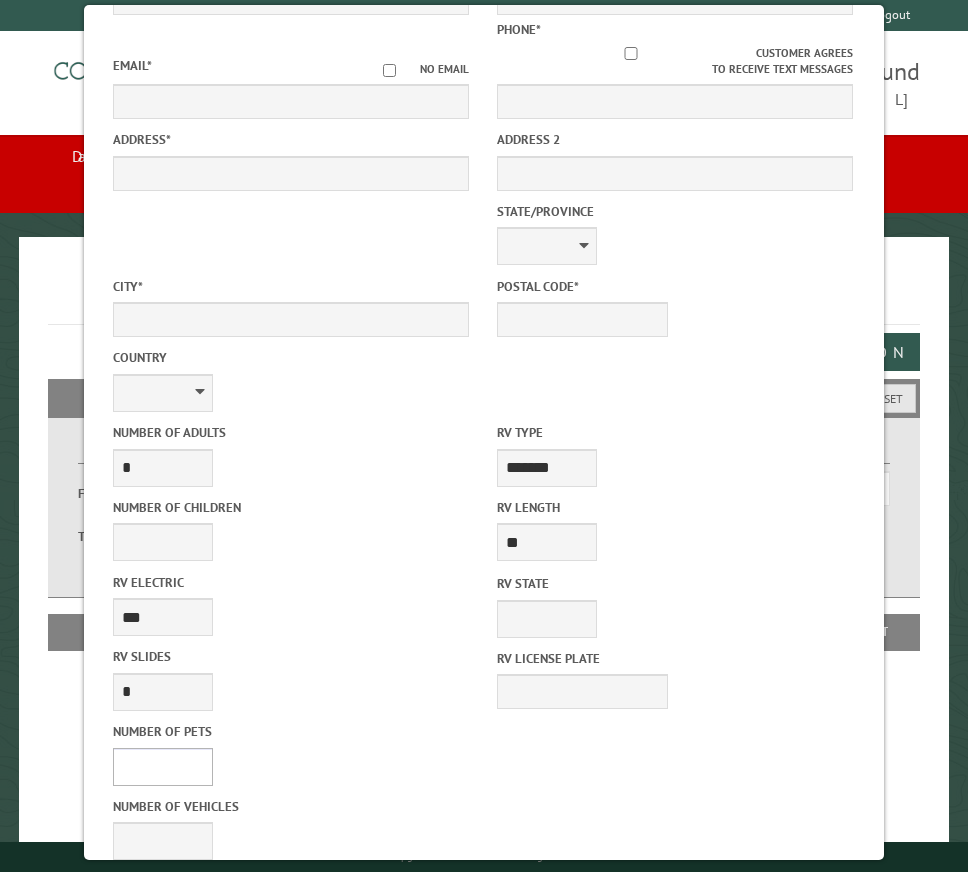 click on "* * * * * * * * * * **" at bounding box center [163, 767] 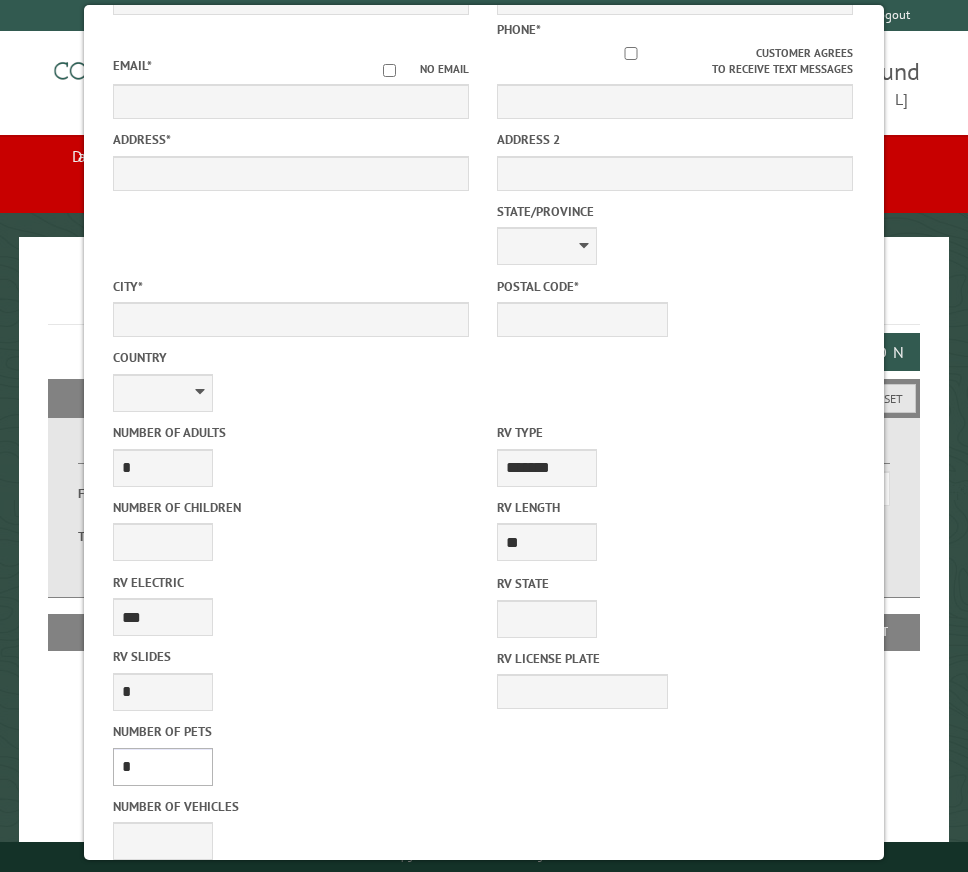 click on "* * * * * * * * * * **" at bounding box center (163, 767) 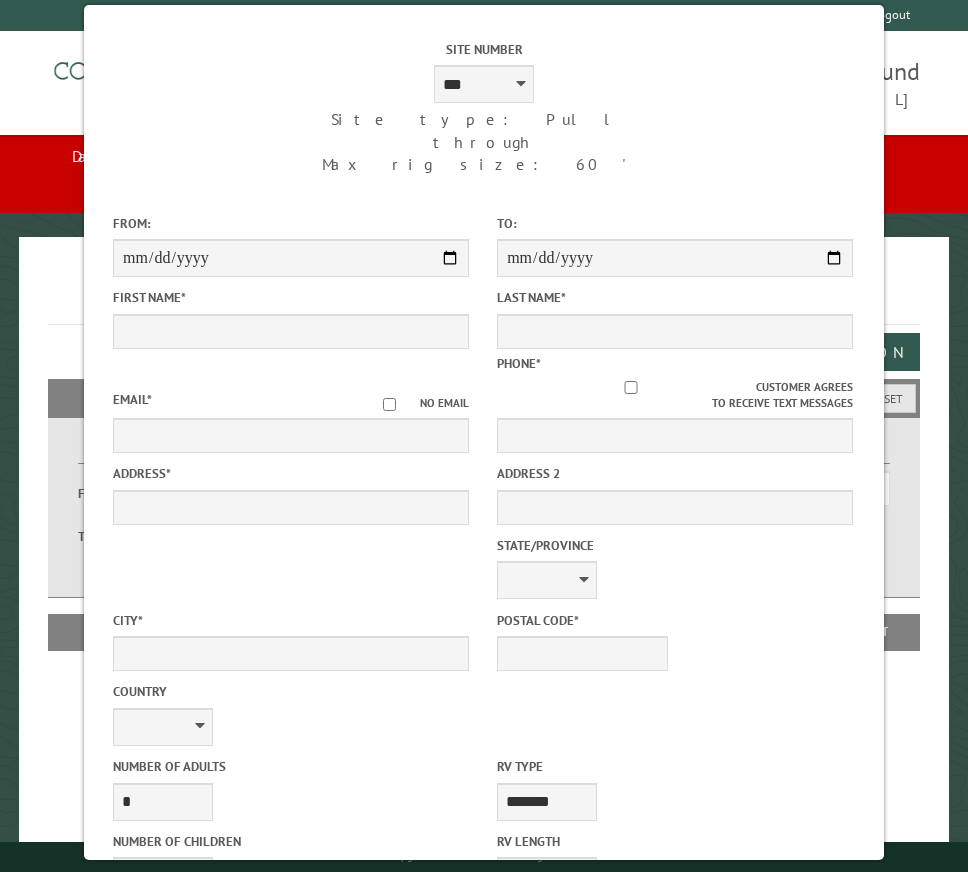 scroll, scrollTop: 0, scrollLeft: 0, axis: both 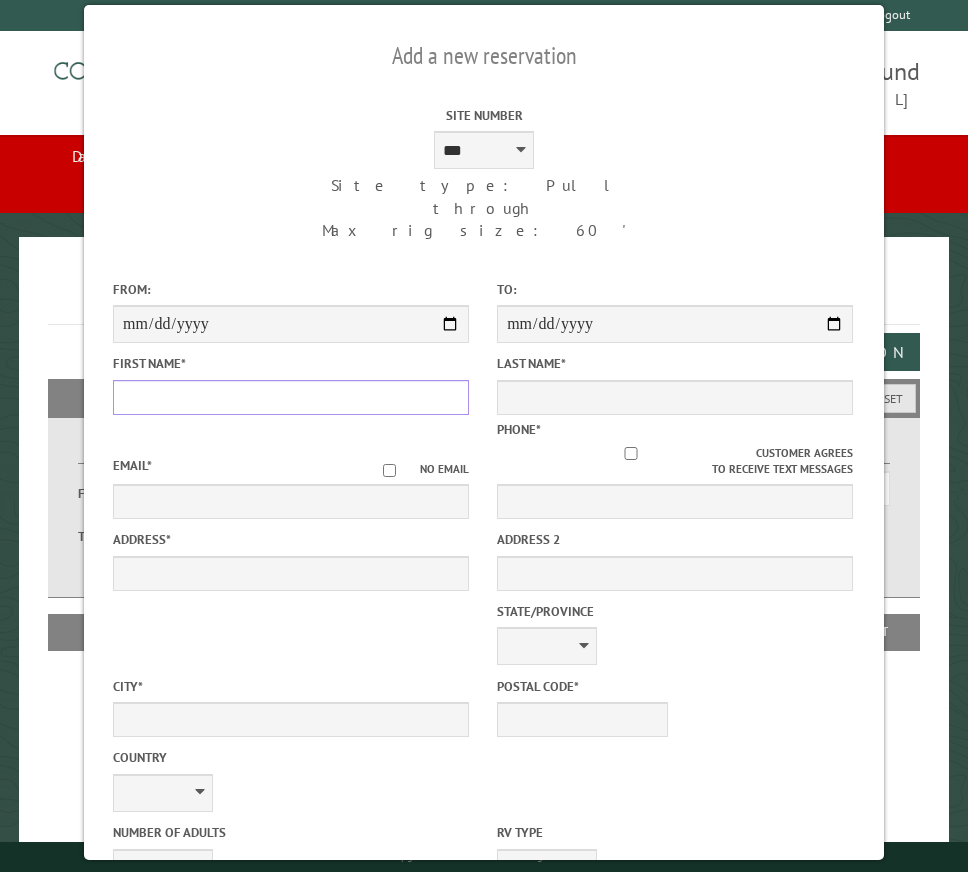 click on "First Name *" at bounding box center (291, 397) 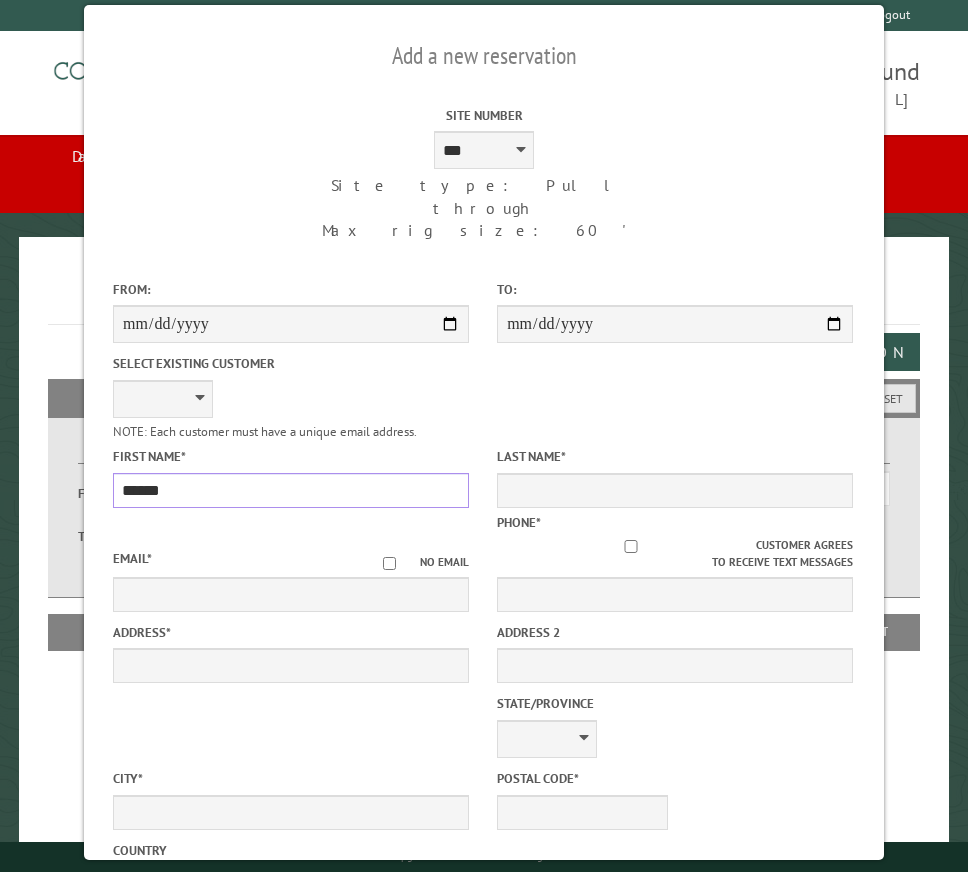 type on "******" 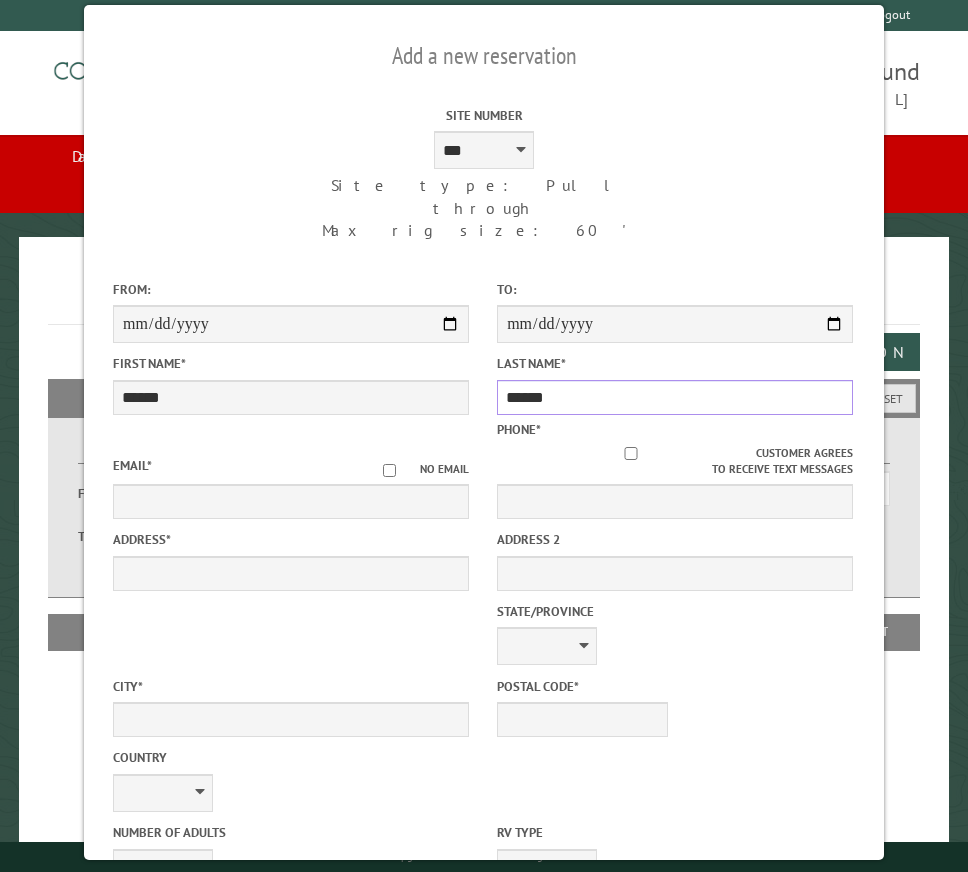 type on "******" 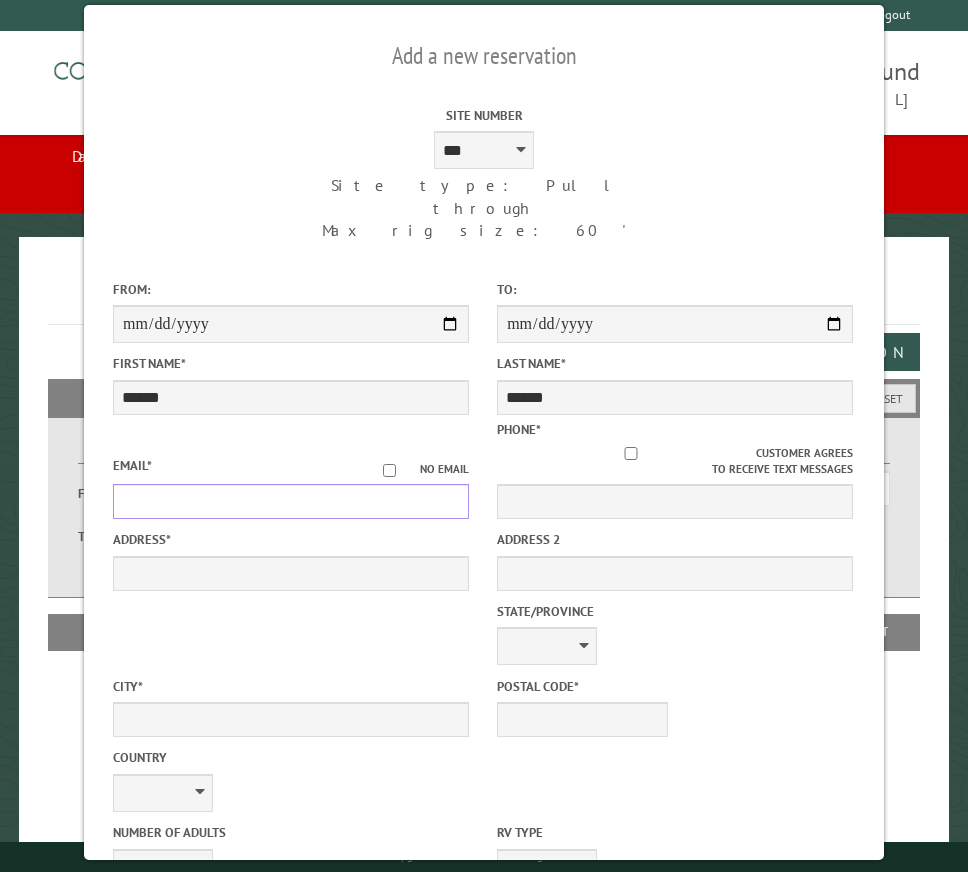 click on "Email *" at bounding box center [291, 501] 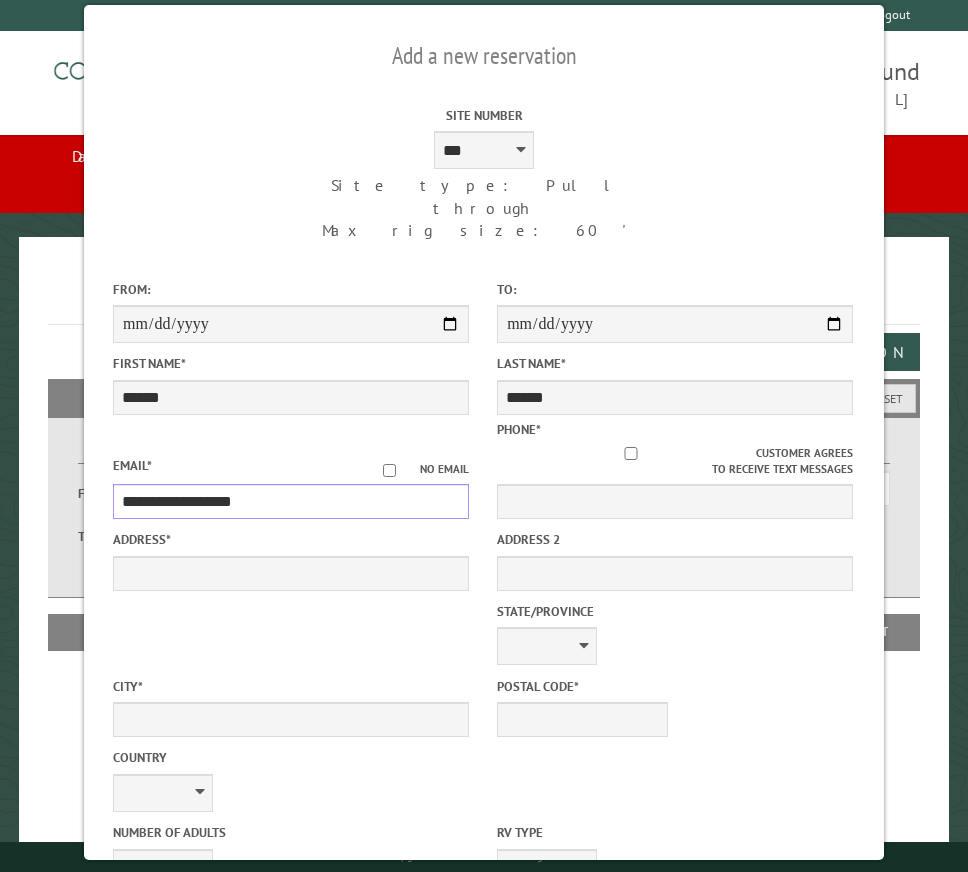 type on "**********" 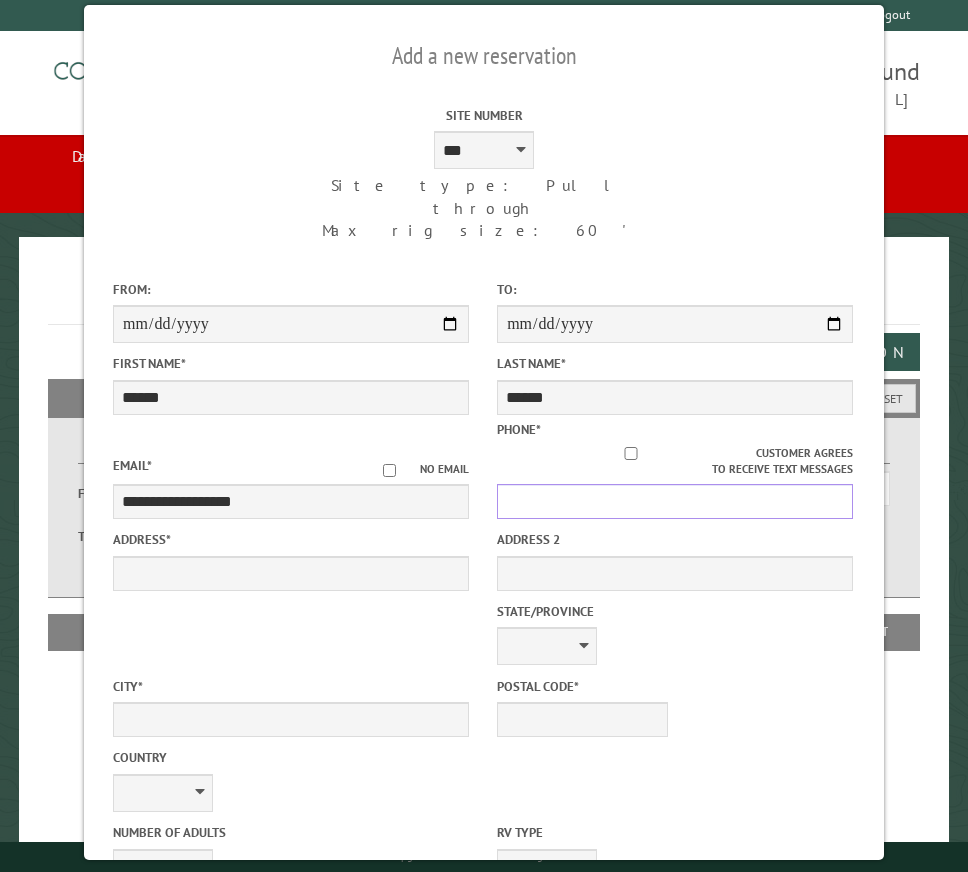 drag, startPoint x: 532, startPoint y: 459, endPoint x: 537, endPoint y: 429, distance: 30.413813 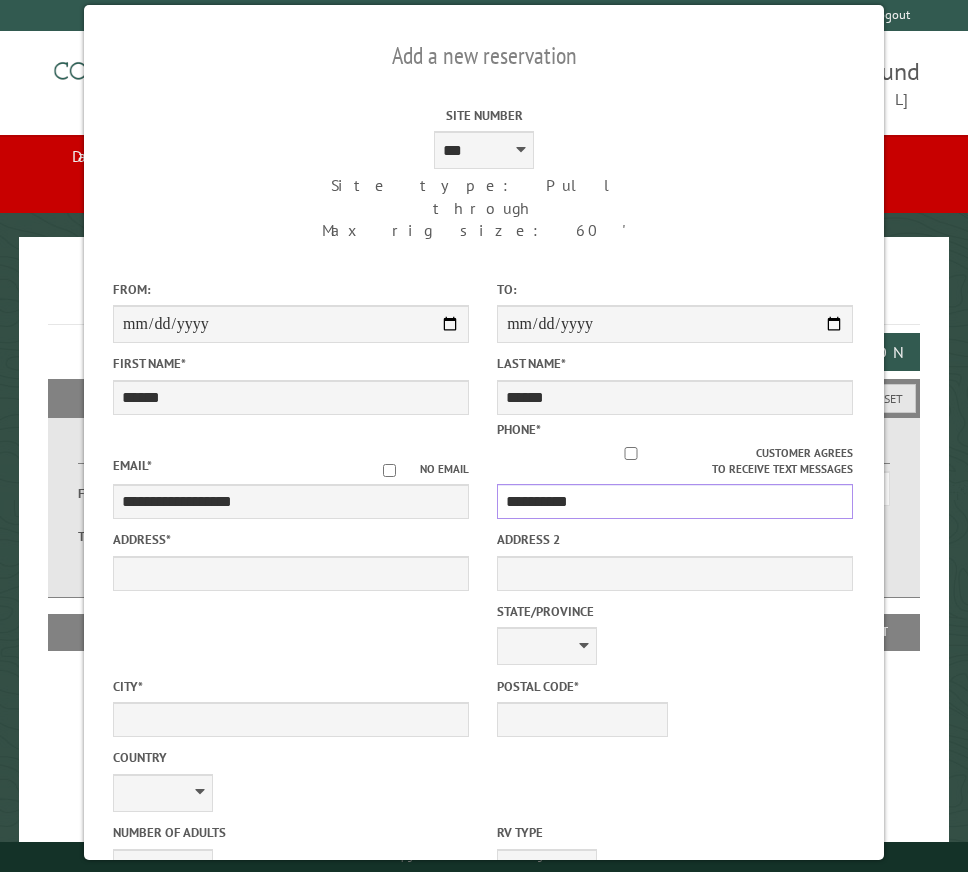 type on "**********" 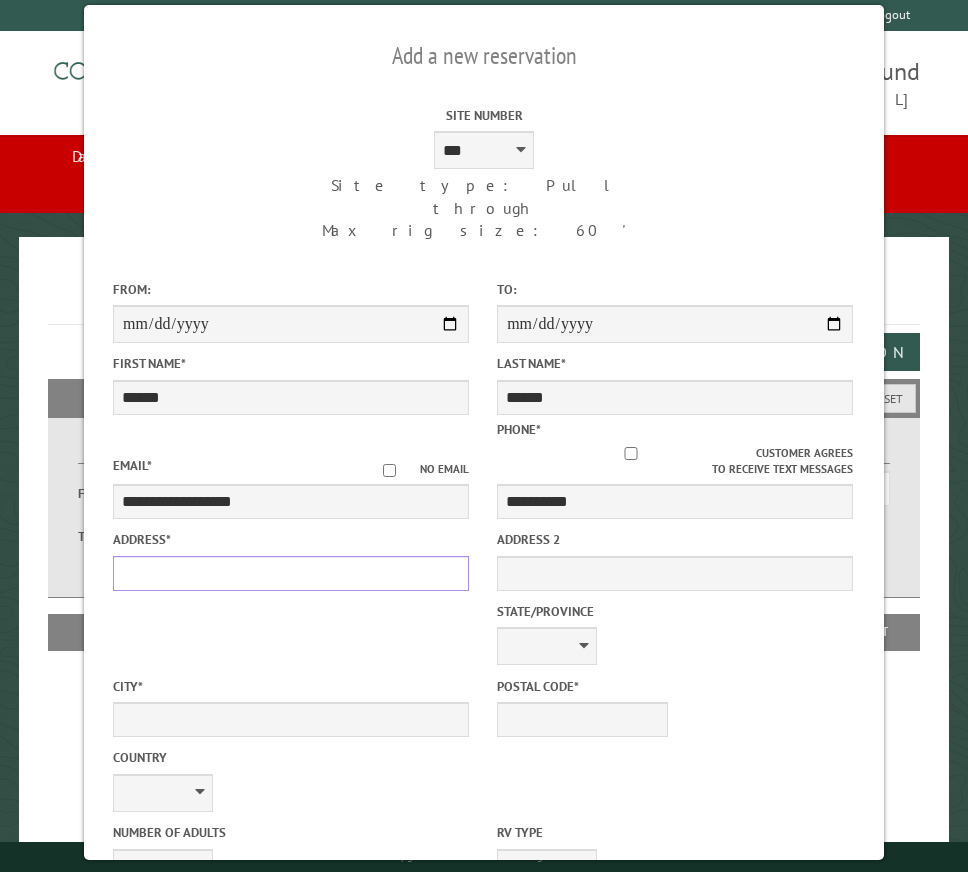 click on "Address *" at bounding box center [291, 573] 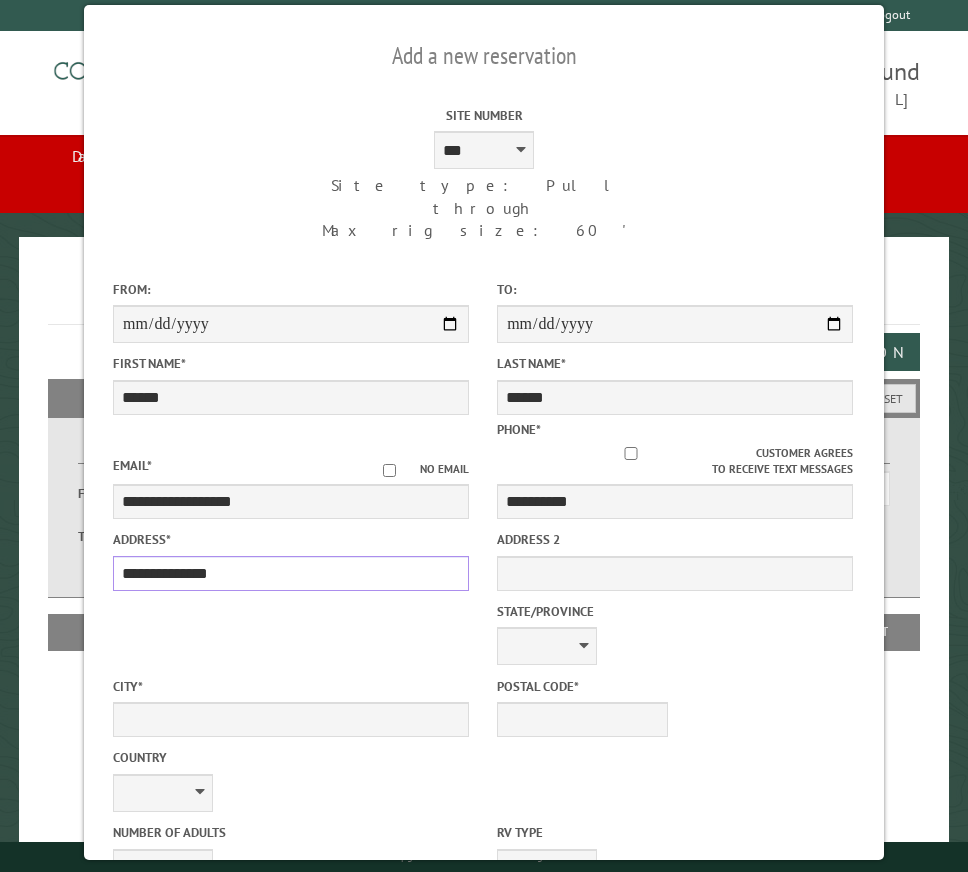 type on "**********" 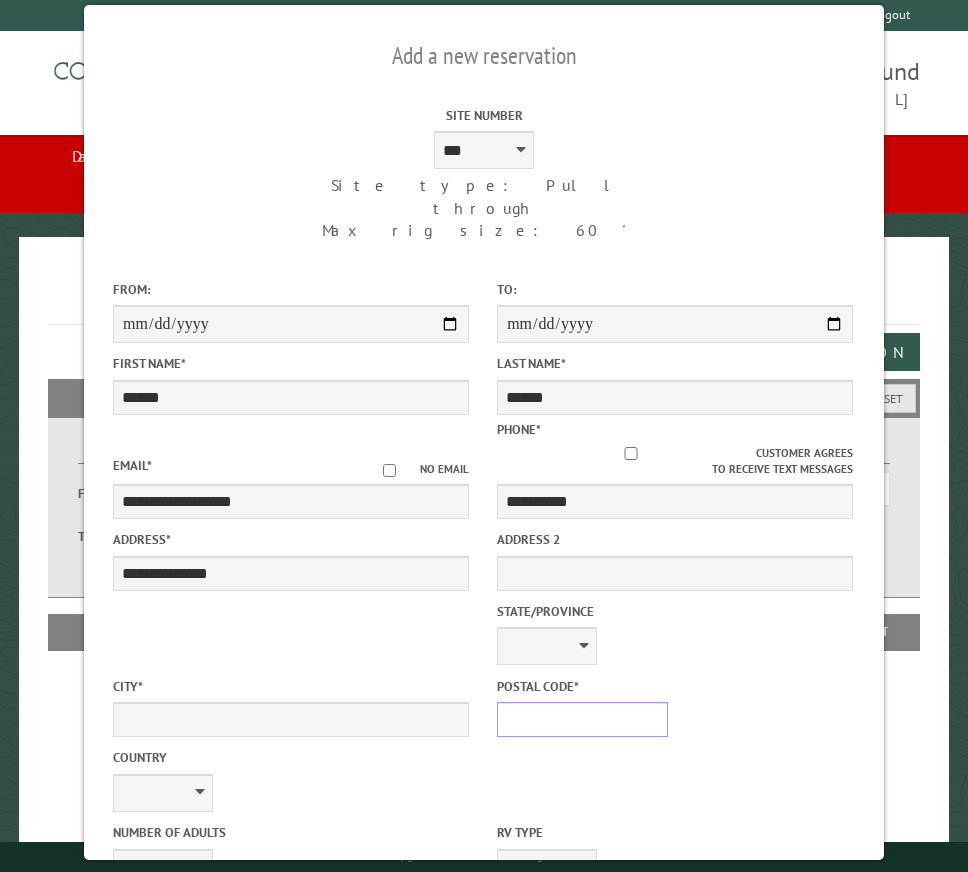 click on "Postal Code *" at bounding box center (582, 719) 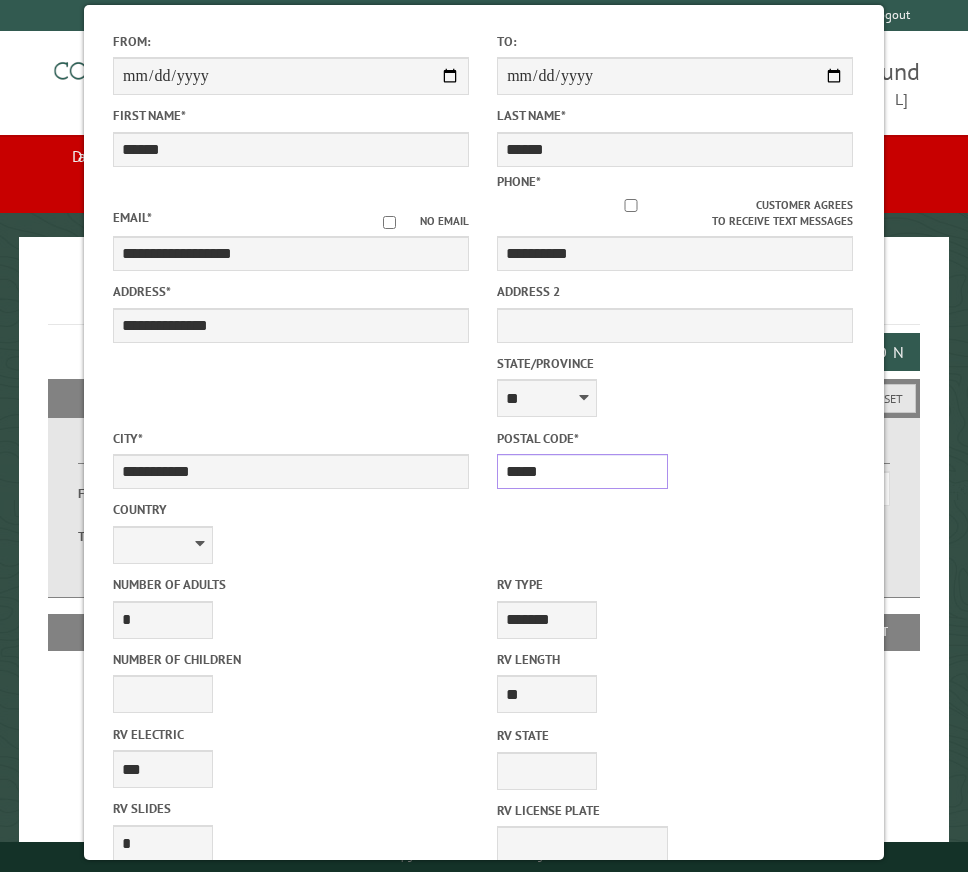 scroll, scrollTop: 300, scrollLeft: 0, axis: vertical 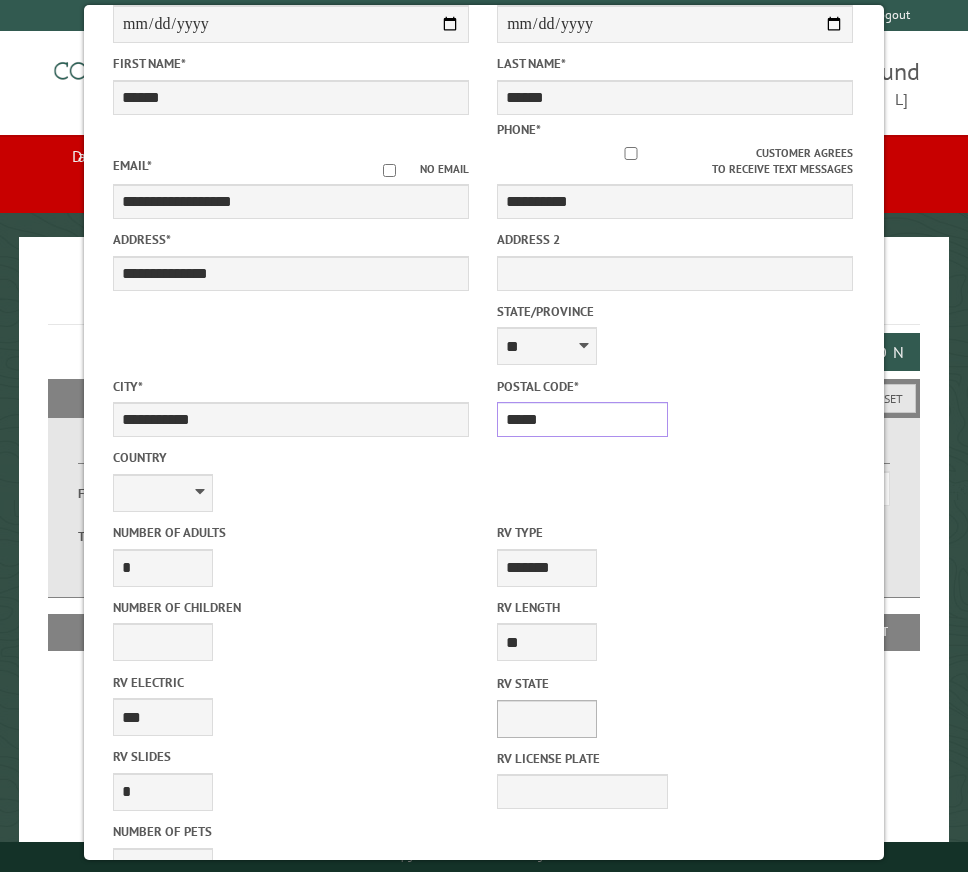 type on "*****" 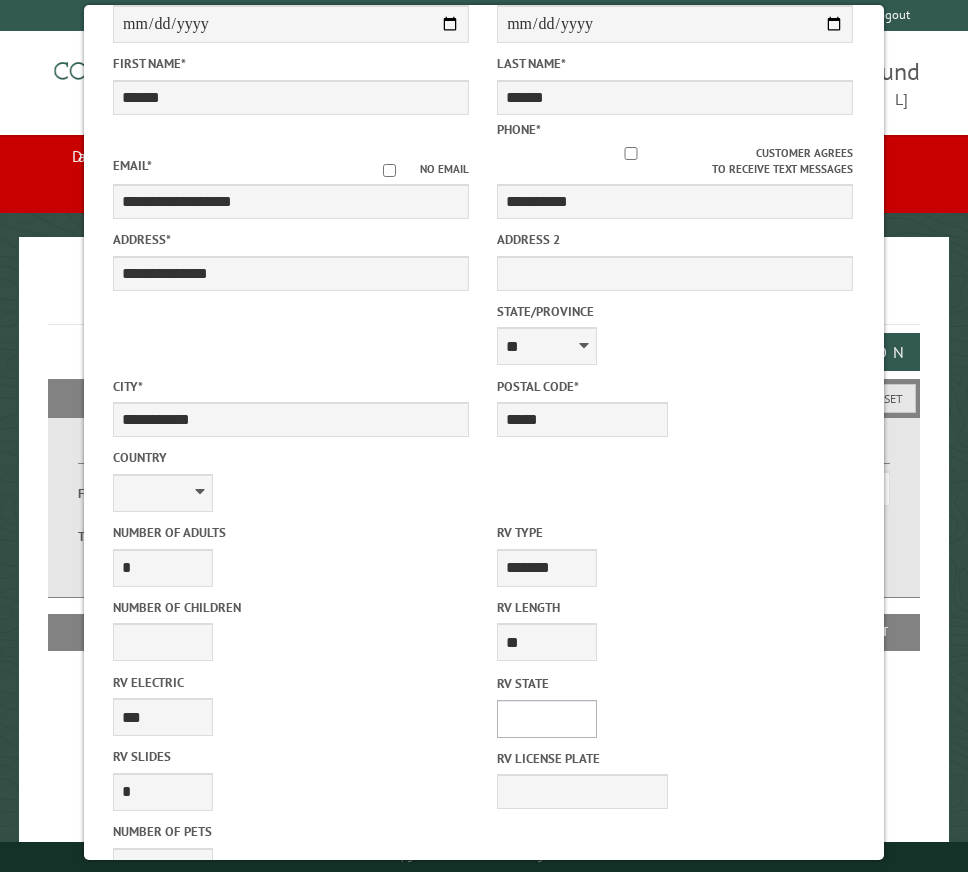 click on "** ** ** ** ** ** ** ** ** ** ** ** ** ** ** ** ** ** ** ** ** ** ** ** ** ** ** ** ** ** ** ** ** ** ** ** ** ** ** ** ** ** ** ** ** ** ** ** ** ** ** ** ** ** ** ** ** ** ** ** ** ** ** **" at bounding box center (547, 719) 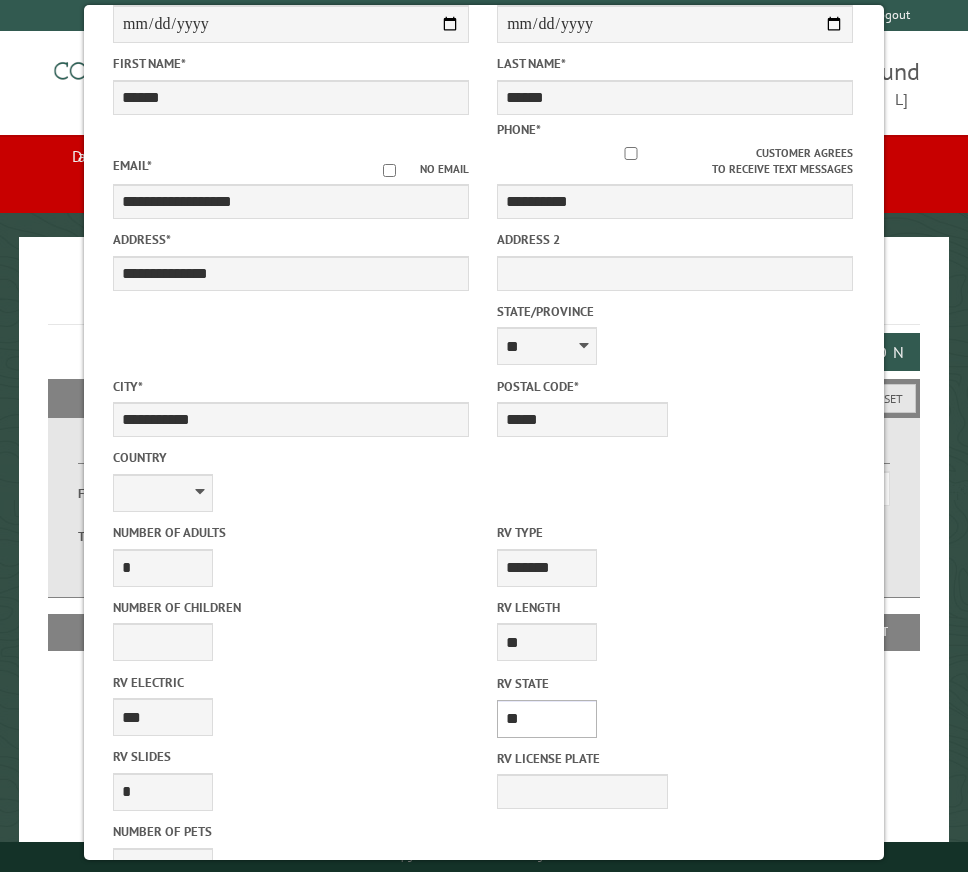 click on "** ** ** ** ** ** ** ** ** ** ** ** ** ** ** ** ** ** ** ** ** ** ** ** ** ** ** ** ** ** ** ** ** ** ** ** ** ** ** ** ** ** ** ** ** ** ** ** ** ** ** ** ** ** ** ** ** ** ** ** ** ** ** **" at bounding box center [547, 719] 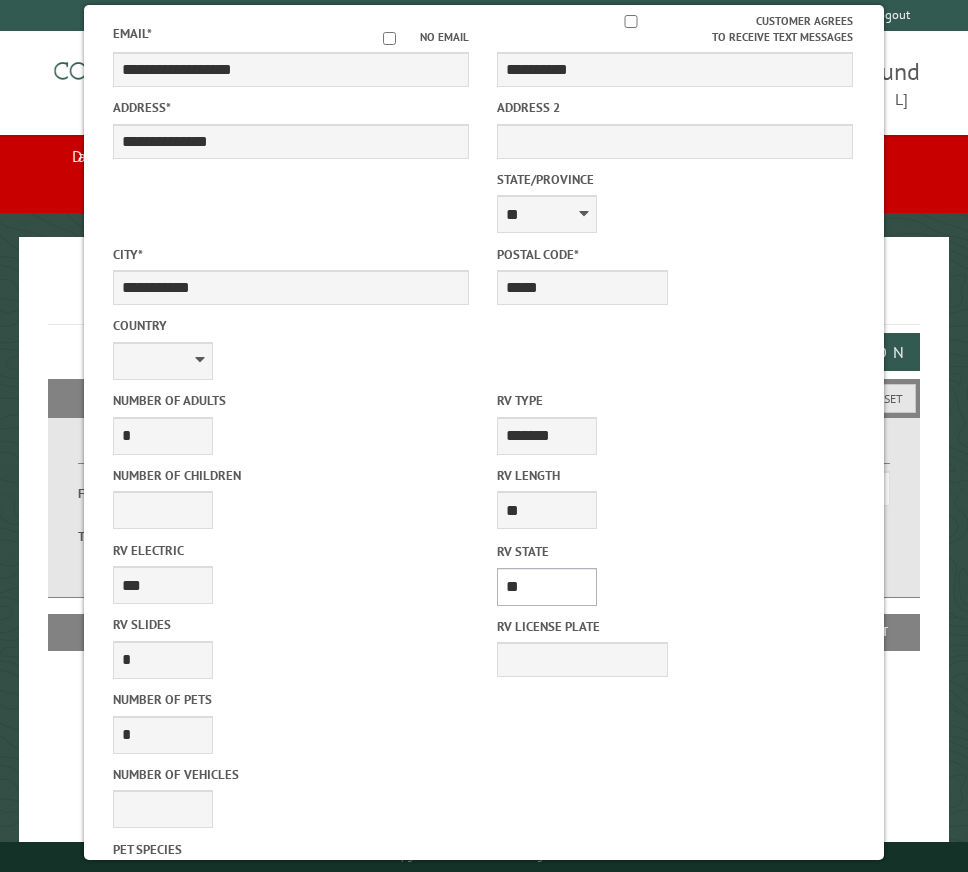 scroll, scrollTop: 532, scrollLeft: 0, axis: vertical 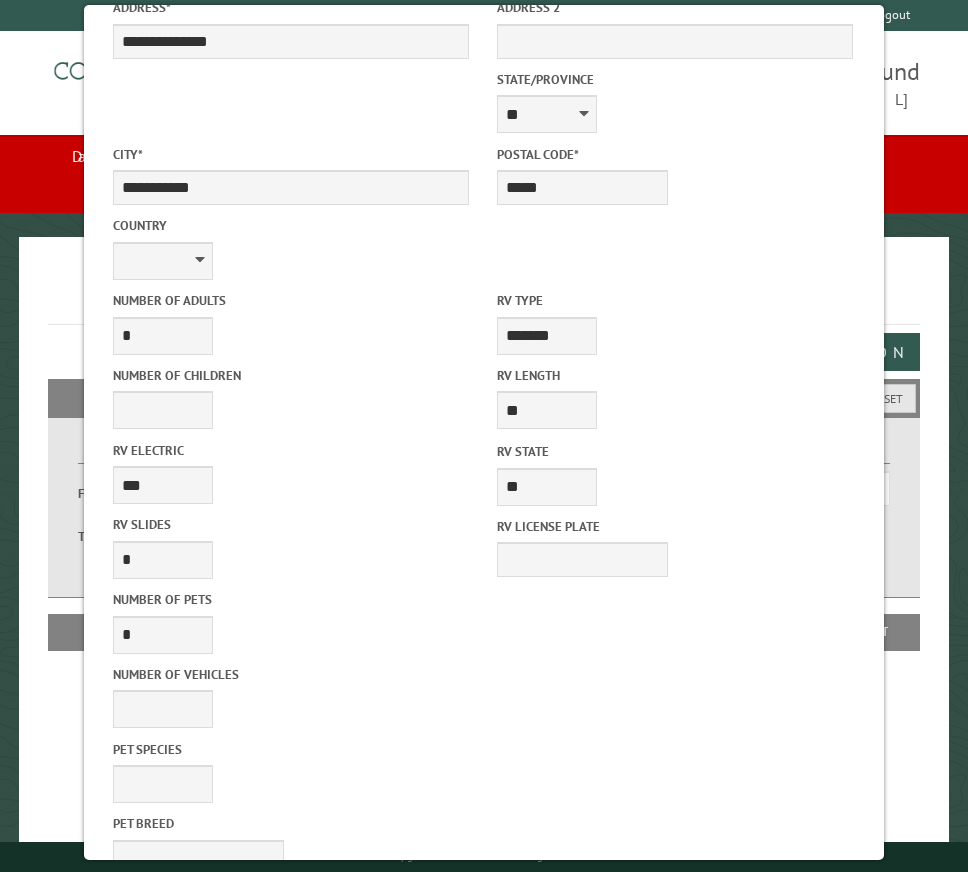 click on "Reserve Now" at bounding box center (393, 1272) 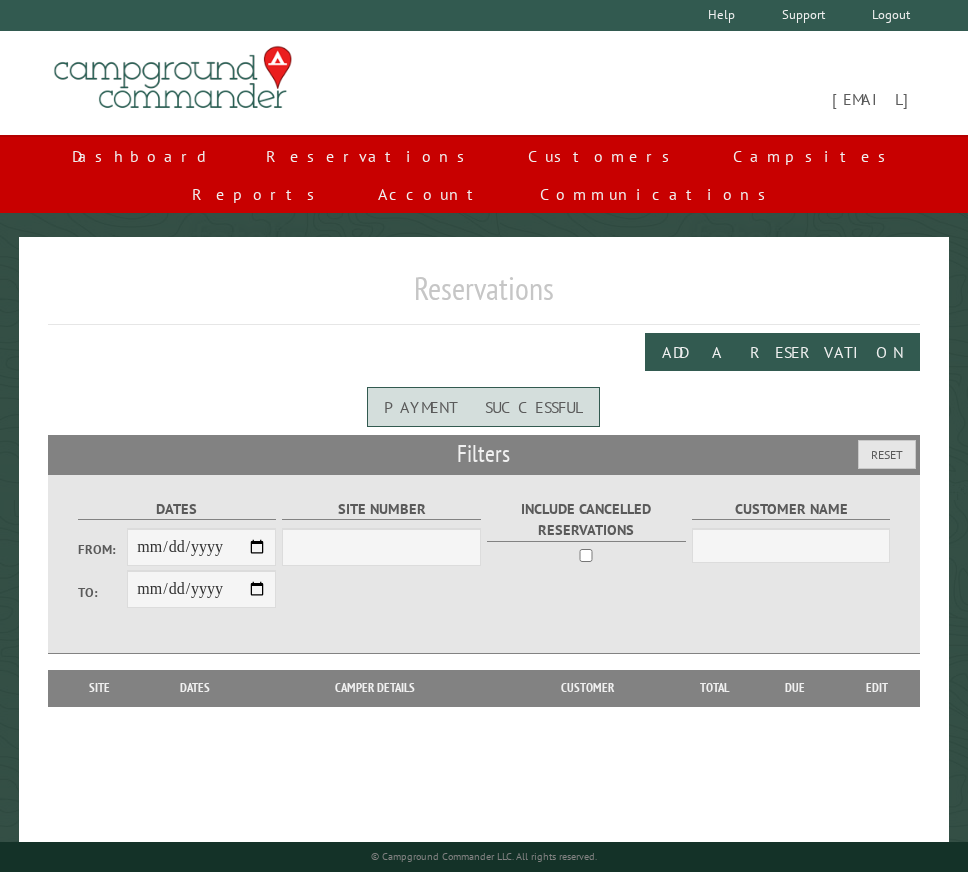 scroll, scrollTop: 0, scrollLeft: 0, axis: both 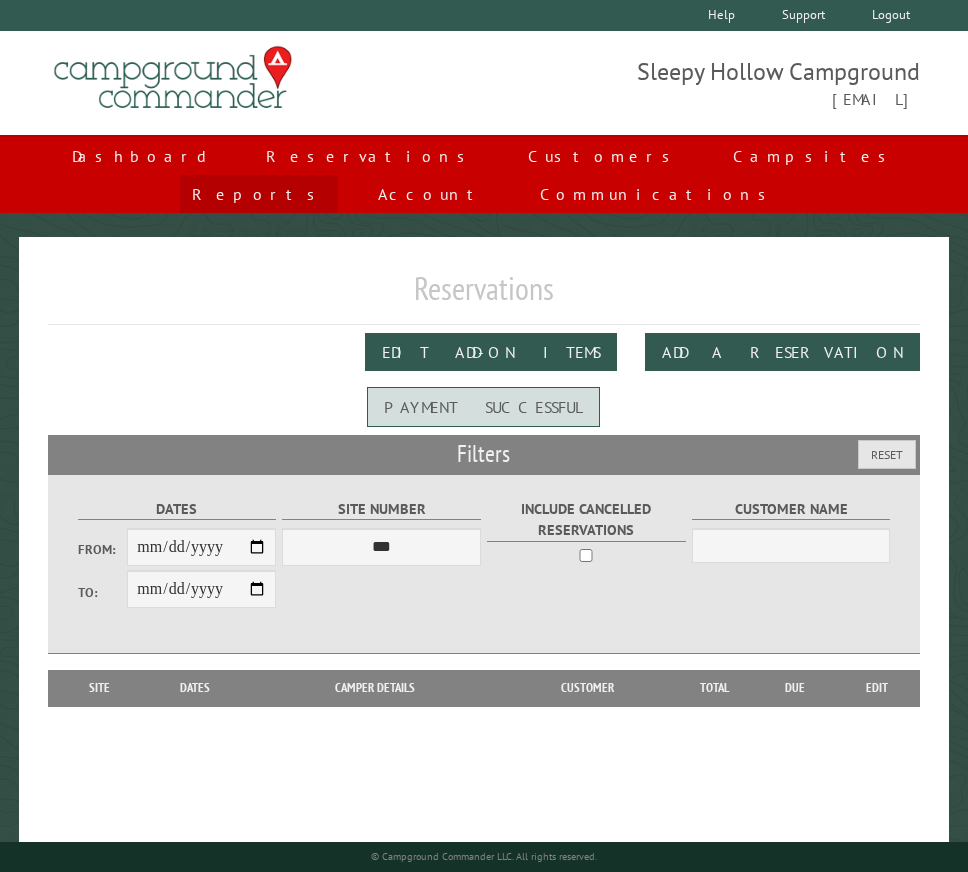 click on "Reports" at bounding box center [259, 194] 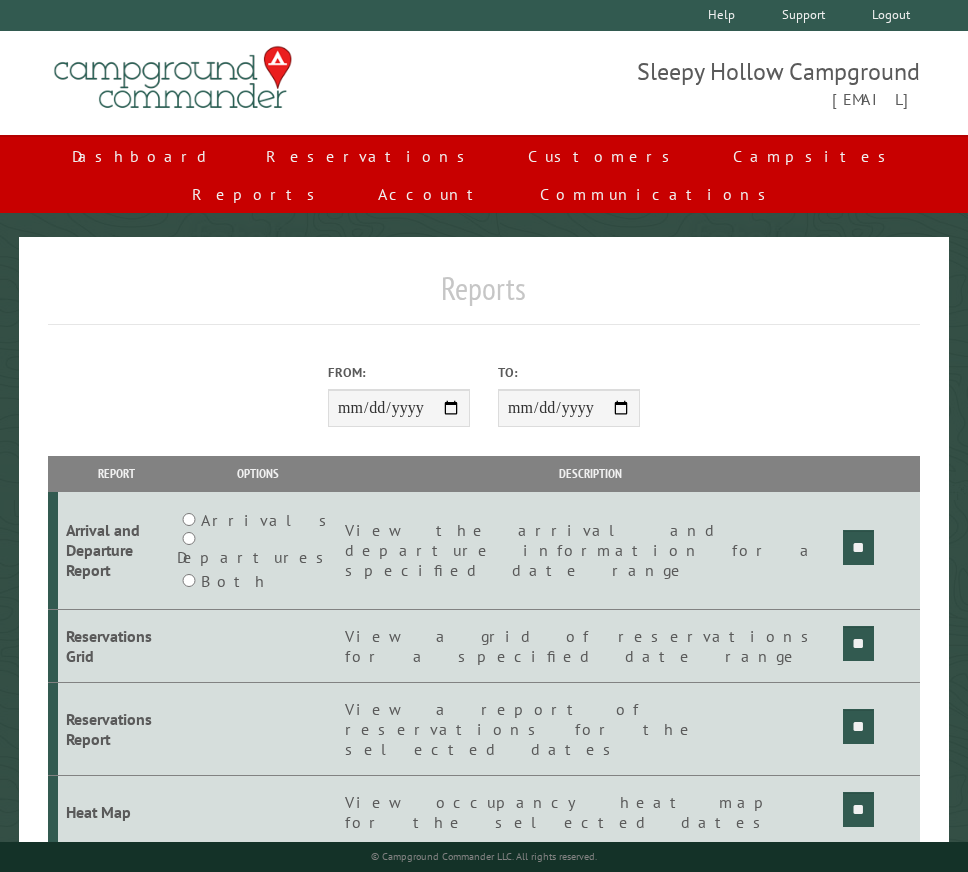 scroll, scrollTop: 0, scrollLeft: 0, axis: both 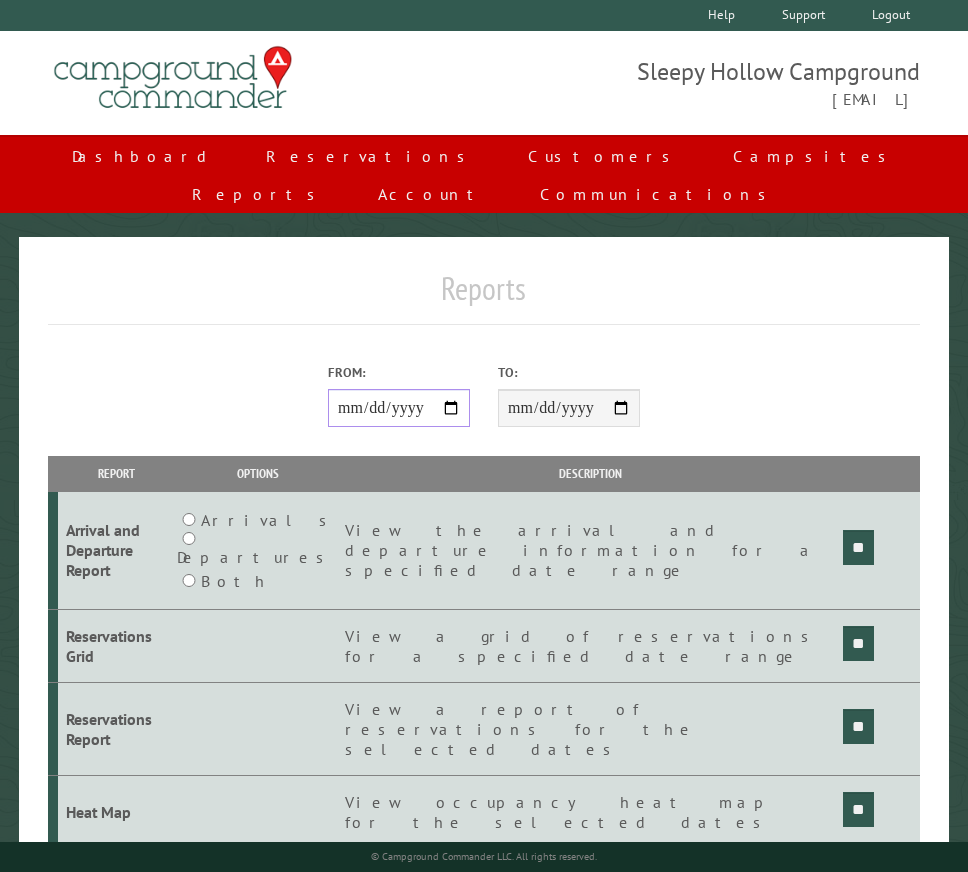 click on "From:" at bounding box center [399, 408] 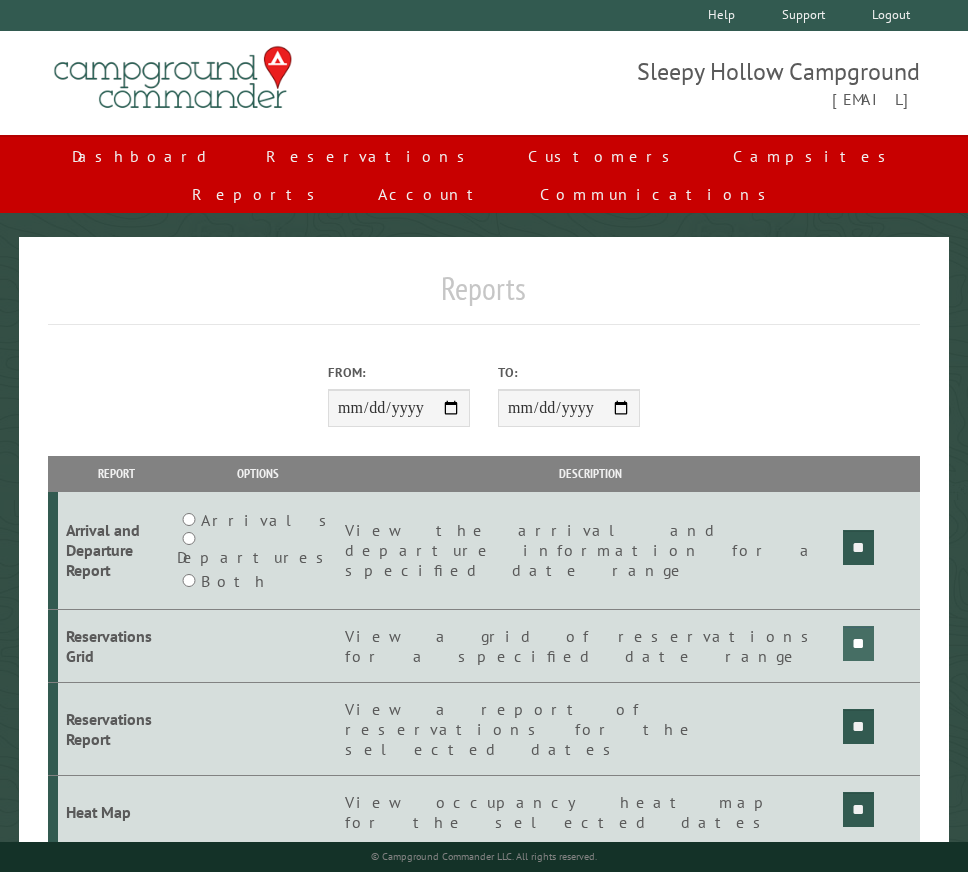 click on "**" at bounding box center [858, 547] 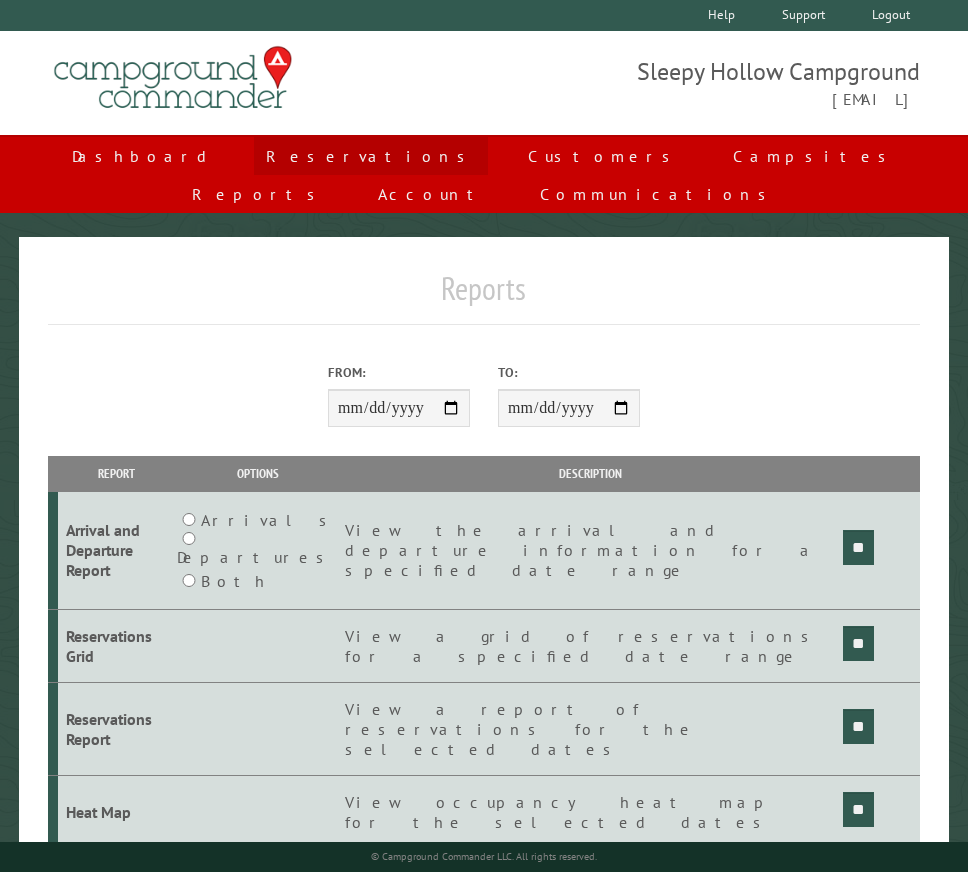 click on "Reservations" at bounding box center (371, 156) 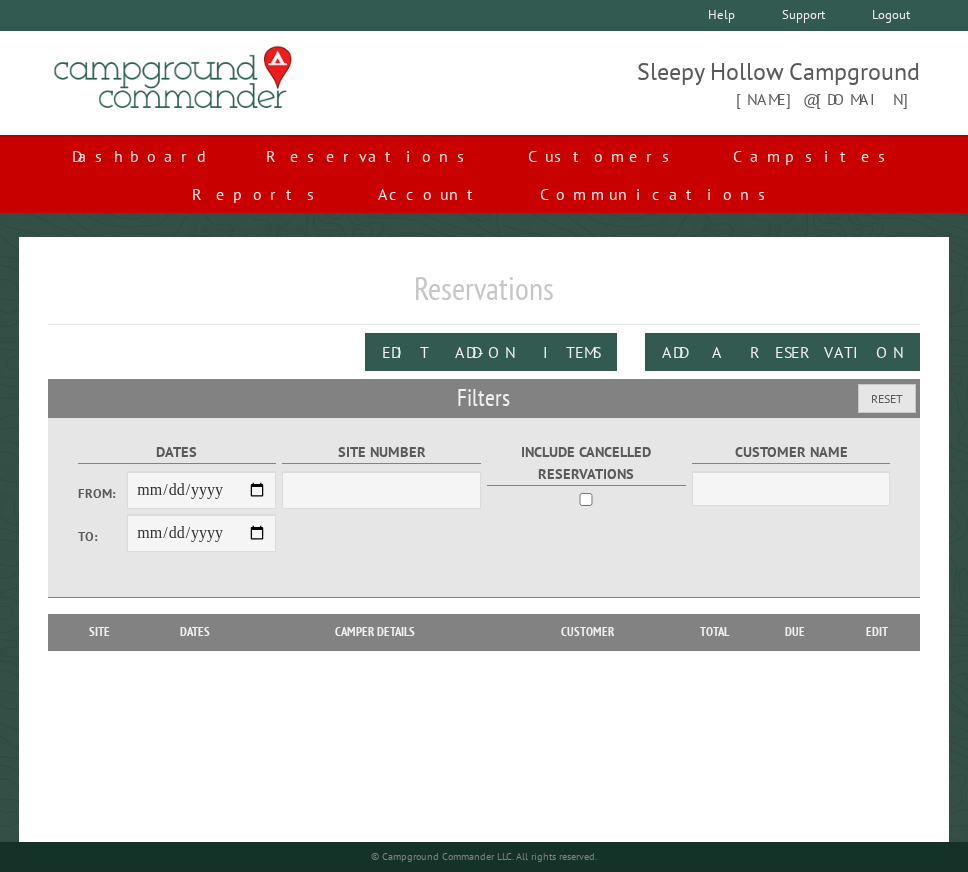 scroll, scrollTop: 0, scrollLeft: 0, axis: both 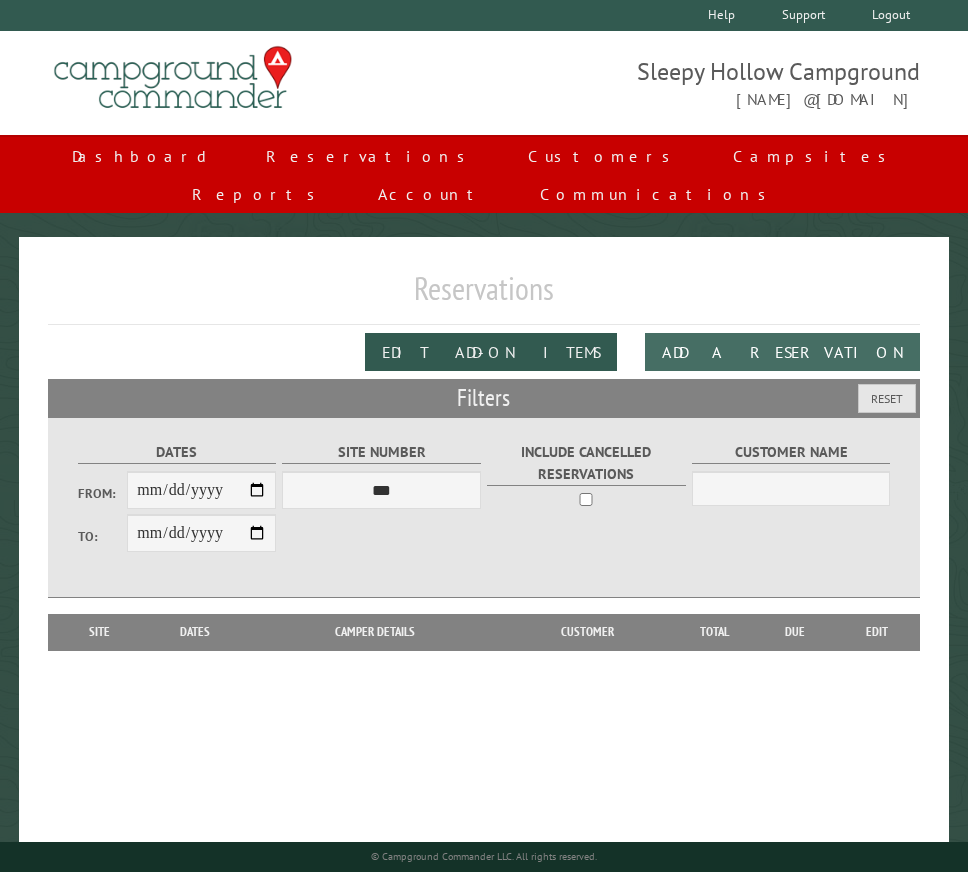 click on "Add a Reservation" at bounding box center (782, 352) 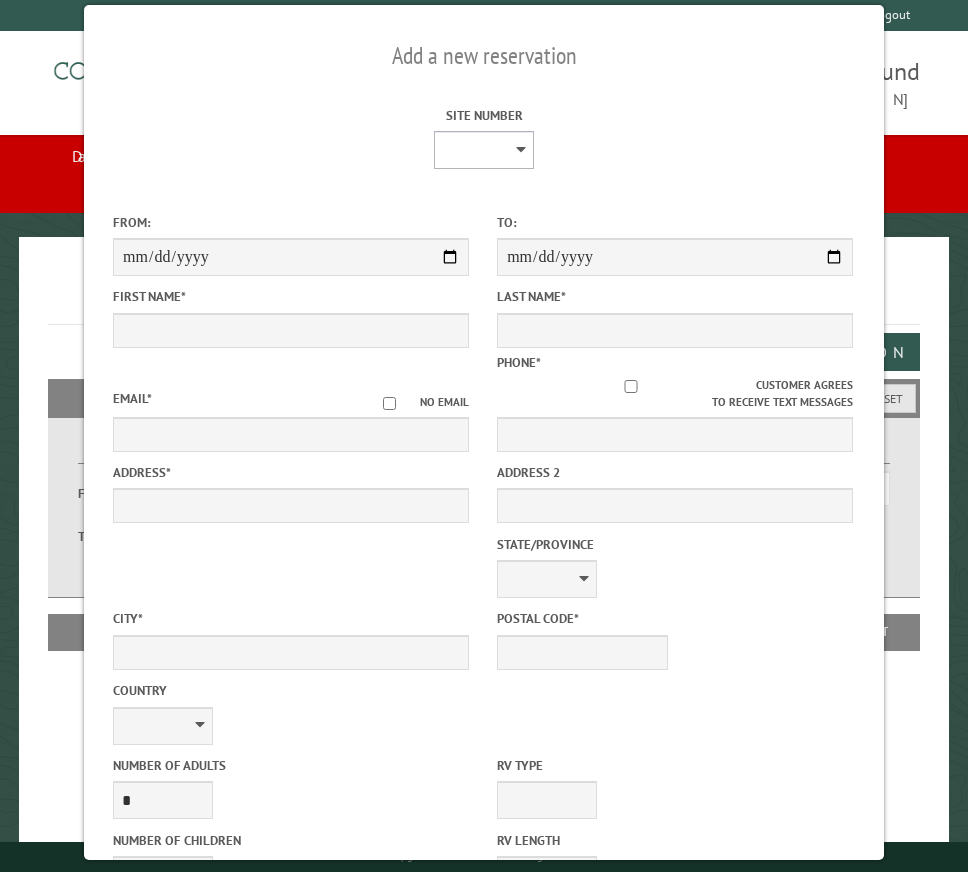 click on "* * * * * * * * * ** *** *** ** ** ** ** ** ** ** ** ** ** *** *** ** ** ** ** ** ** ** ** ** ** *** *** ** ** ** ** ** ** ** ** *** *** ** ** ** ** ** ** *** *** ** ** ** ** ** *** ** ** ** ** ** ** ** ** ** ** ** ** ** ** ** ** ** ** ** ** ** ** ** ** **" at bounding box center [484, 150] 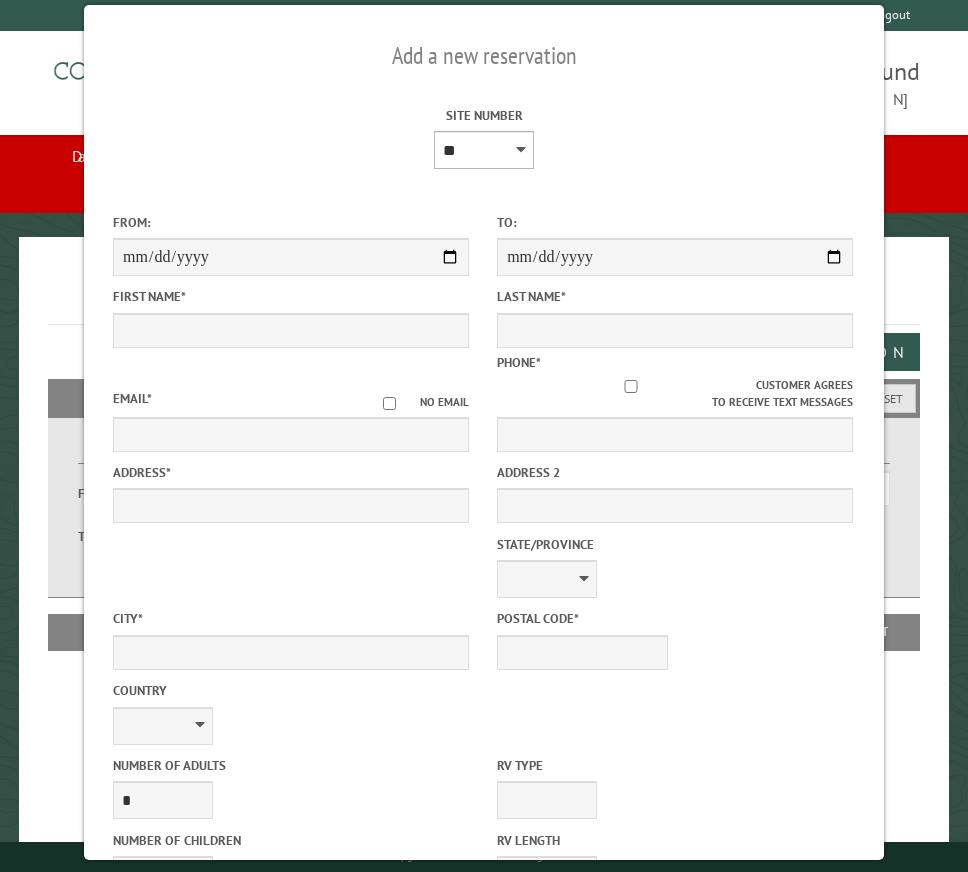 click on "* * * * * * * * * ** *** *** ** ** ** ** ** ** ** ** ** ** *** *** ** ** ** ** ** ** ** ** ** ** *** *** ** ** ** ** ** ** ** ** *** *** ** ** ** ** ** ** *** *** ** ** ** ** ** *** ** ** ** ** ** ** ** ** ** ** ** ** ** ** ** ** ** ** ** ** ** ** ** ** **" at bounding box center [484, 150] 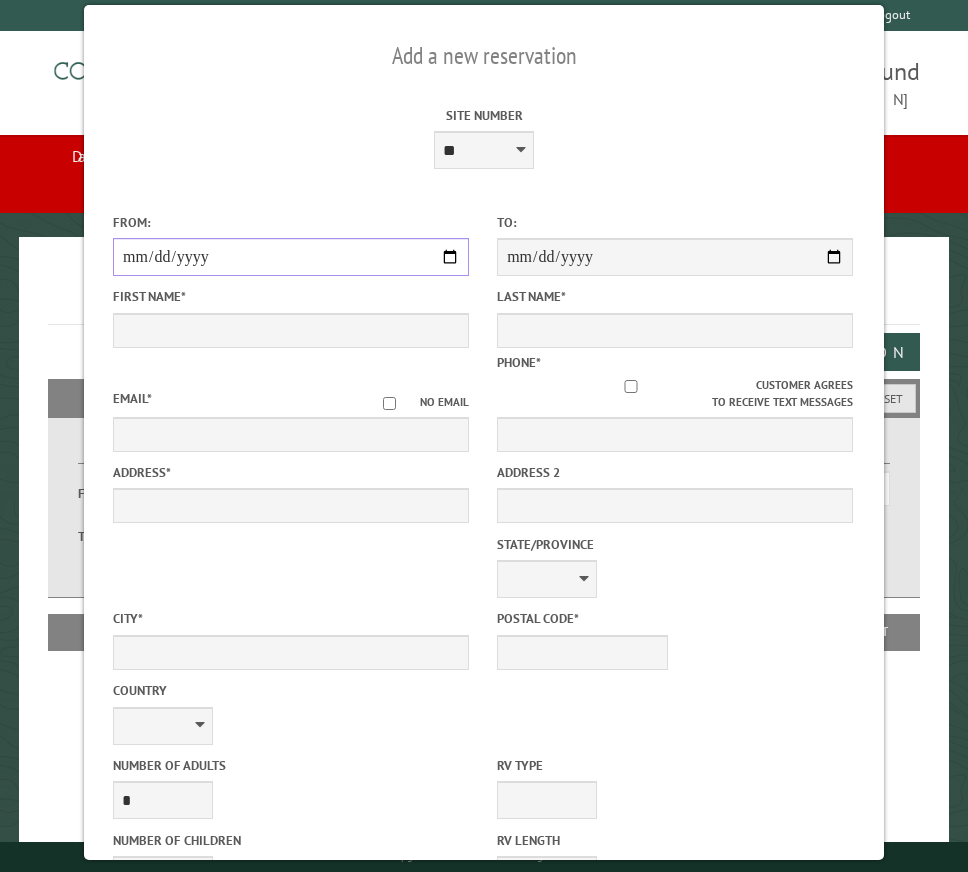 click on "From:" at bounding box center [291, 257] 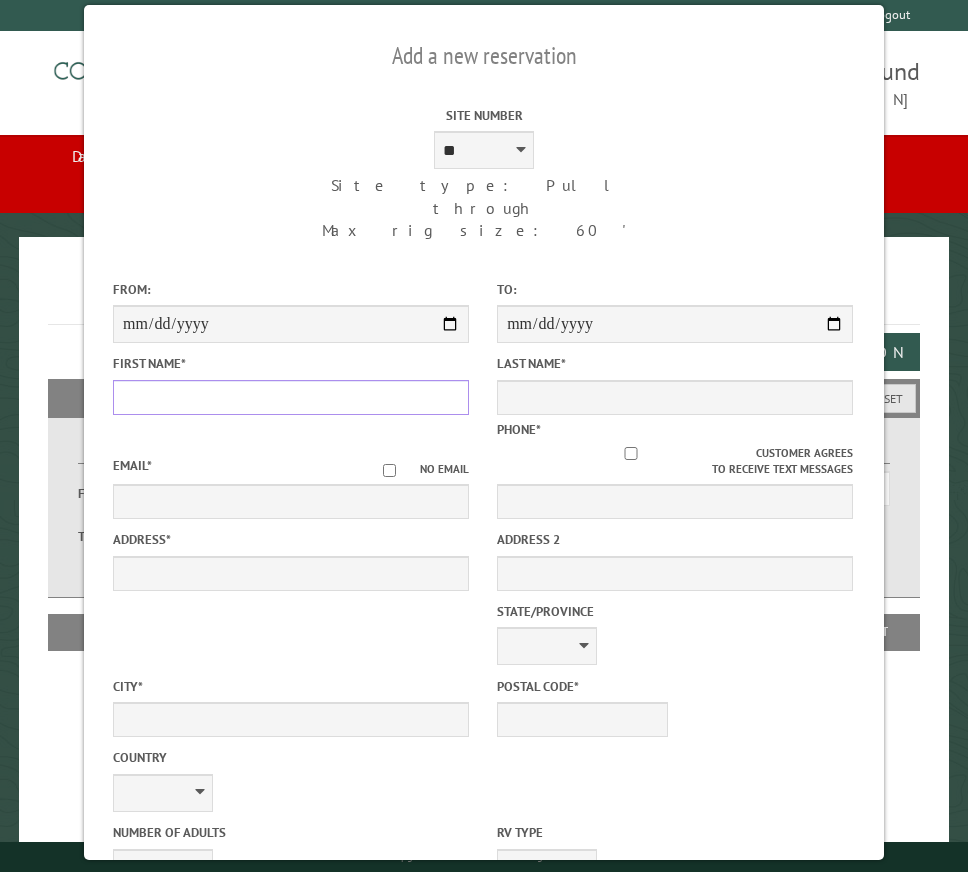 drag, startPoint x: 162, startPoint y: 381, endPoint x: 168, endPoint y: 352, distance: 29.614185 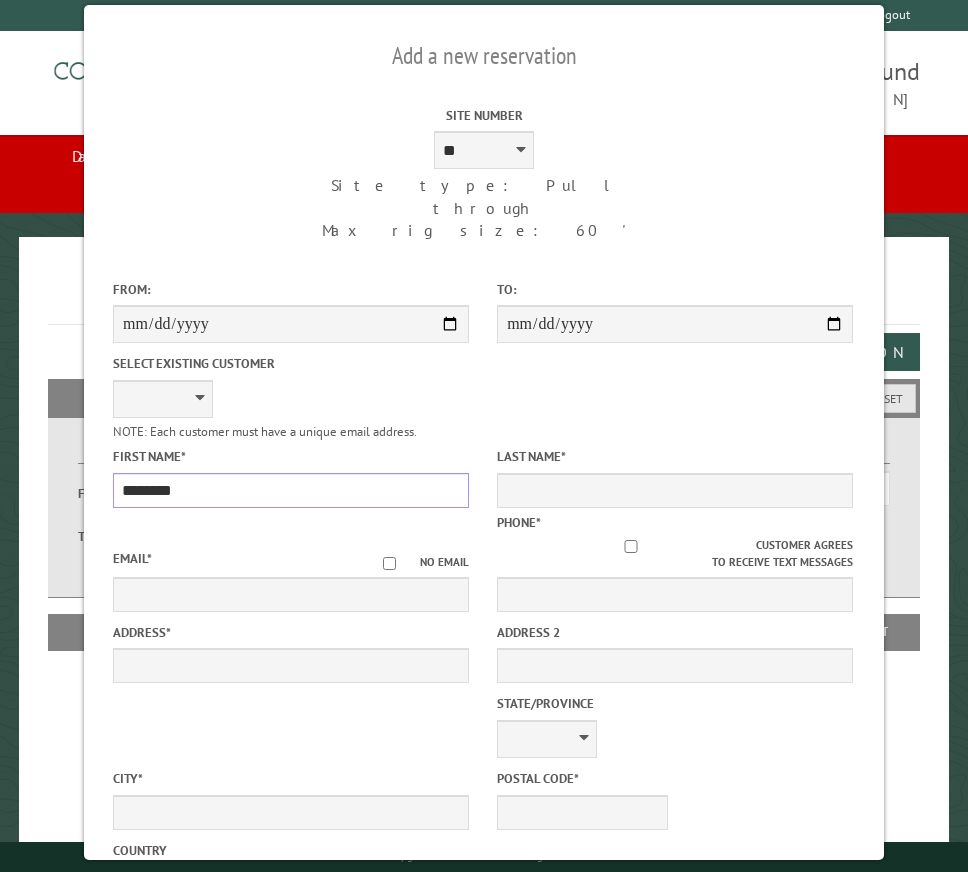 type on "********" 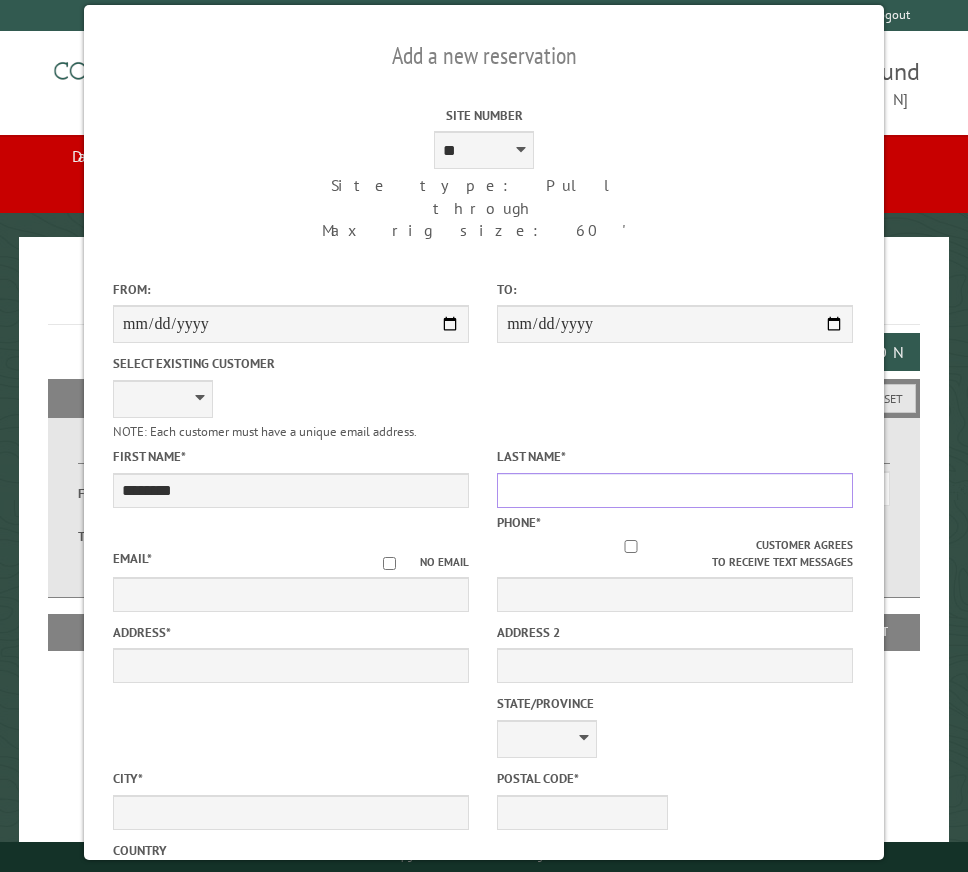 drag, startPoint x: 517, startPoint y: 470, endPoint x: 528, endPoint y: 459, distance: 15.556349 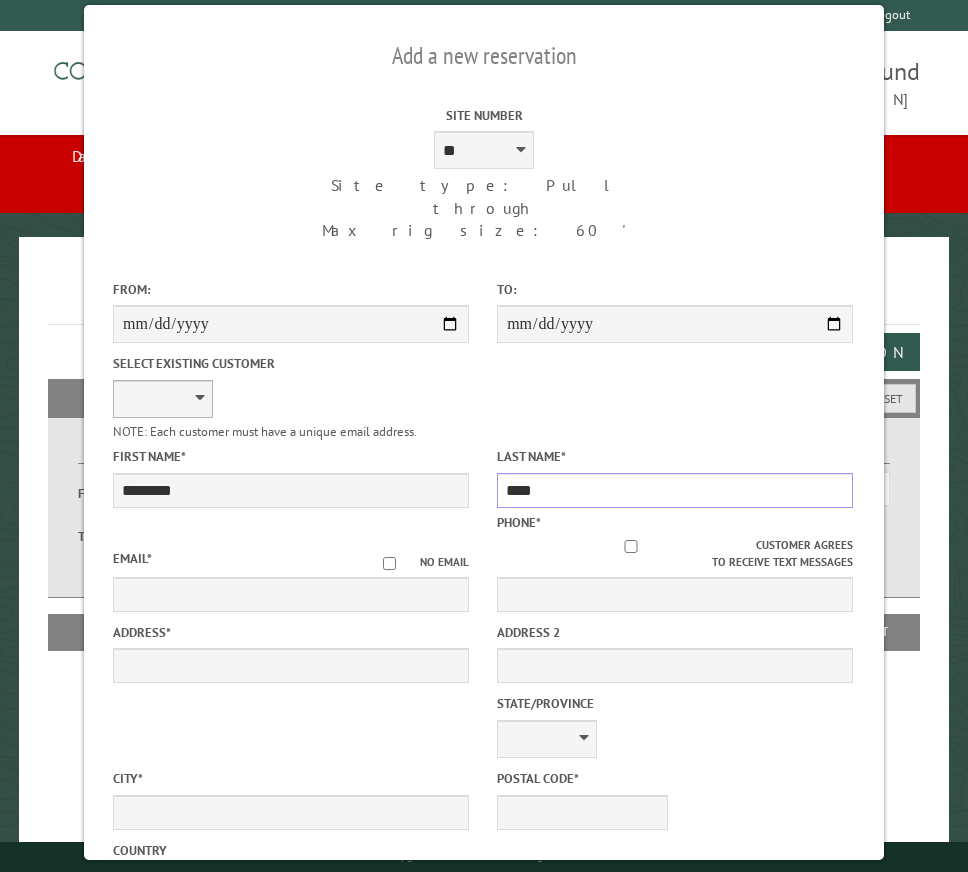 type on "****" 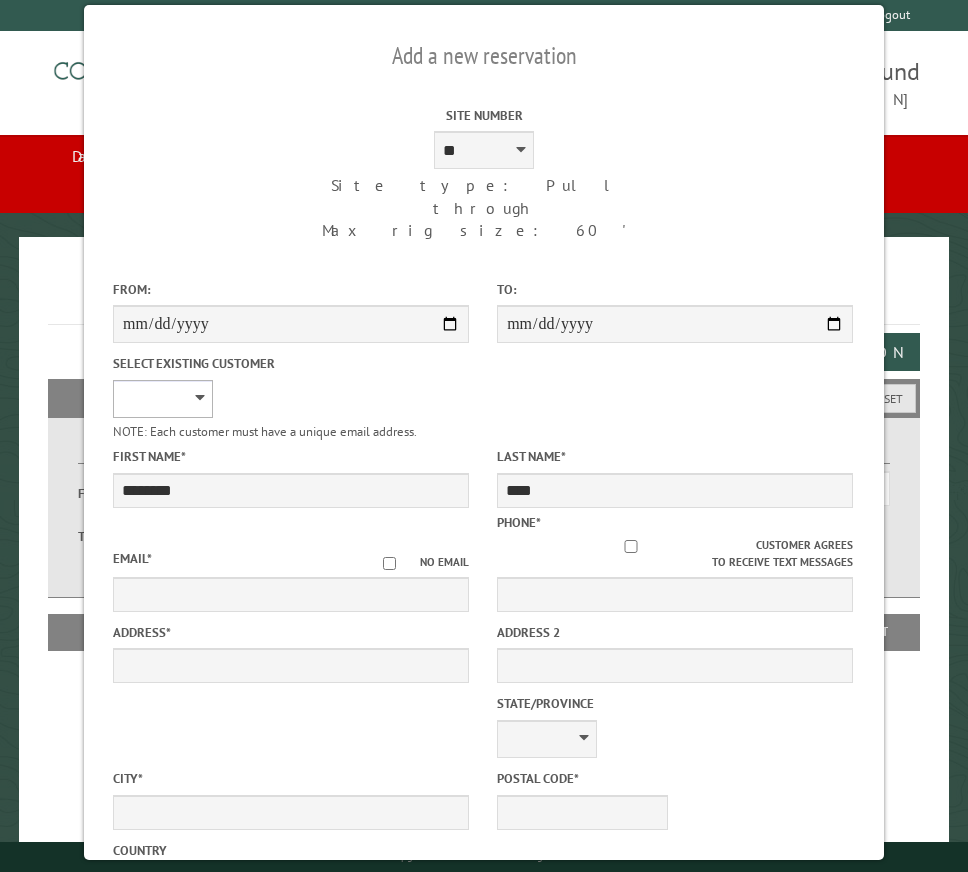 click on "**********" at bounding box center [163, 399] 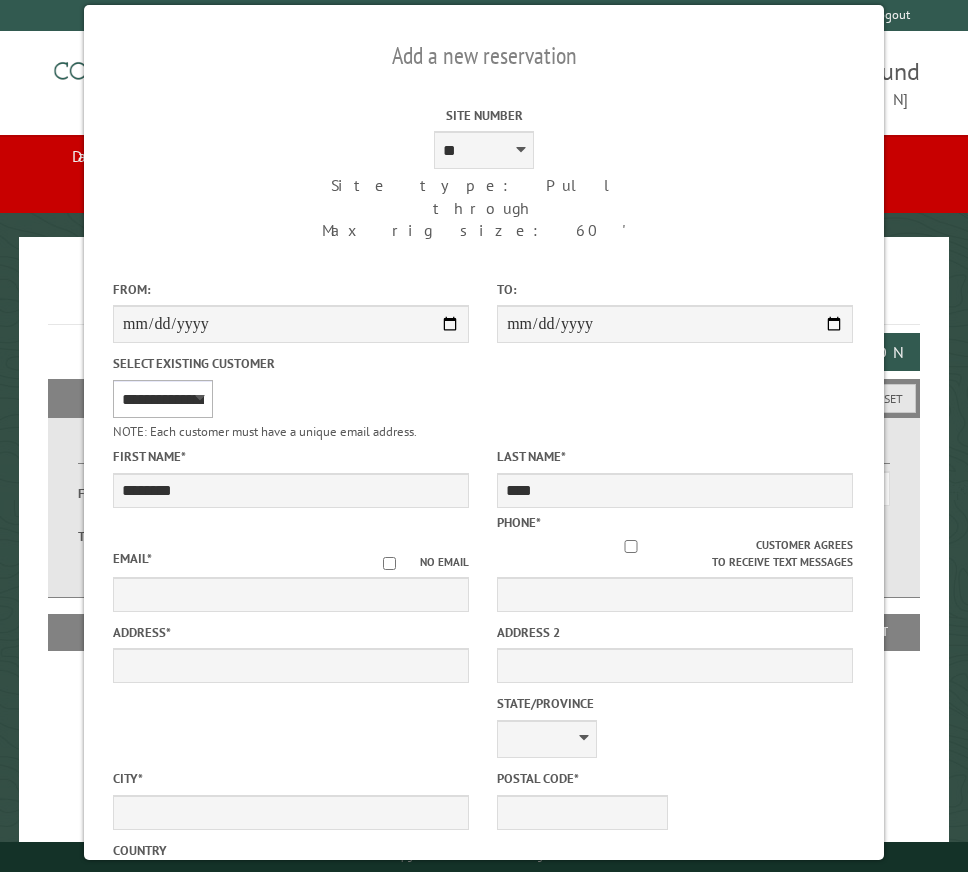click on "**********" at bounding box center (163, 399) 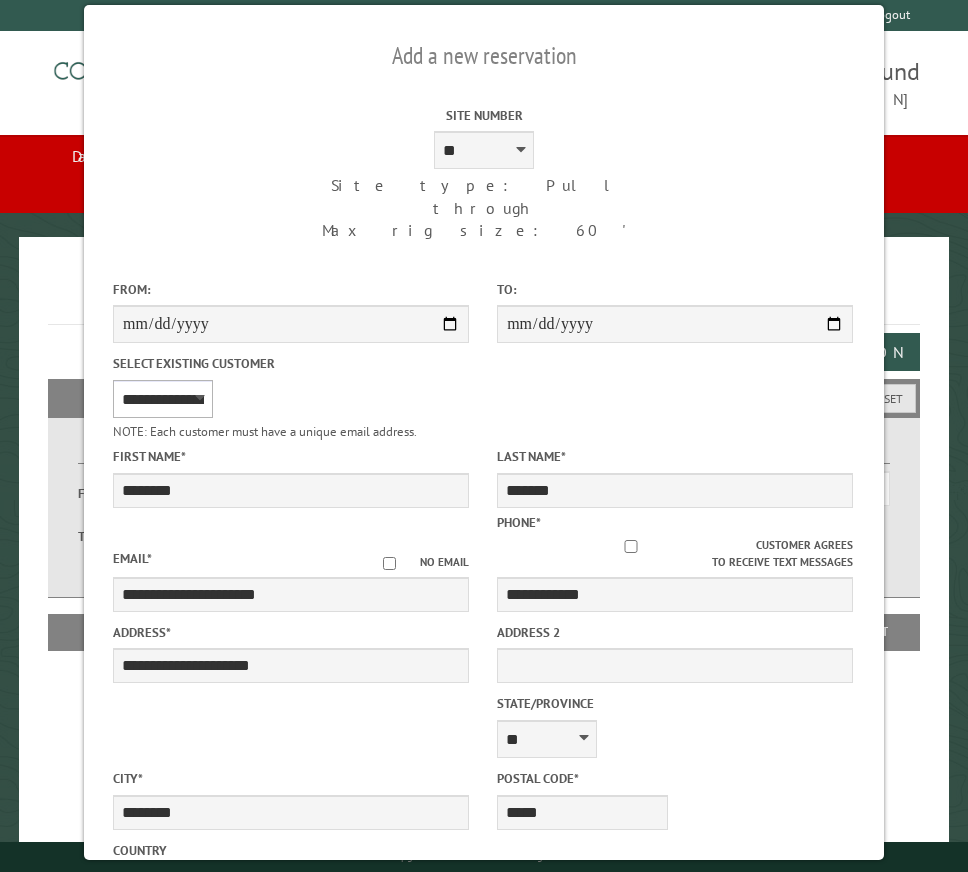 click on "**********" at bounding box center [163, 399] 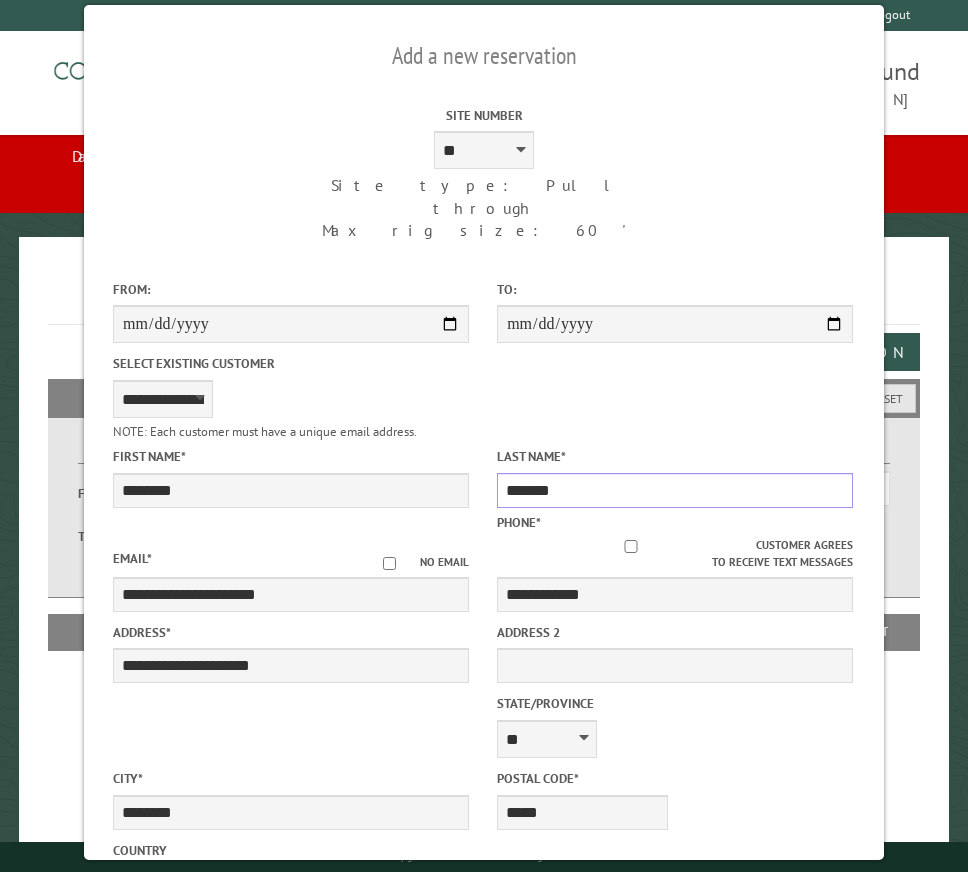 click on "*******" at bounding box center (675, 490) 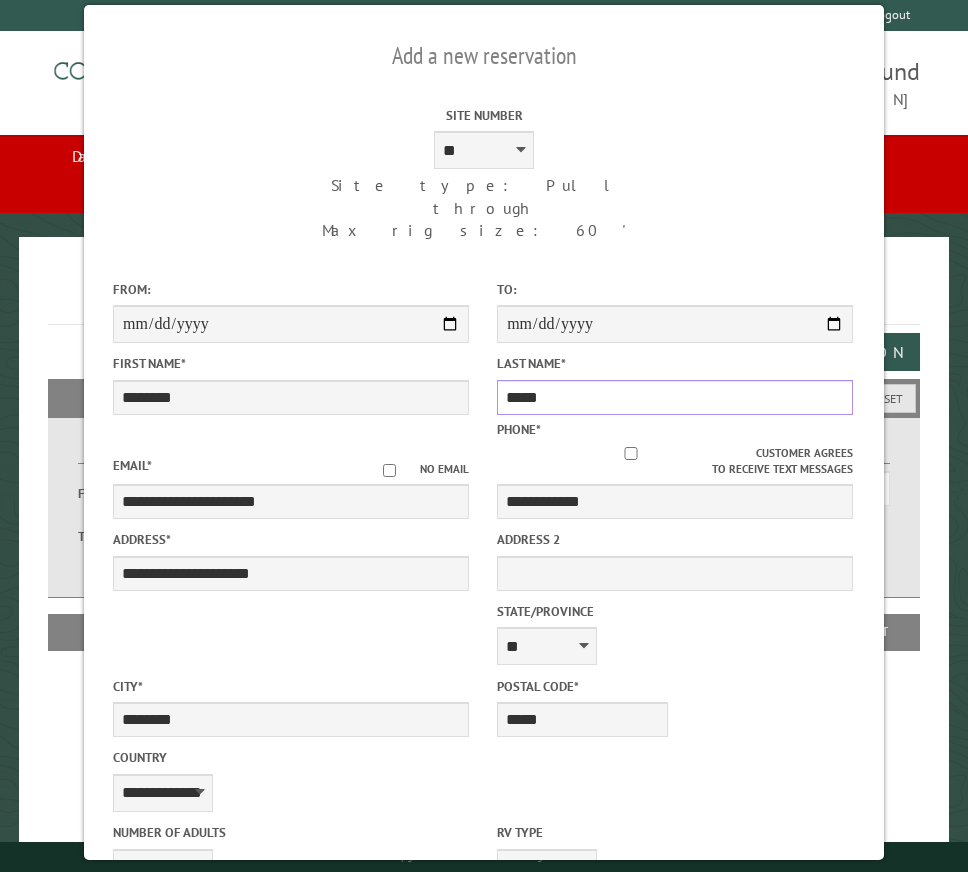 type on "*****" 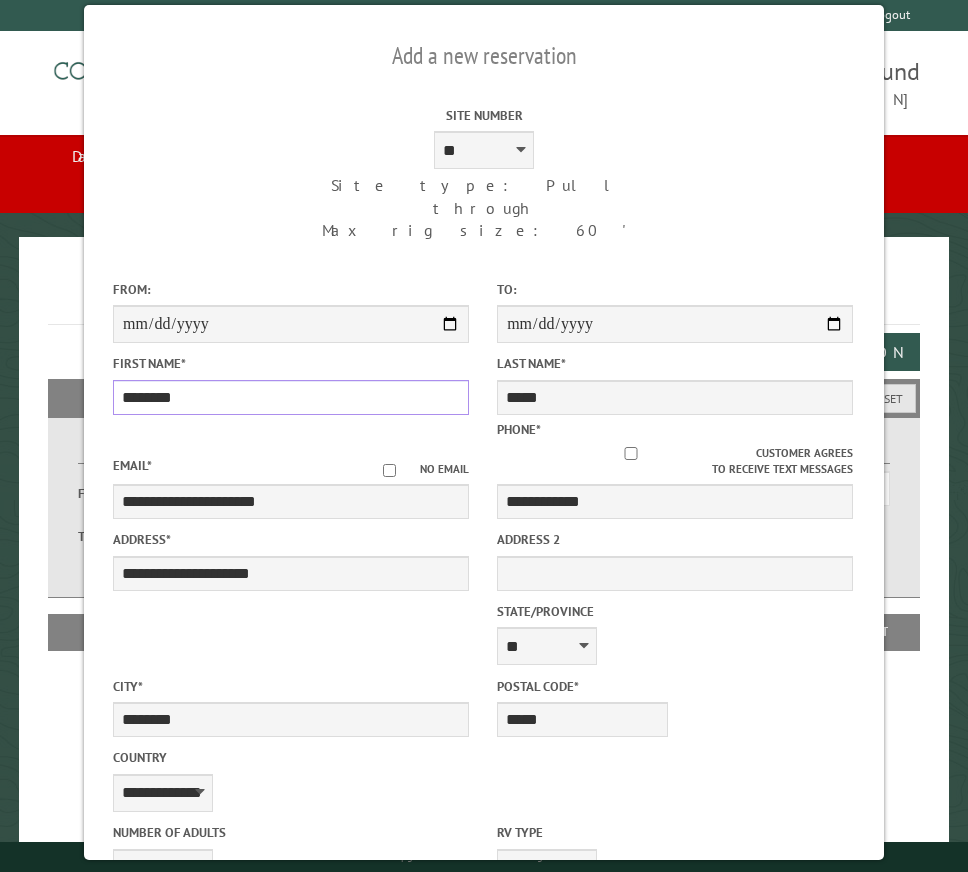 click on "********" at bounding box center [291, 397] 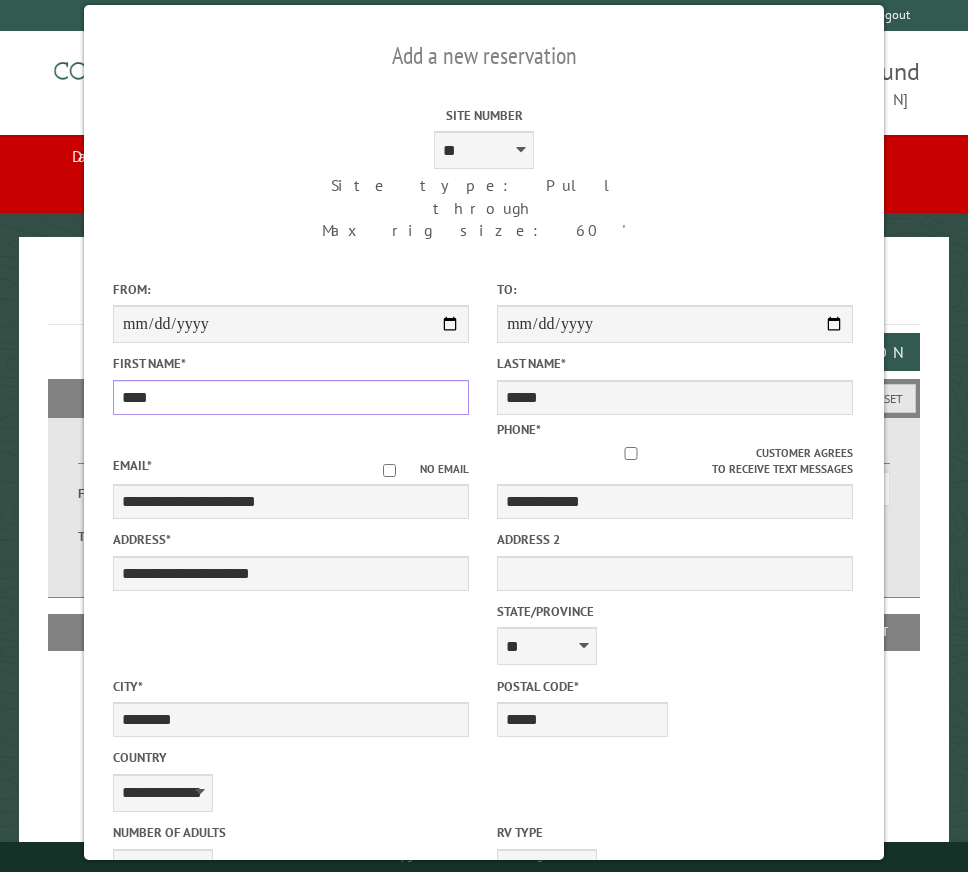 type on "****" 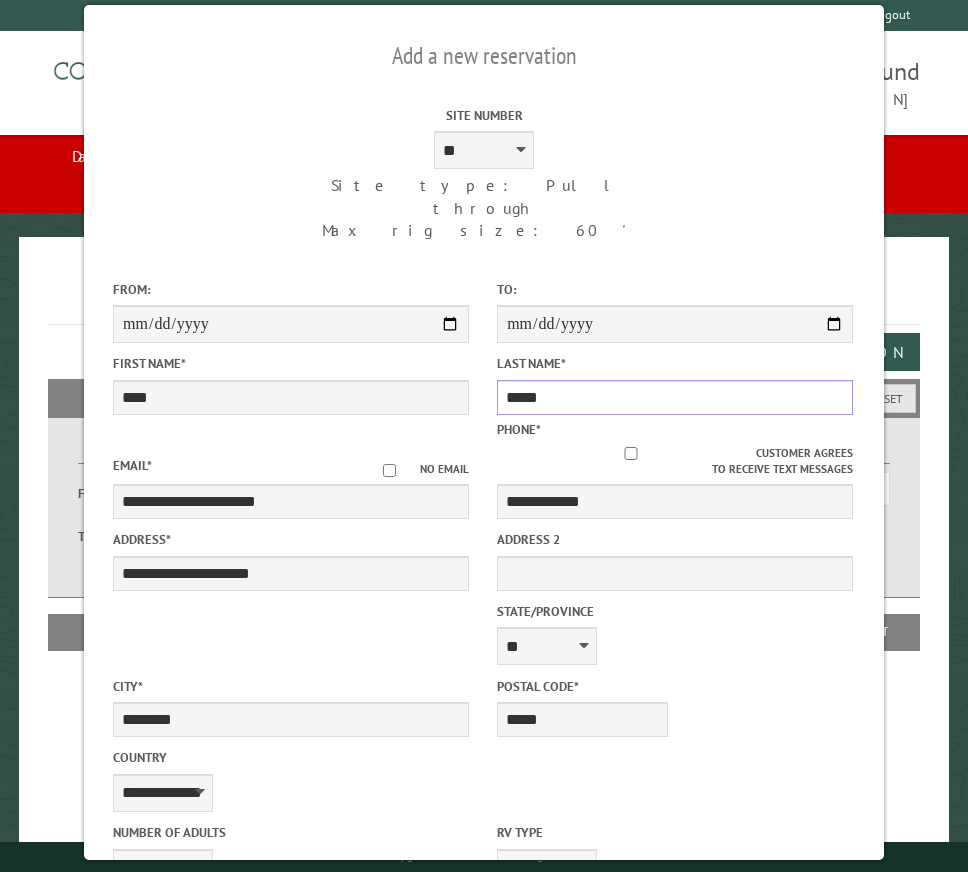 click on "*****" at bounding box center (675, 397) 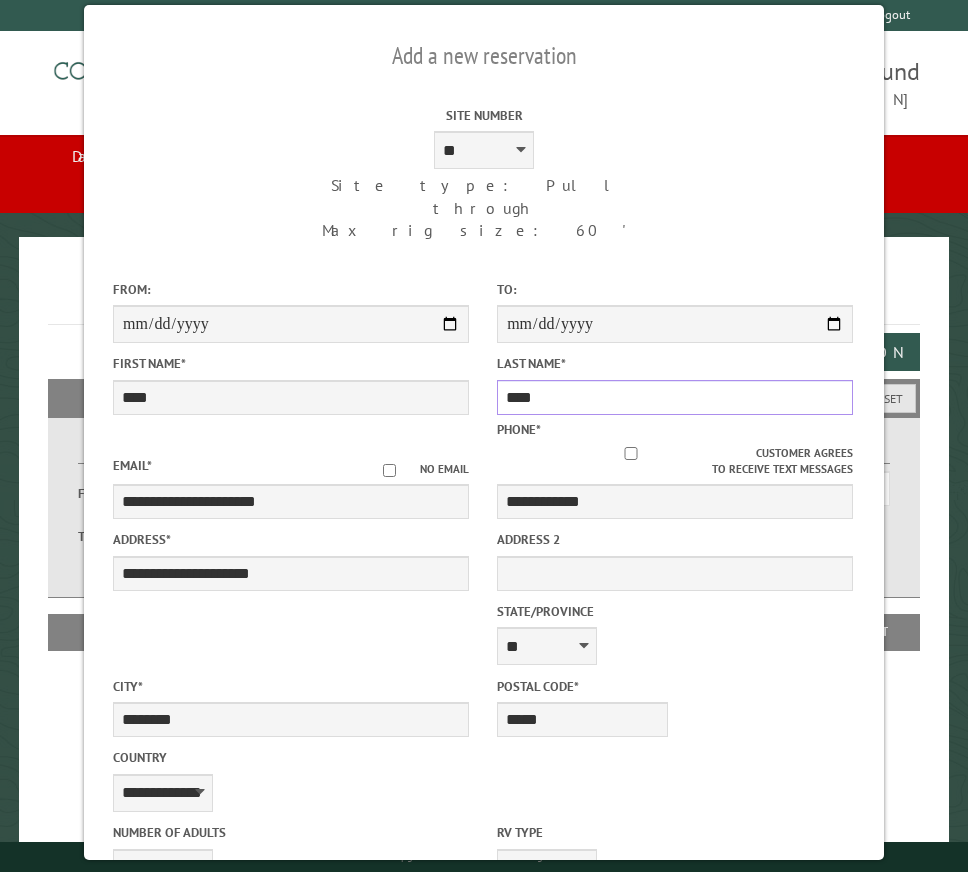 click on "****" at bounding box center [675, 397] 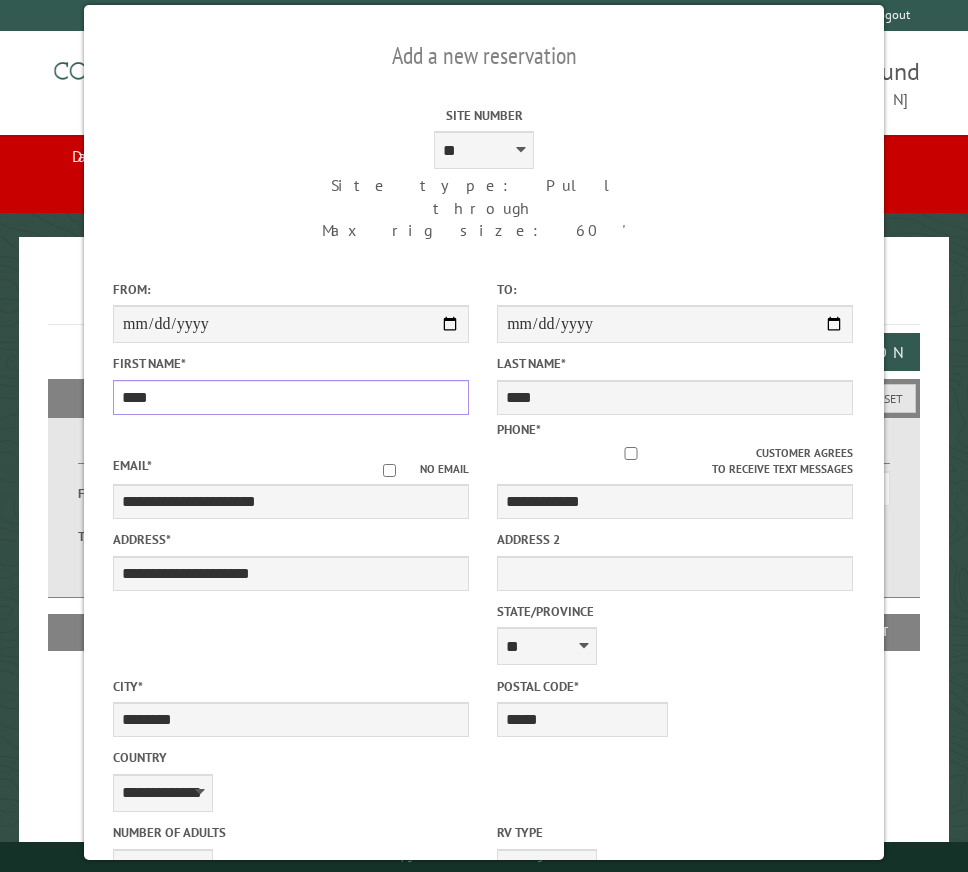 click on "****" at bounding box center [291, 397] 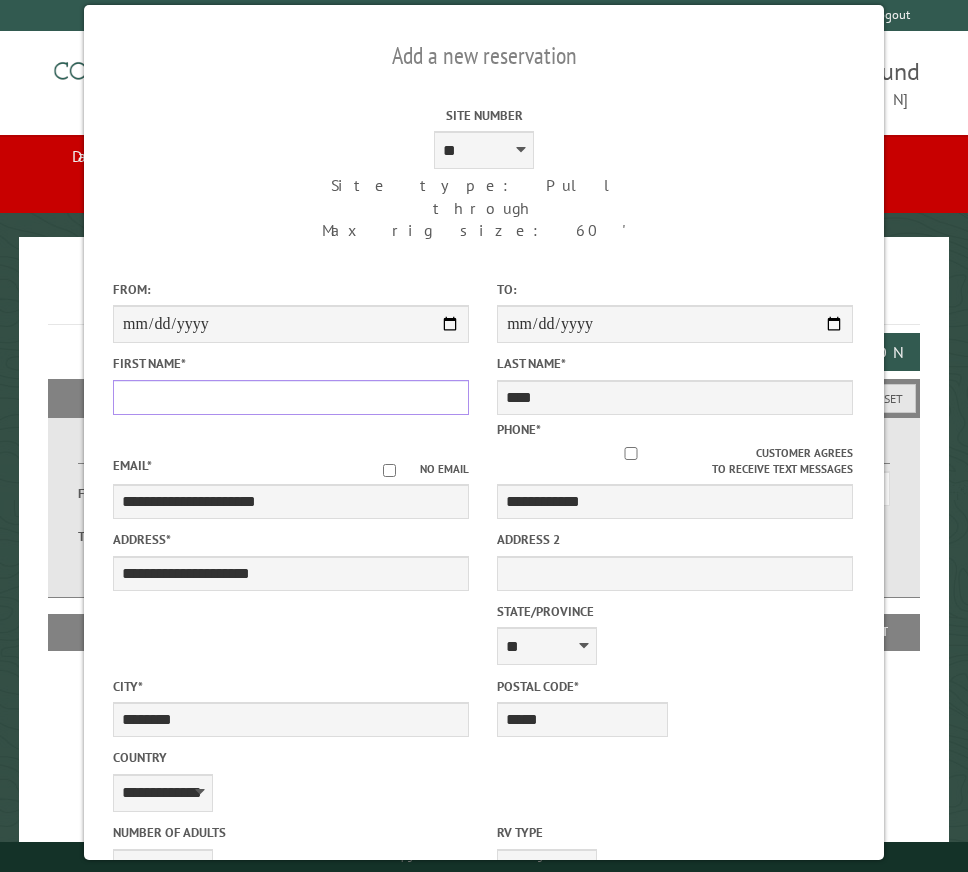 type 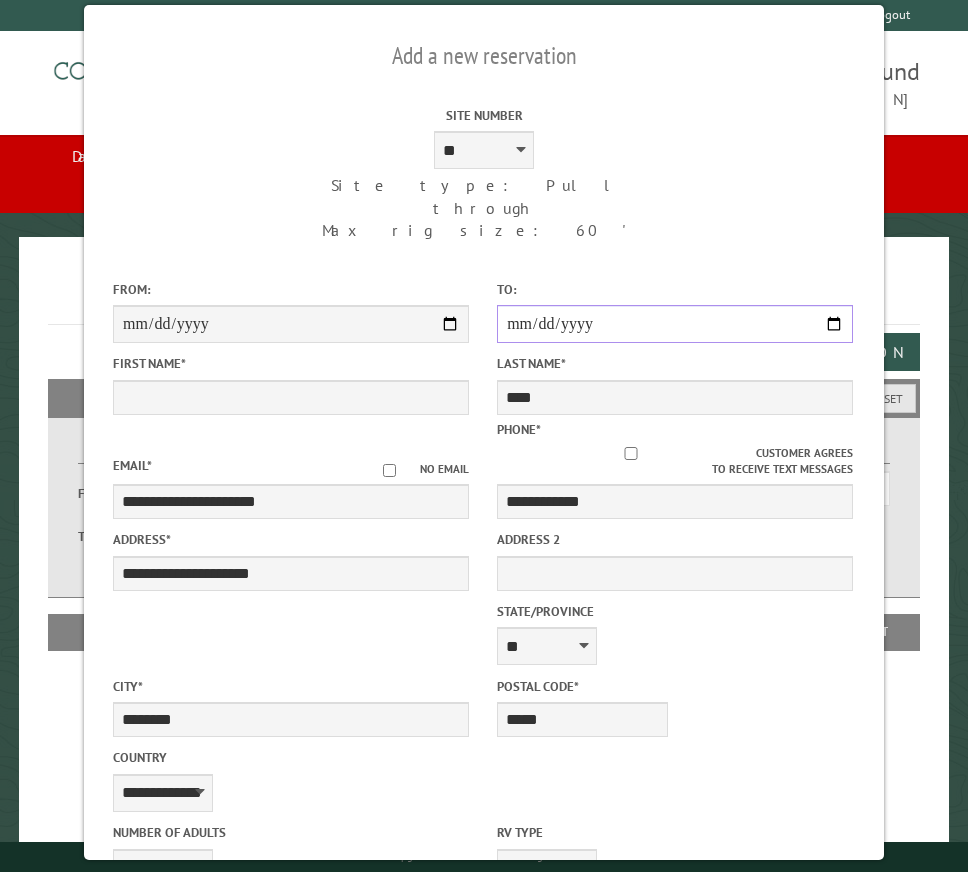drag, startPoint x: 809, startPoint y: 309, endPoint x: 609, endPoint y: 186, distance: 234.79565 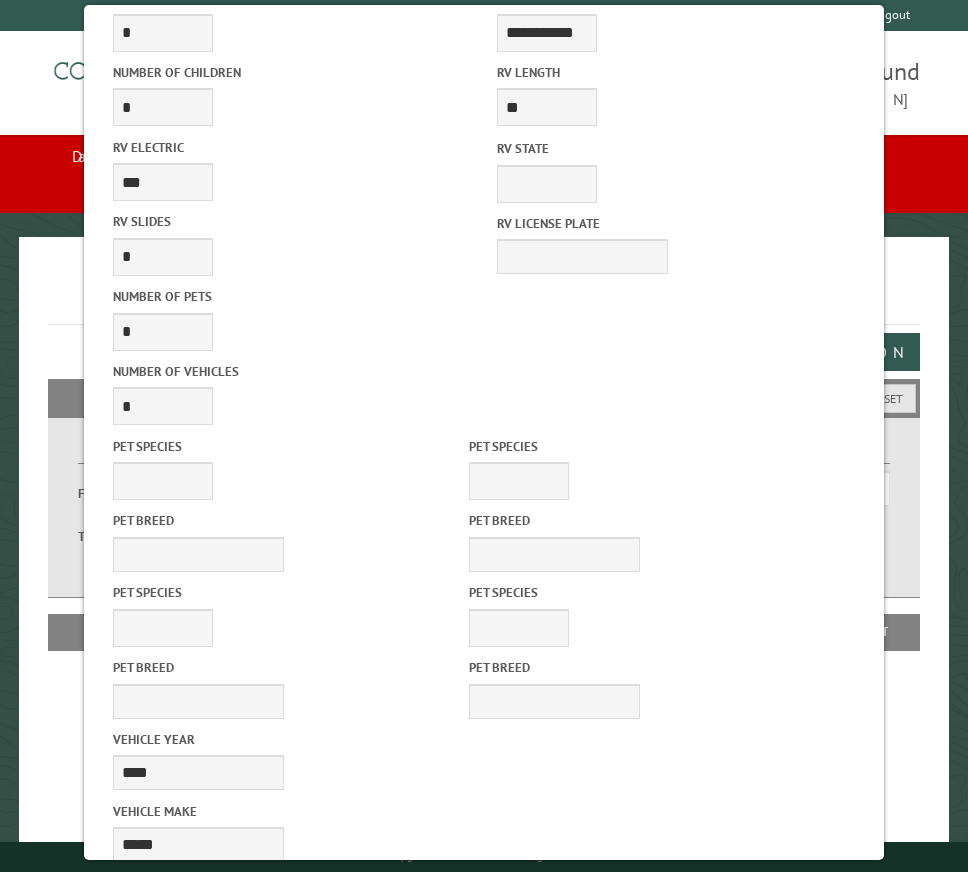 scroll, scrollTop: 851, scrollLeft: 0, axis: vertical 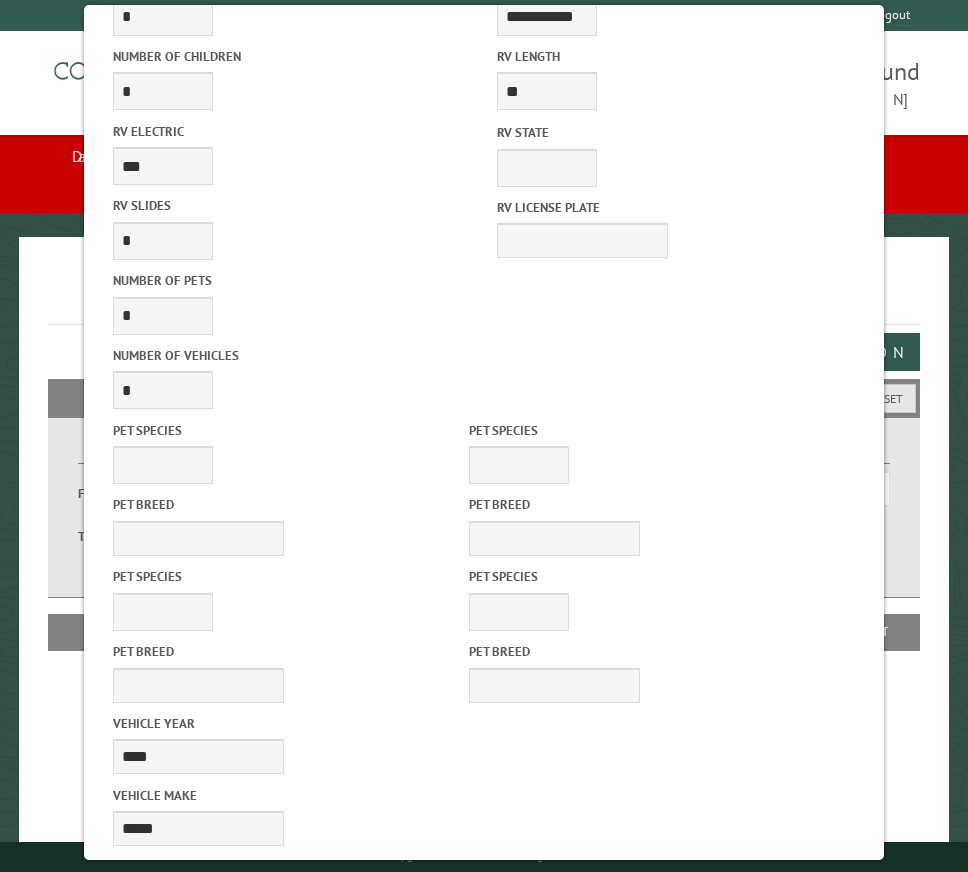click on "Cancel" at bounding box center [393, 1480] 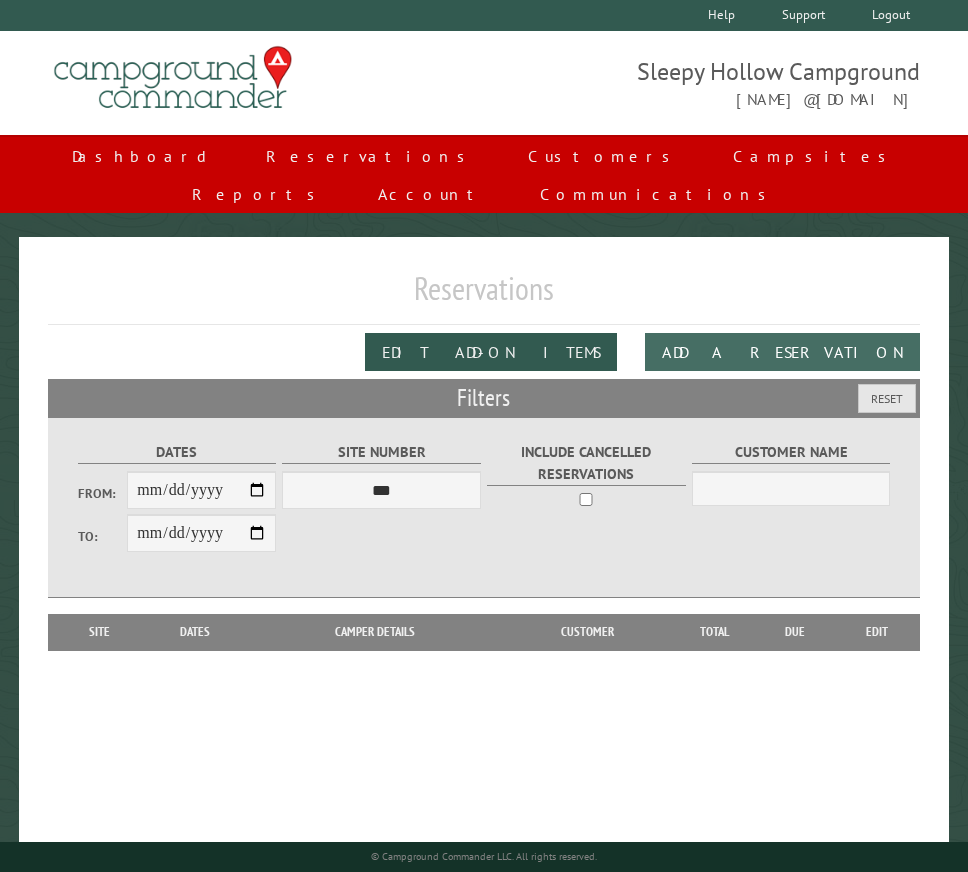 click on "Add a Reservation" at bounding box center [782, 352] 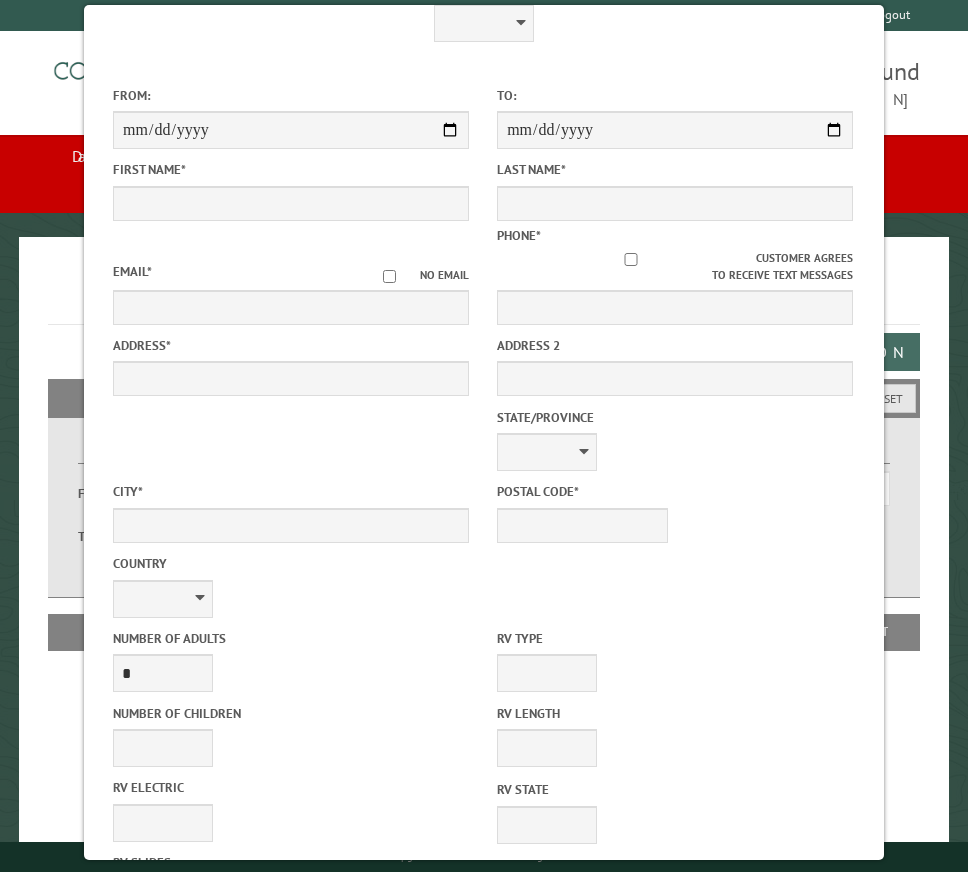 scroll, scrollTop: 90, scrollLeft: 0, axis: vertical 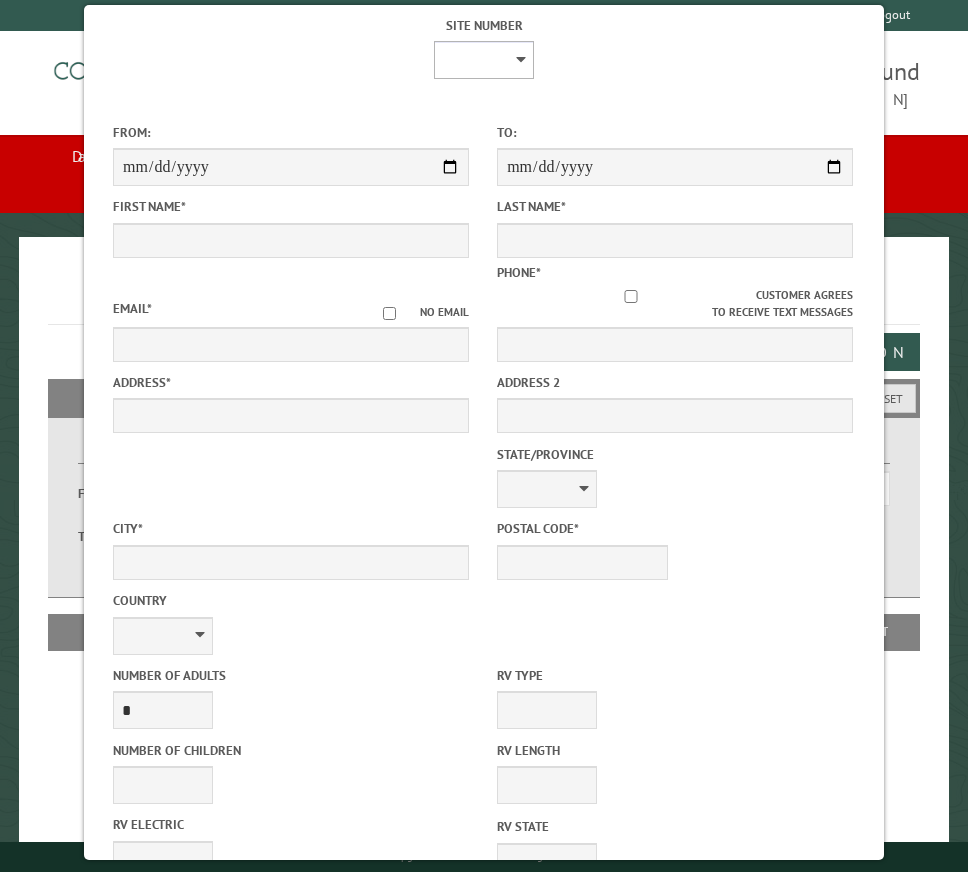 click on "* * * * * * * * * ** *** *** ** ** ** ** ** ** ** ** ** ** *** *** ** ** ** ** ** ** ** ** ** ** *** *** ** ** ** ** ** ** ** ** *** *** ** ** ** ** ** ** *** *** ** ** ** ** ** *** ** ** ** ** ** ** ** ** ** ** ** ** ** ** ** ** ** ** ** ** ** ** ** ** **" at bounding box center (484, 60) 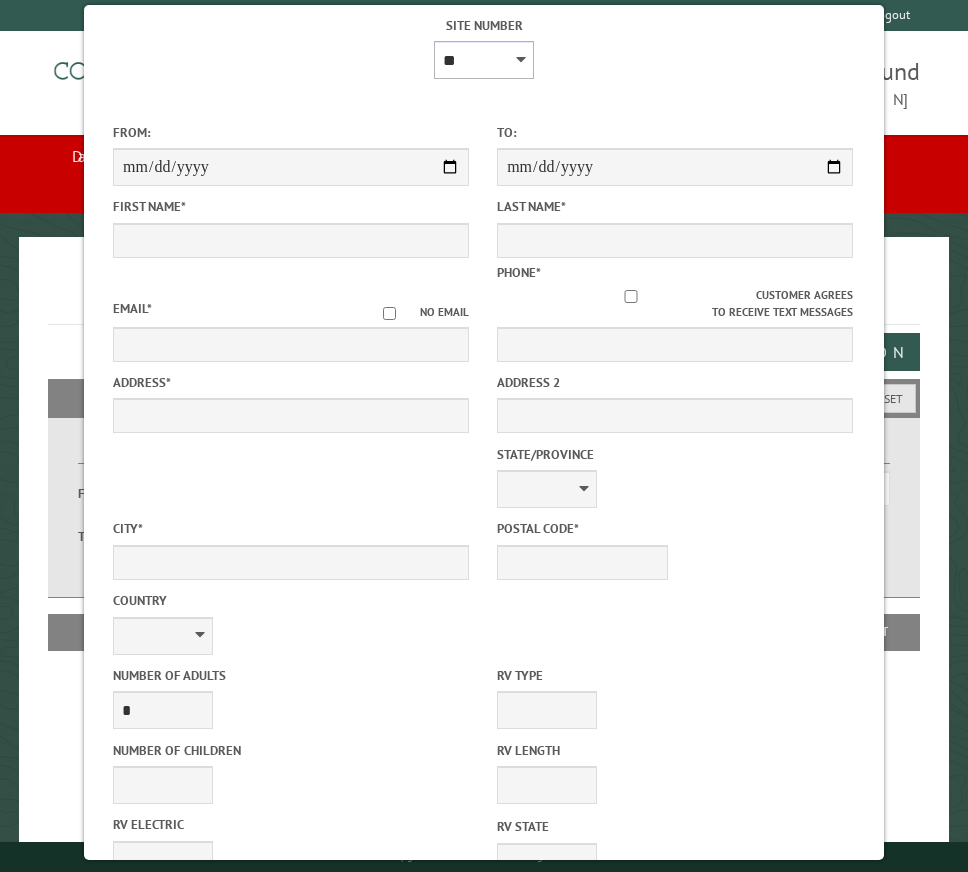 click on "* * * * * * * * * ** *** *** ** ** ** ** ** ** ** ** ** ** *** *** ** ** ** ** ** ** ** ** ** ** *** *** ** ** ** ** ** ** ** ** *** *** ** ** ** ** ** ** *** *** ** ** ** ** ** *** ** ** ** ** ** ** ** ** ** ** ** ** ** ** ** ** ** ** ** ** ** ** ** ** **" at bounding box center [484, 60] 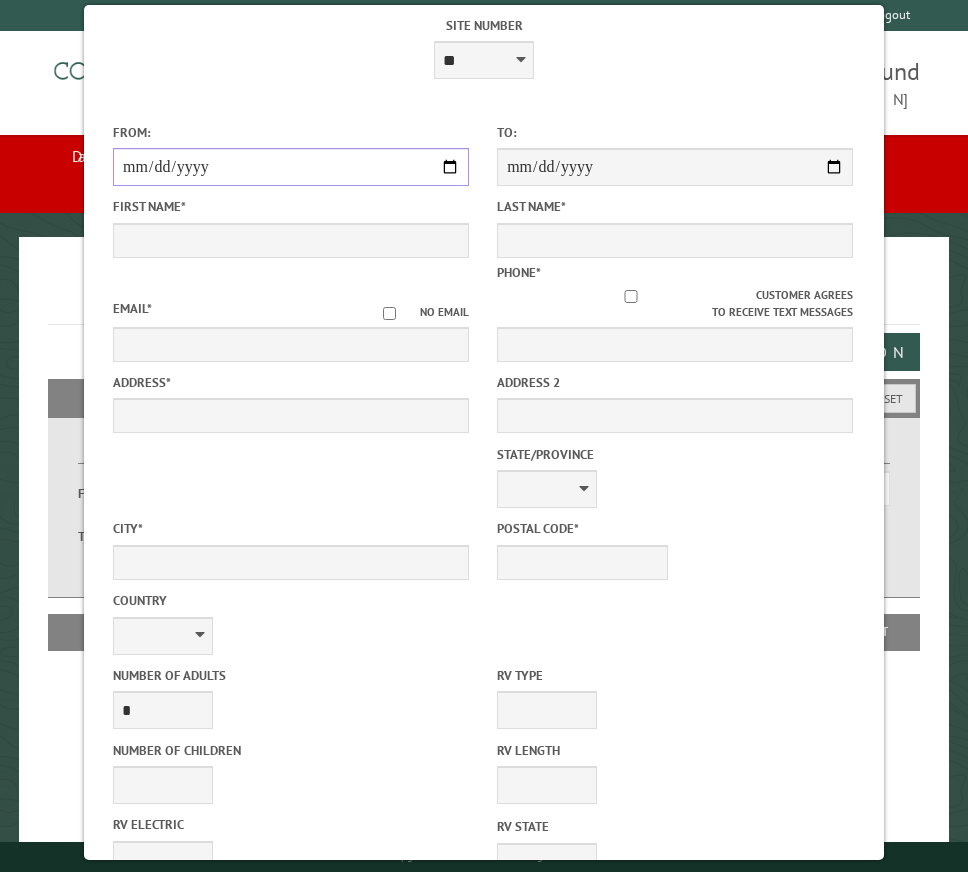 click on "From:" at bounding box center (291, 167) 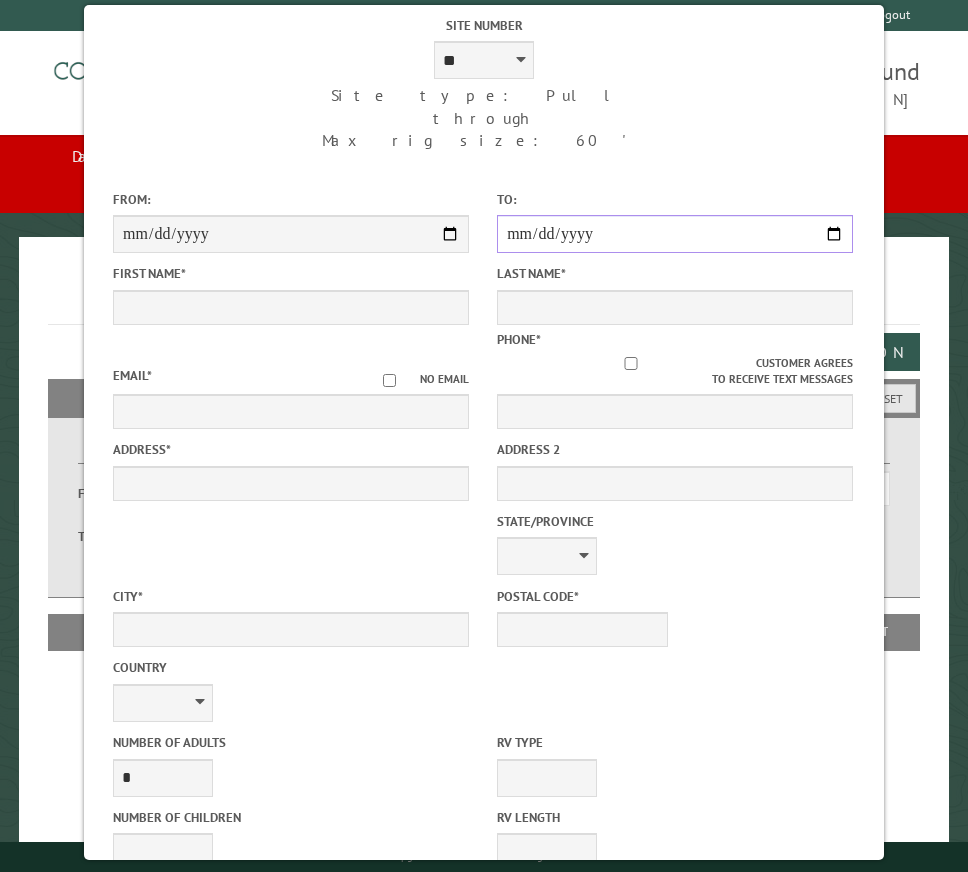 click on "**********" at bounding box center (675, 234) 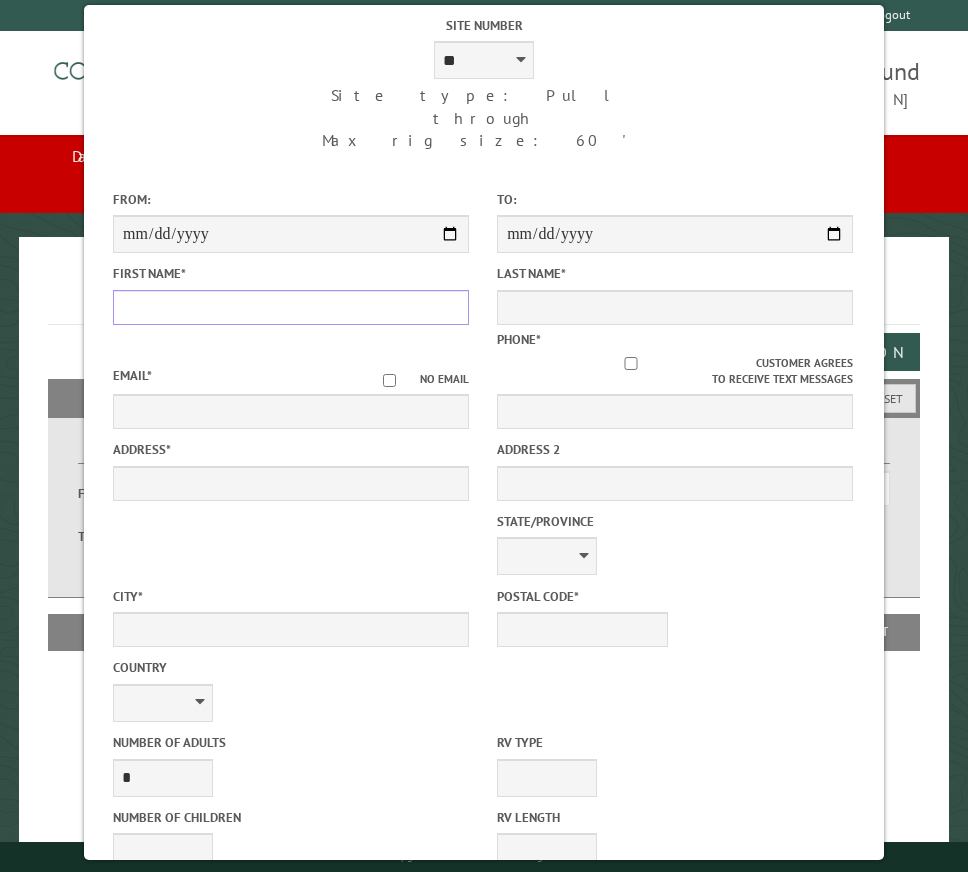 click on "First Name *" at bounding box center [291, 307] 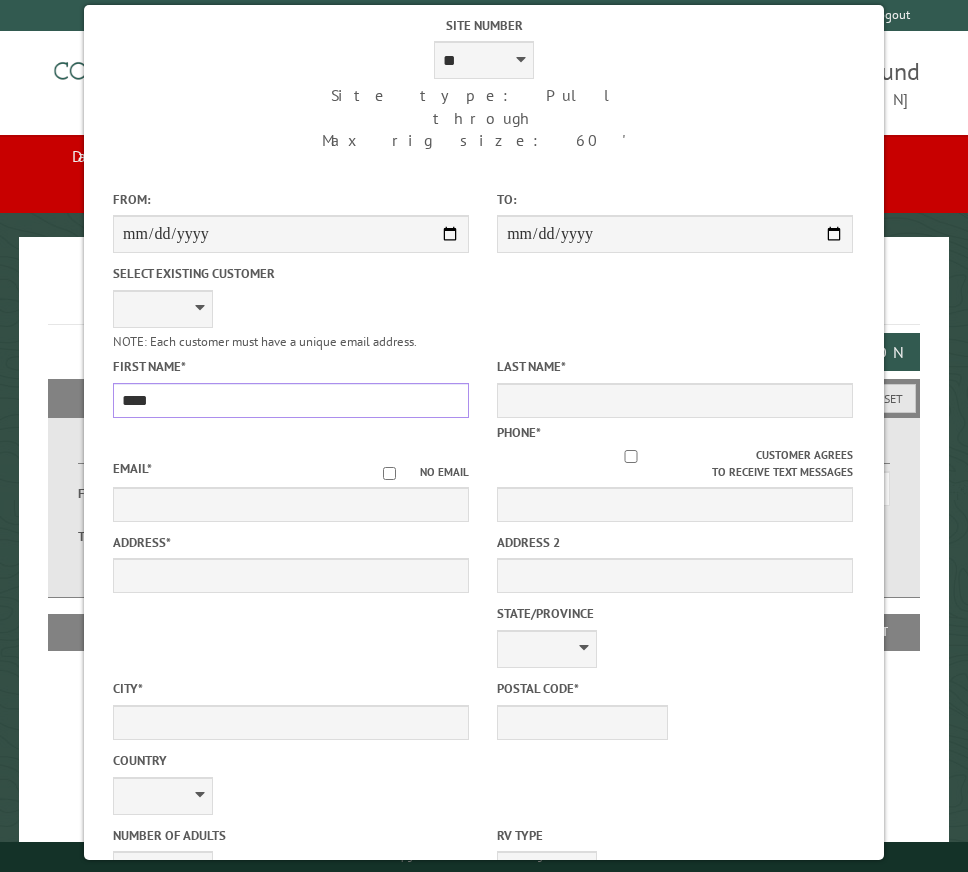 type on "****" 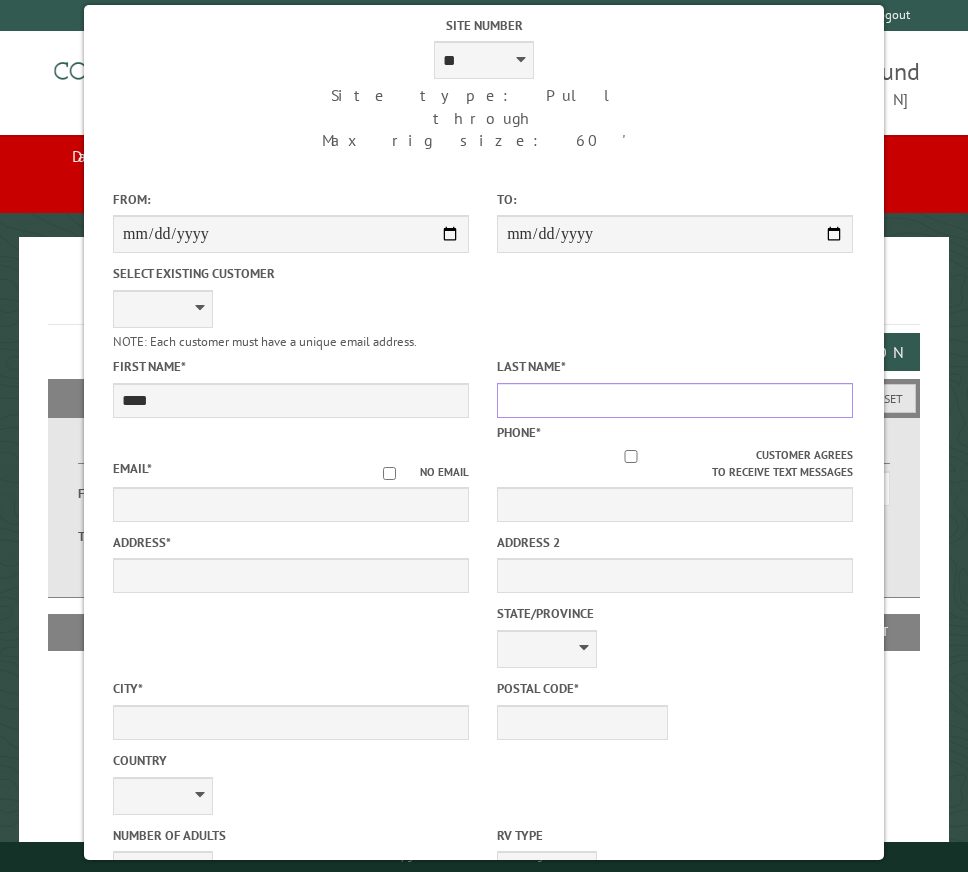 click on "Last Name *" at bounding box center [675, 400] 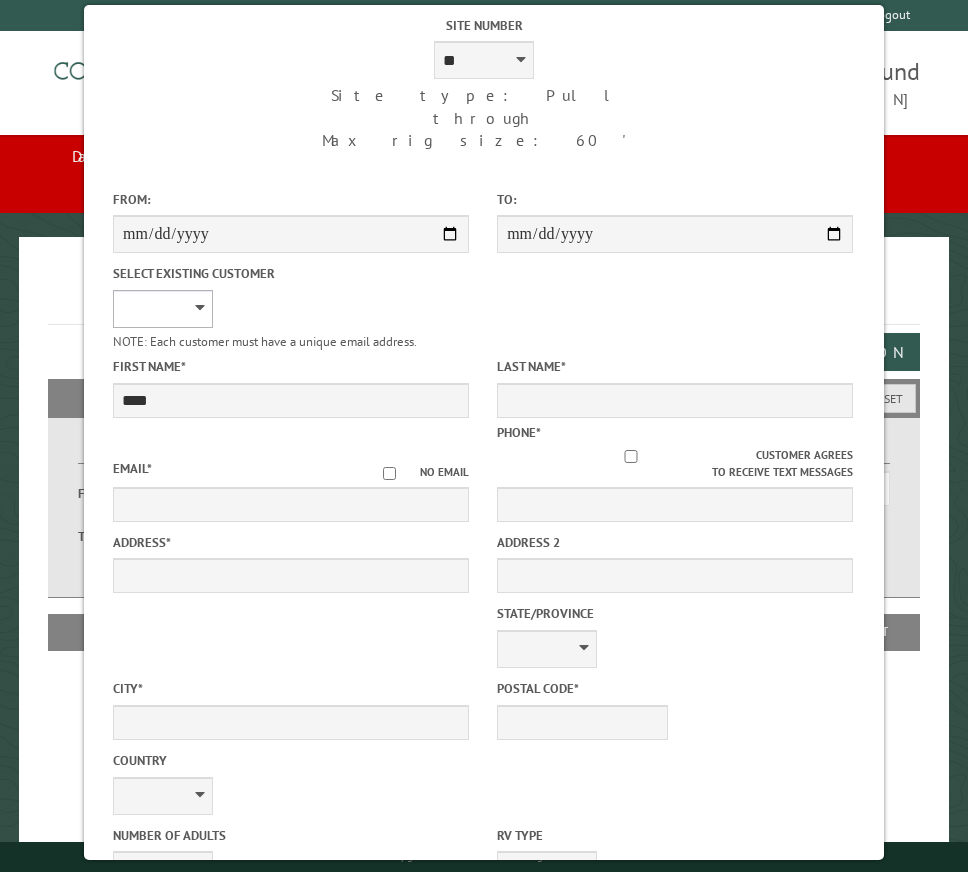 click on "**********" at bounding box center (163, 309) 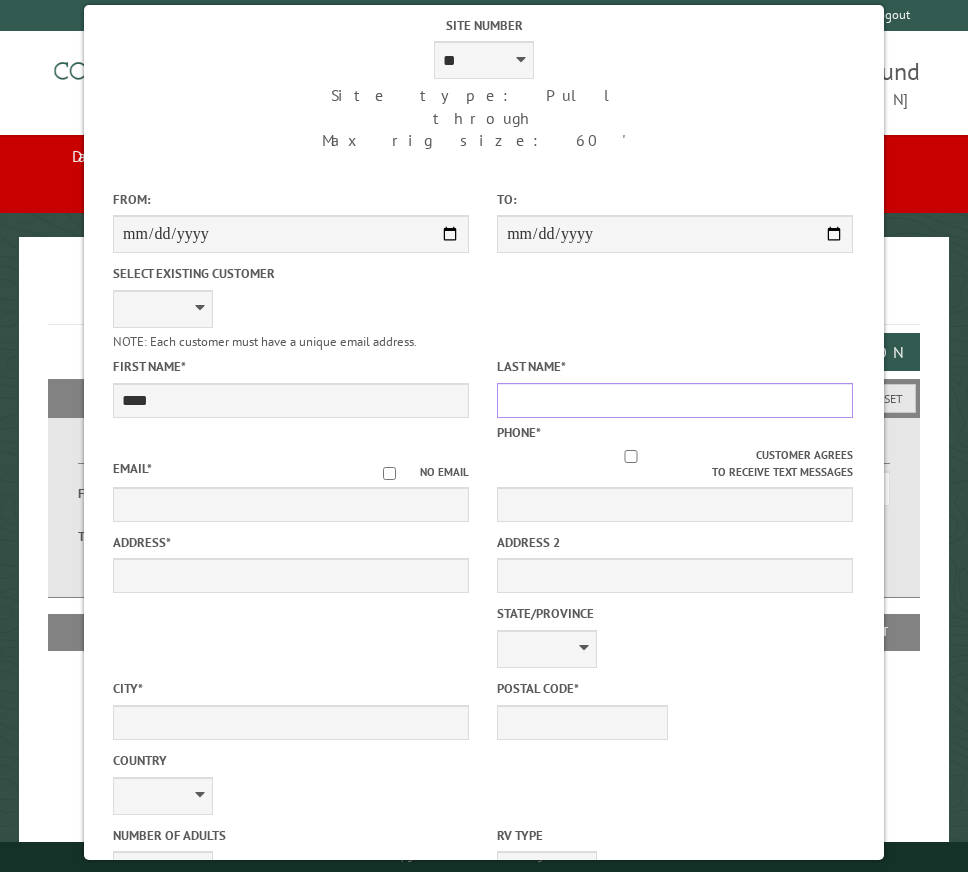 click on "Last Name *" at bounding box center (675, 400) 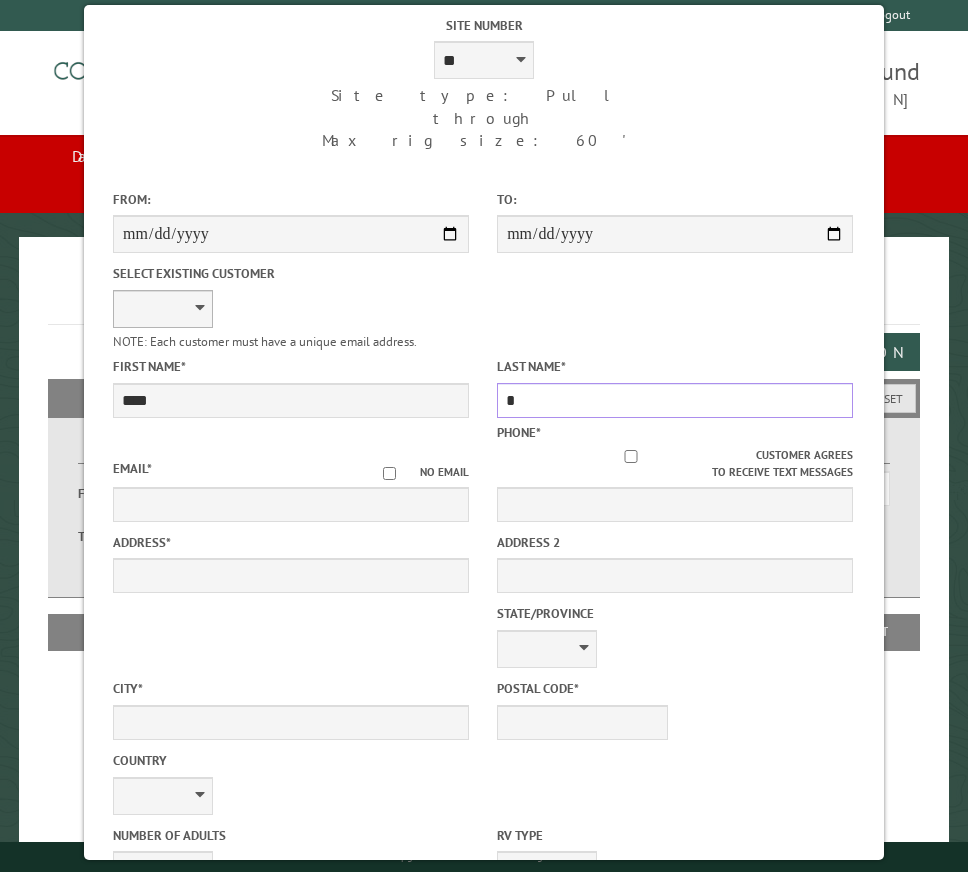 type on "*" 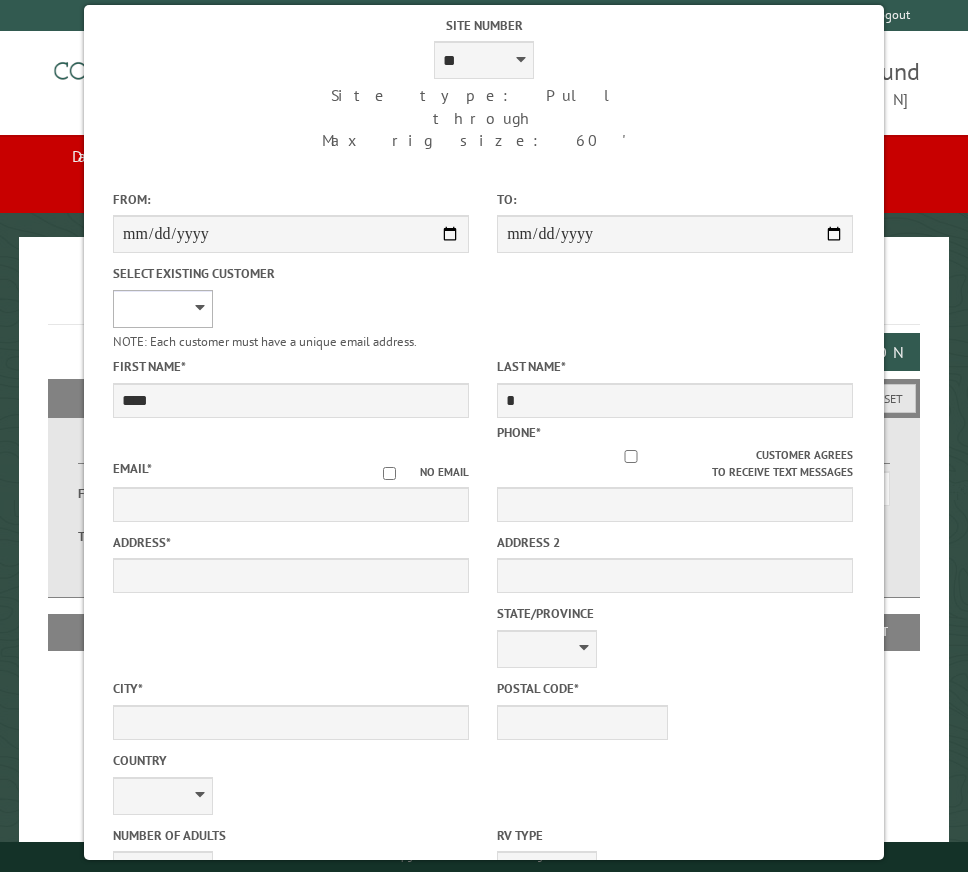 click on "**********" at bounding box center [163, 309] 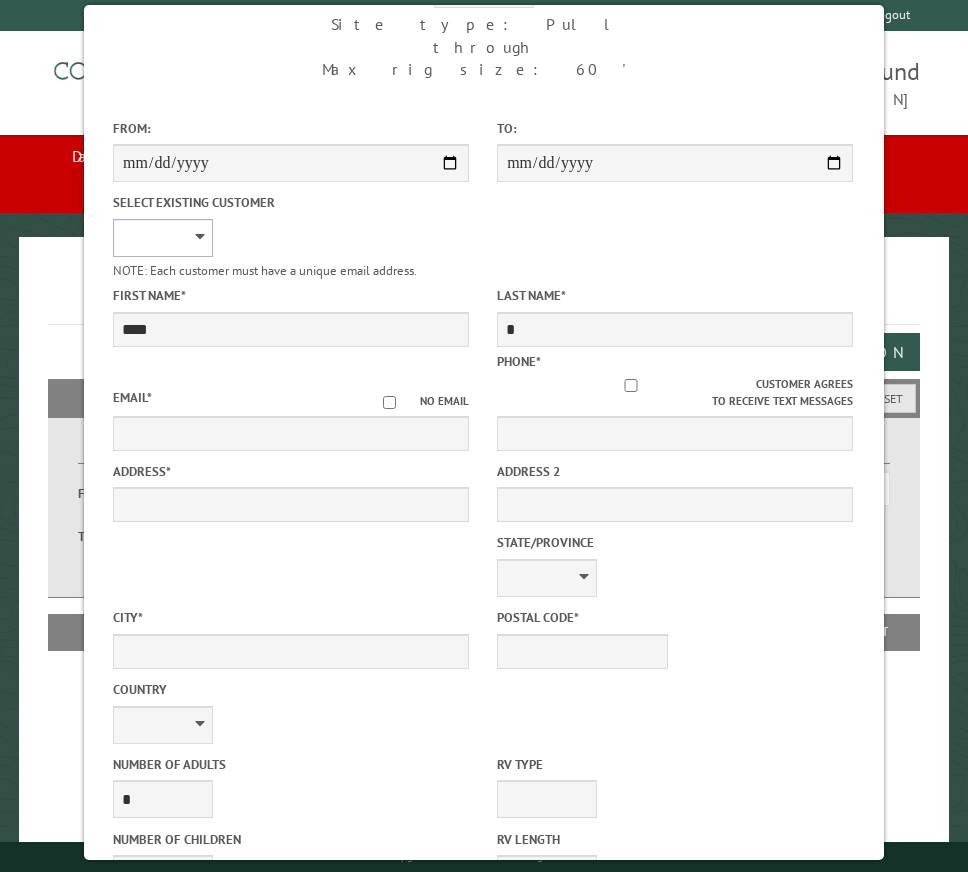 scroll, scrollTop: 0, scrollLeft: 0, axis: both 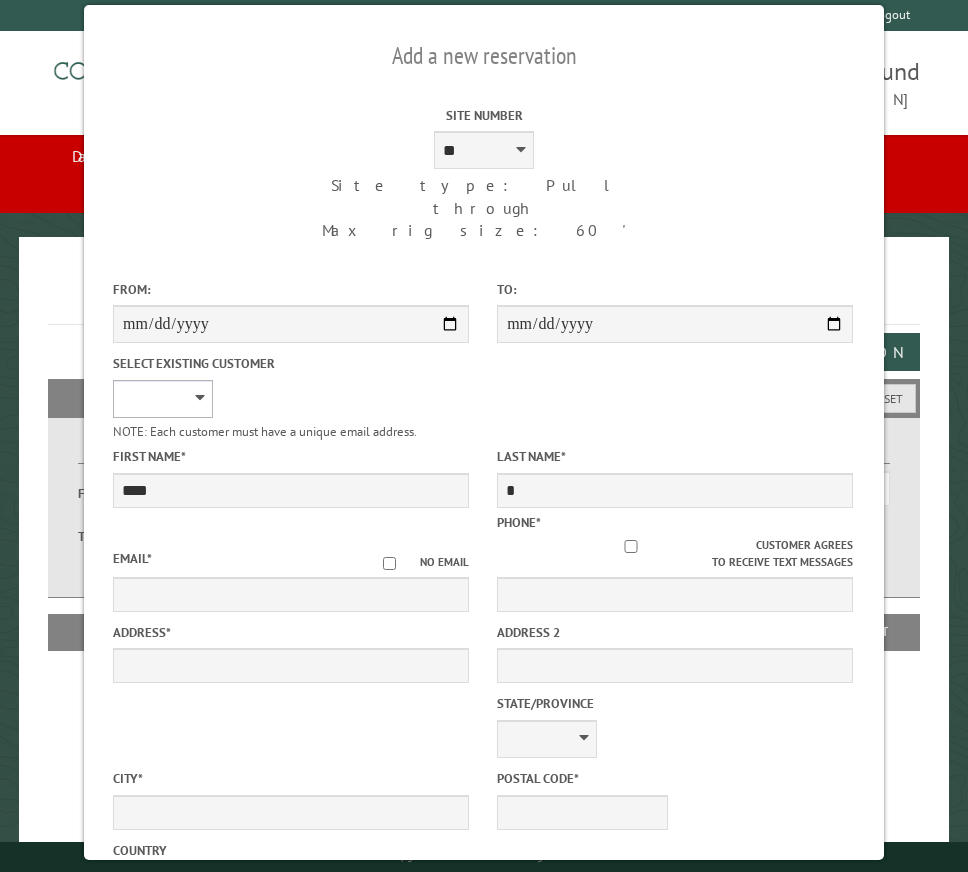 click on "**********" at bounding box center (163, 399) 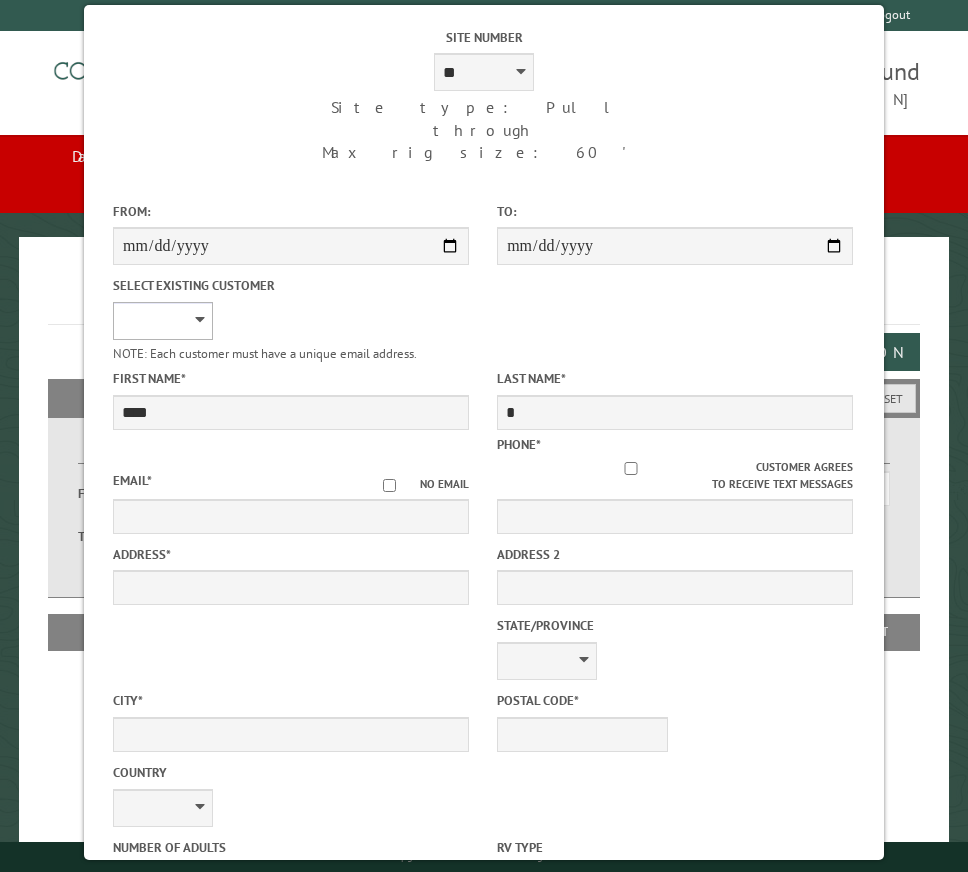 scroll, scrollTop: 100, scrollLeft: 0, axis: vertical 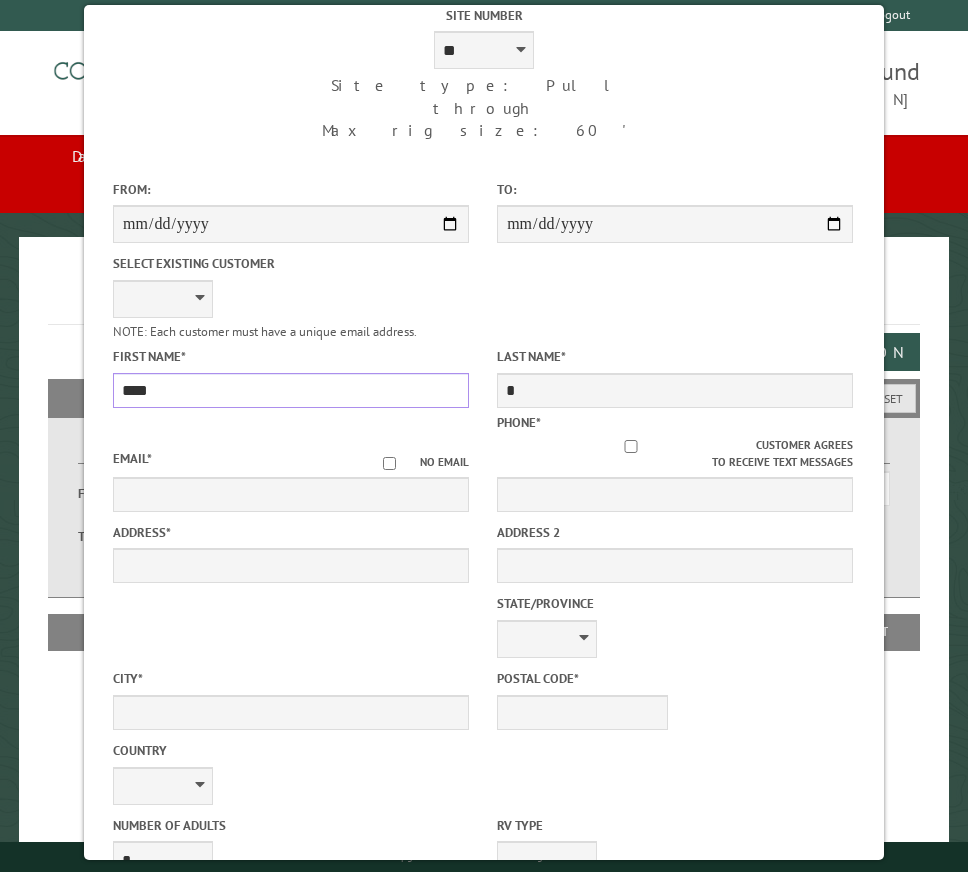 click on "****" at bounding box center (291, 390) 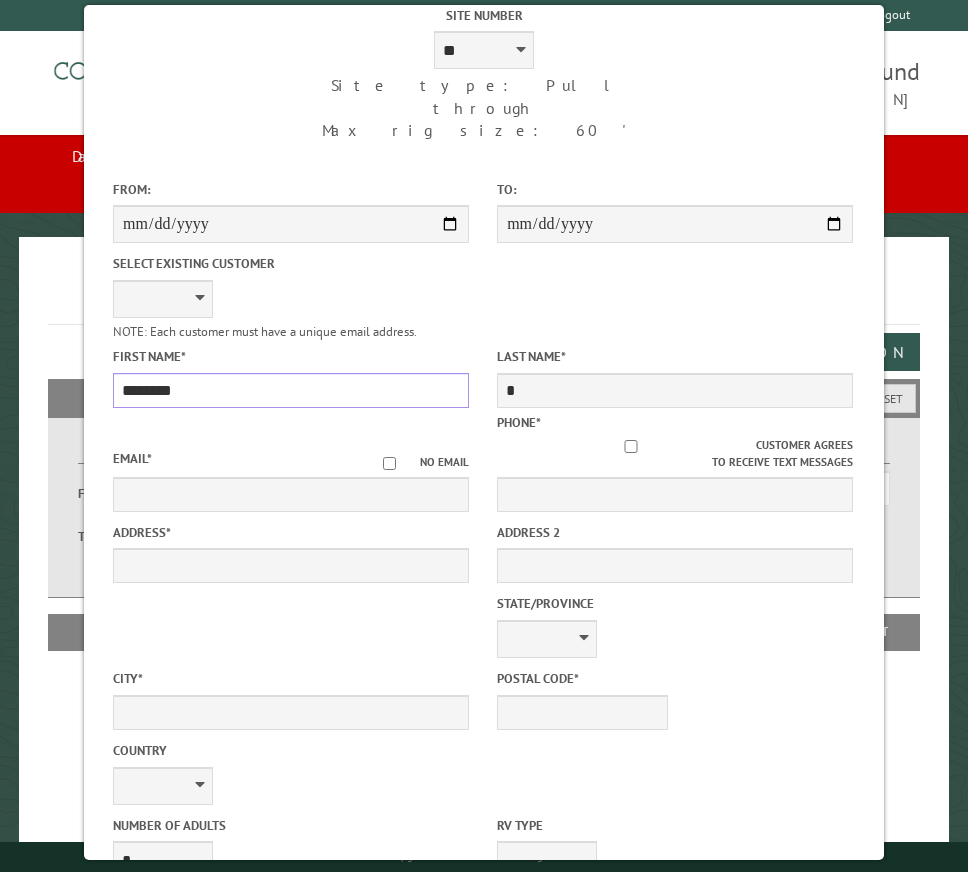 type on "********" 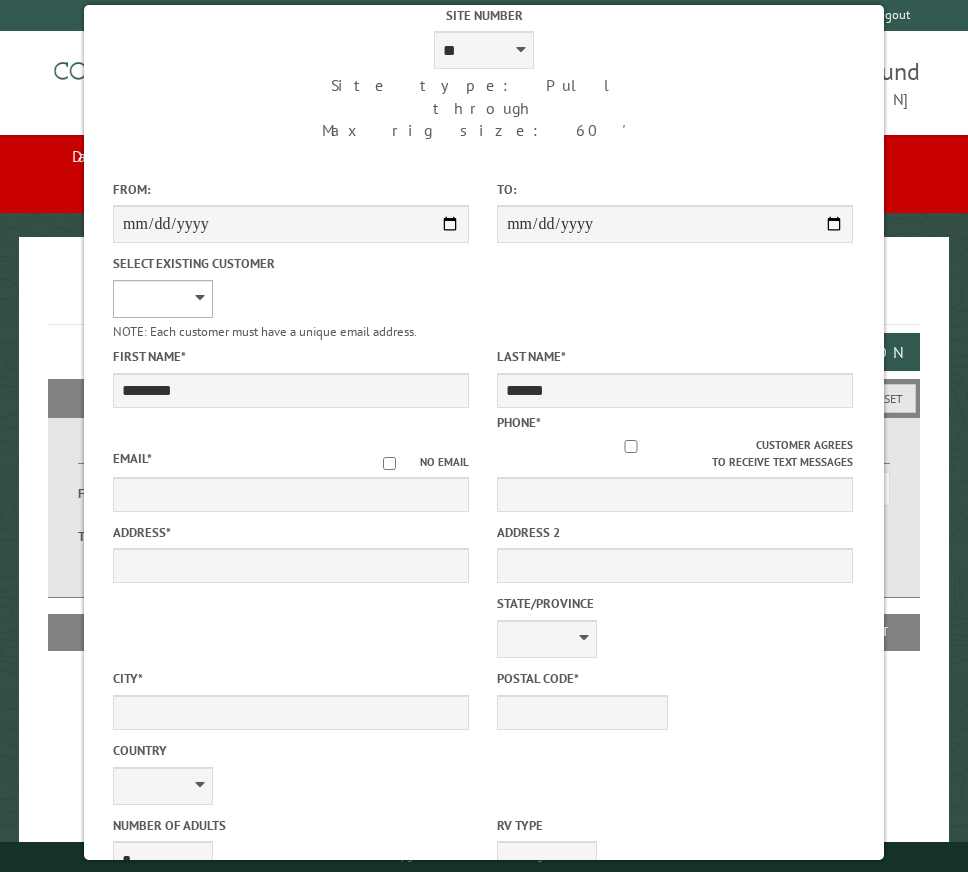click on "**********" at bounding box center [163, 299] 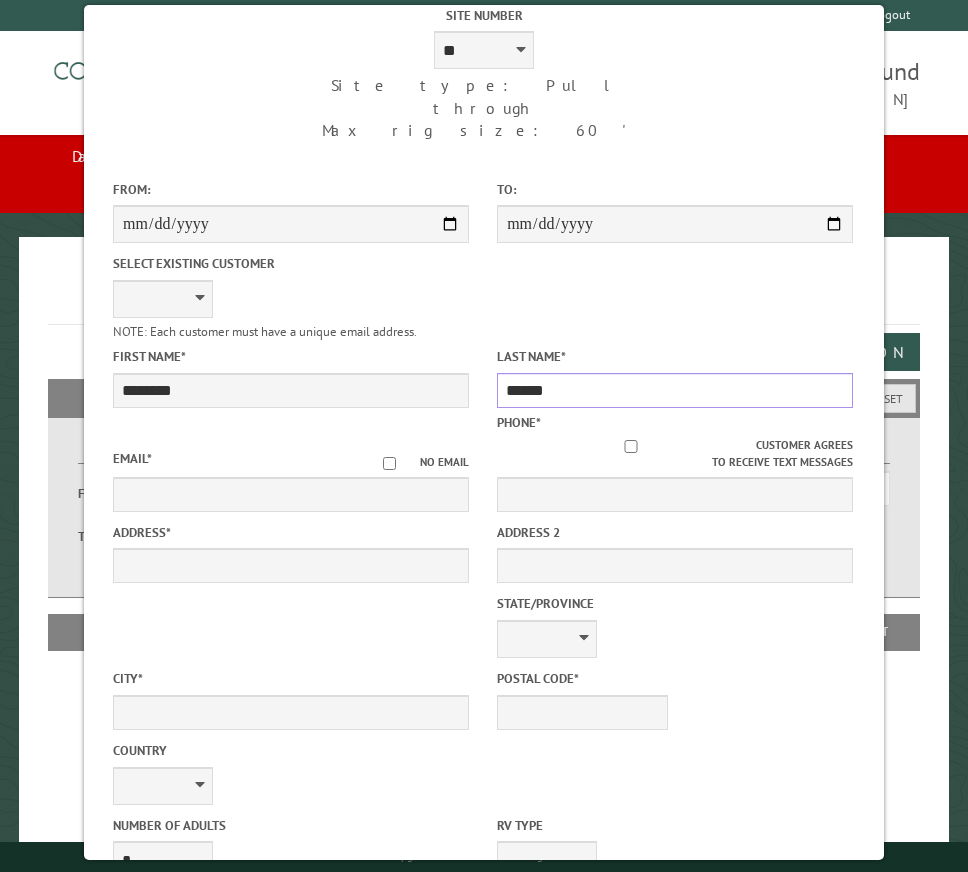 click on "******" at bounding box center (675, 390) 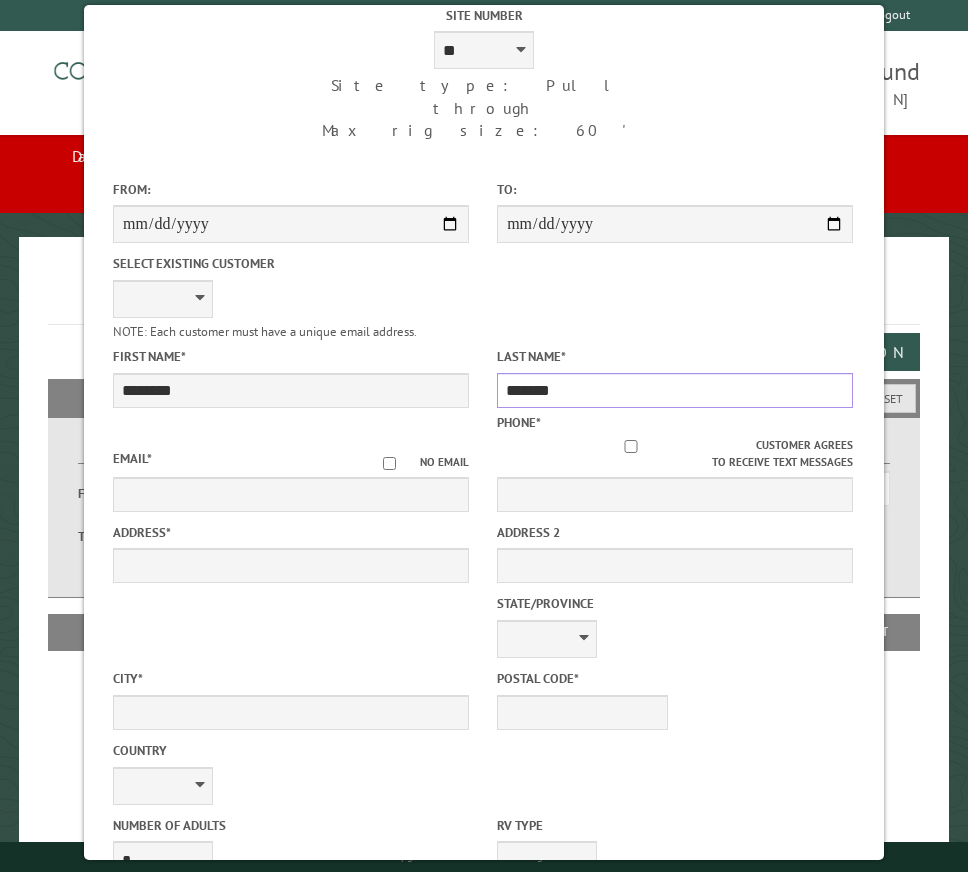 type on "*******" 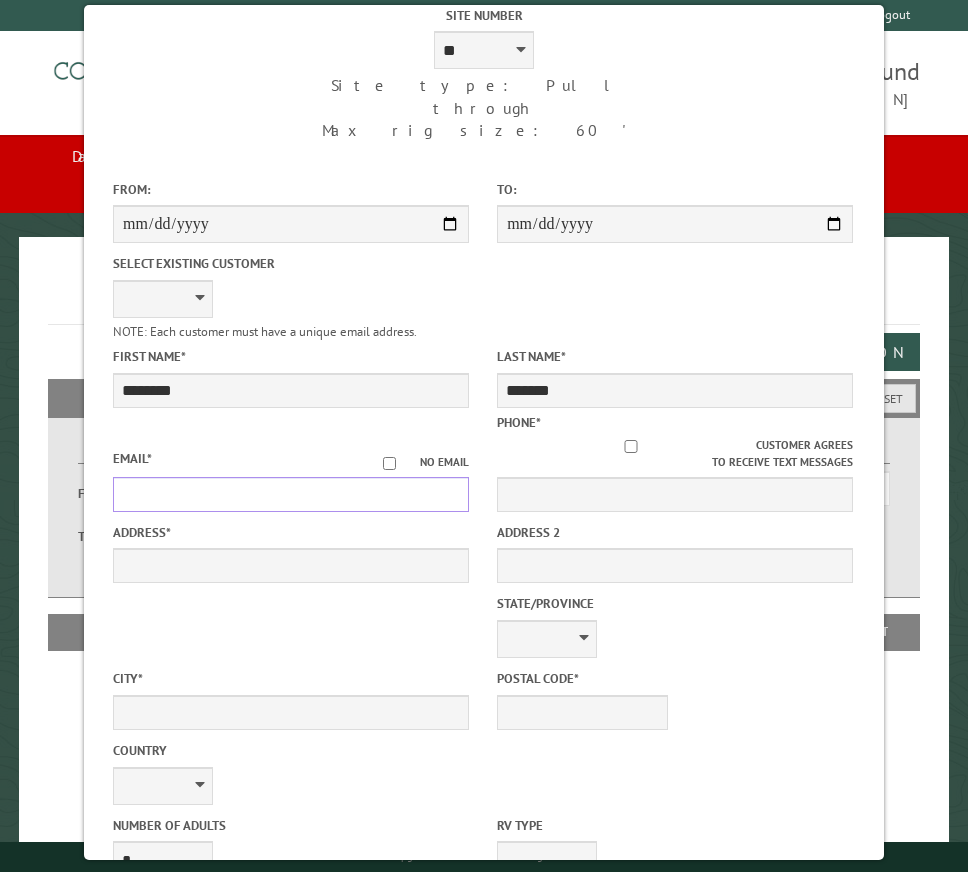 click on "Email *" at bounding box center [291, 494] 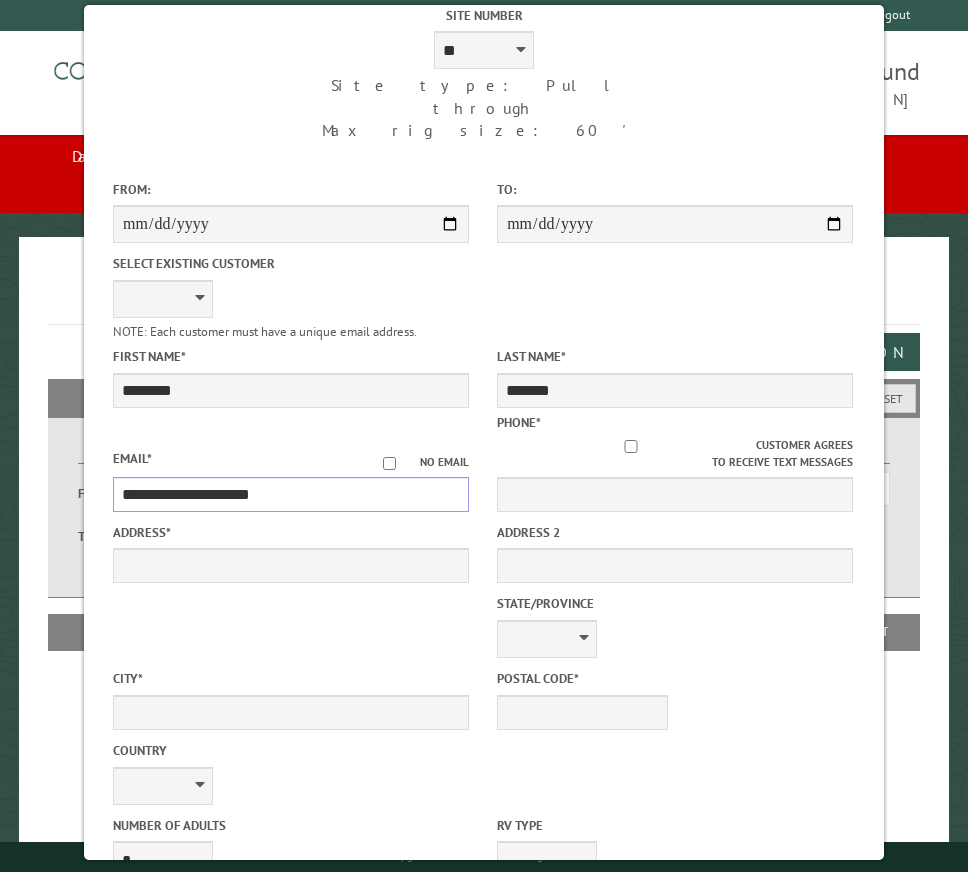 click on "**********" at bounding box center (291, 494) 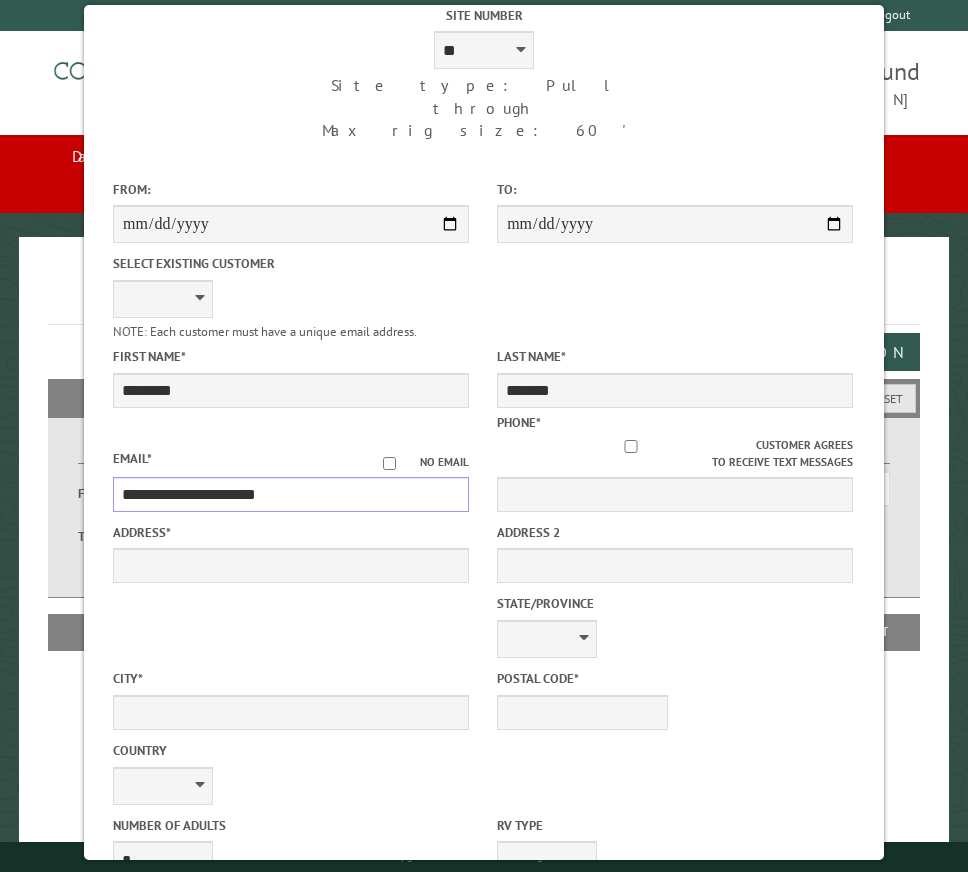 type on "**********" 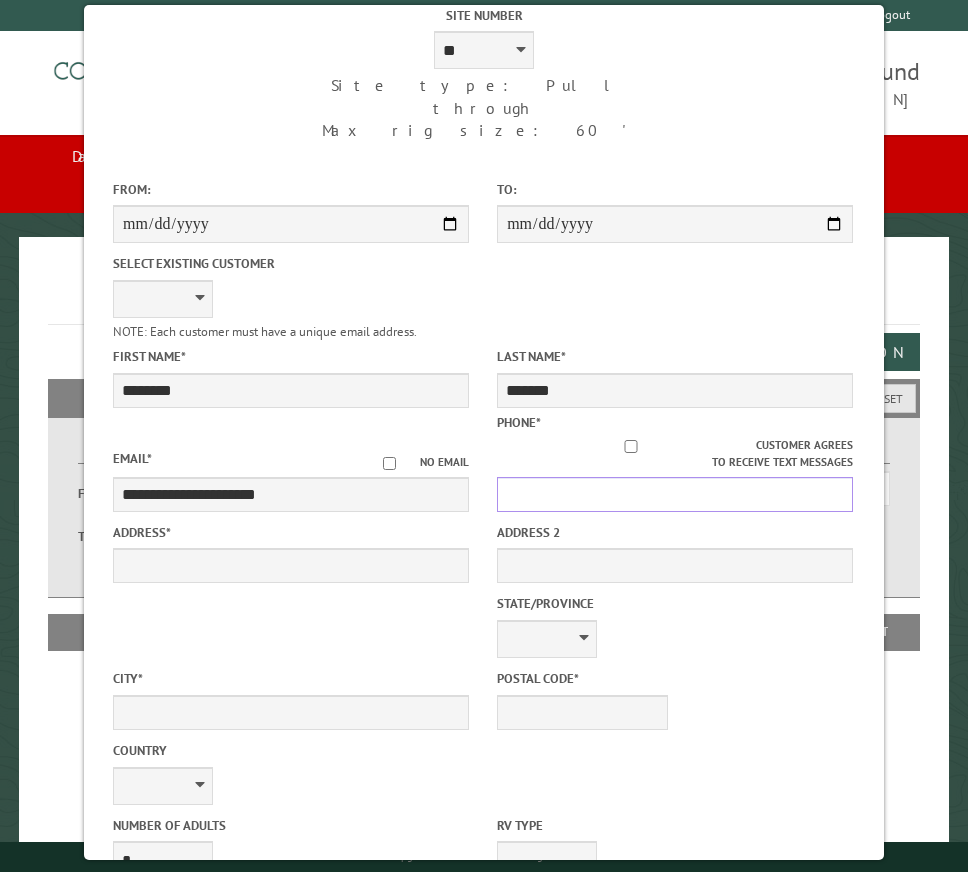 click on "Phone *" at bounding box center (675, 494) 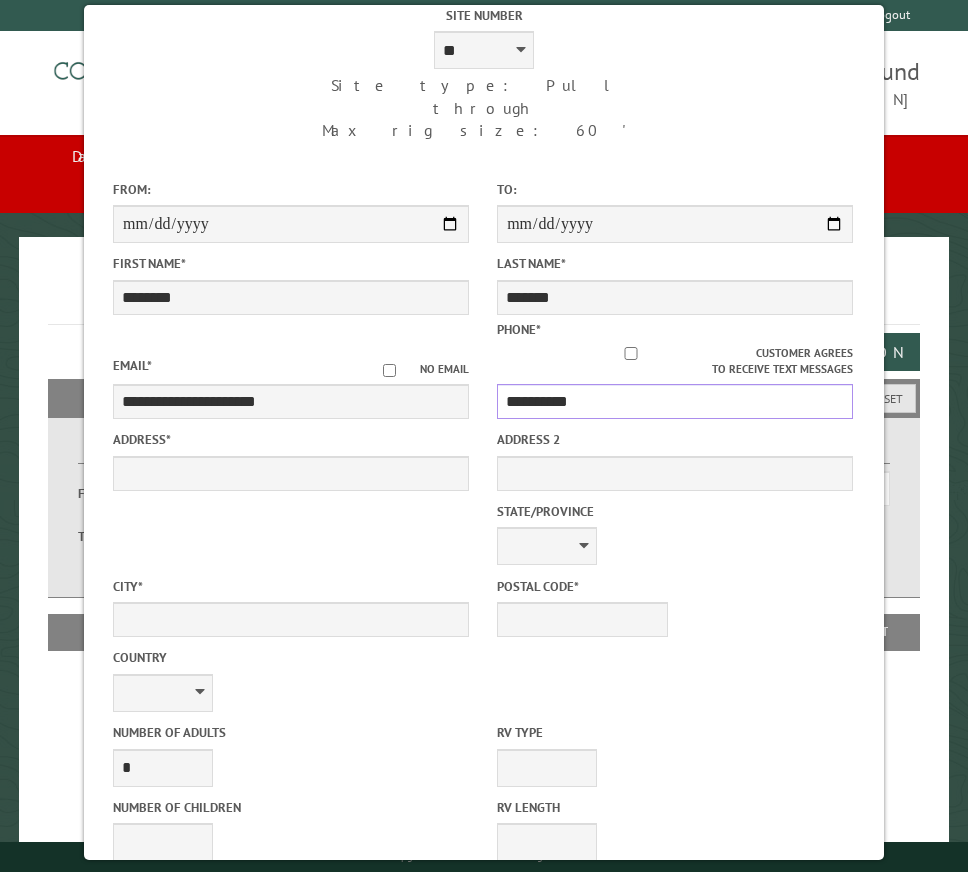 type on "**********" 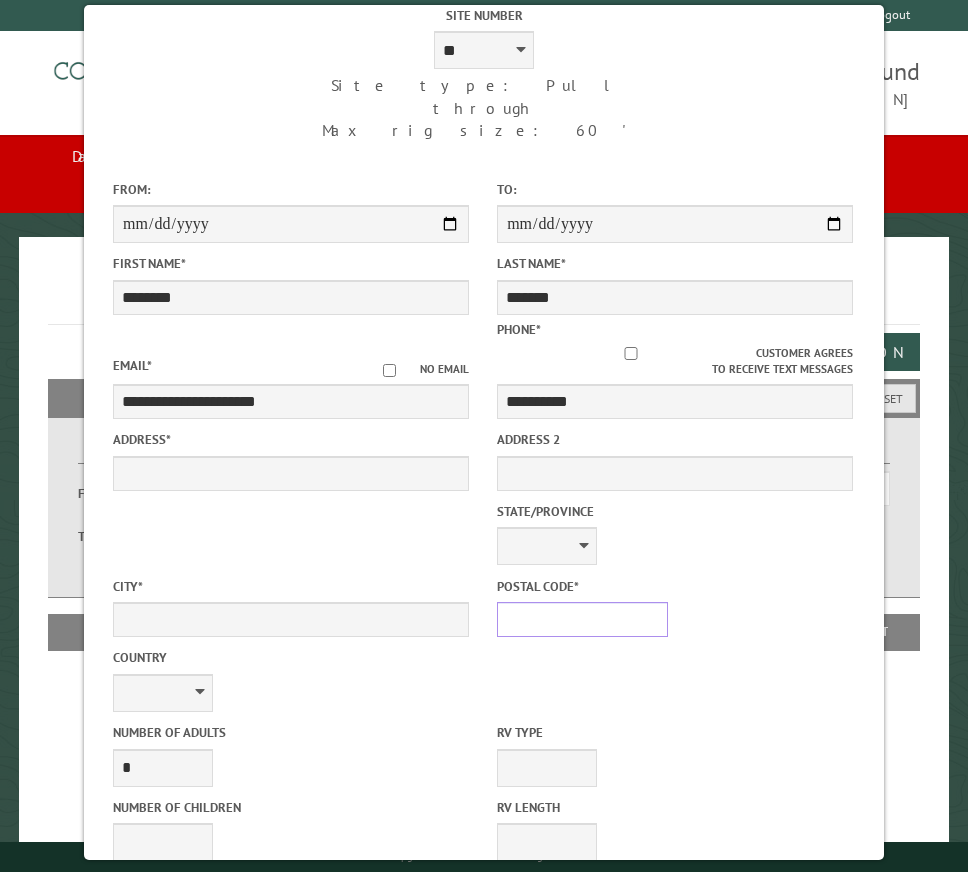 click on "Postal Code *" at bounding box center [582, 619] 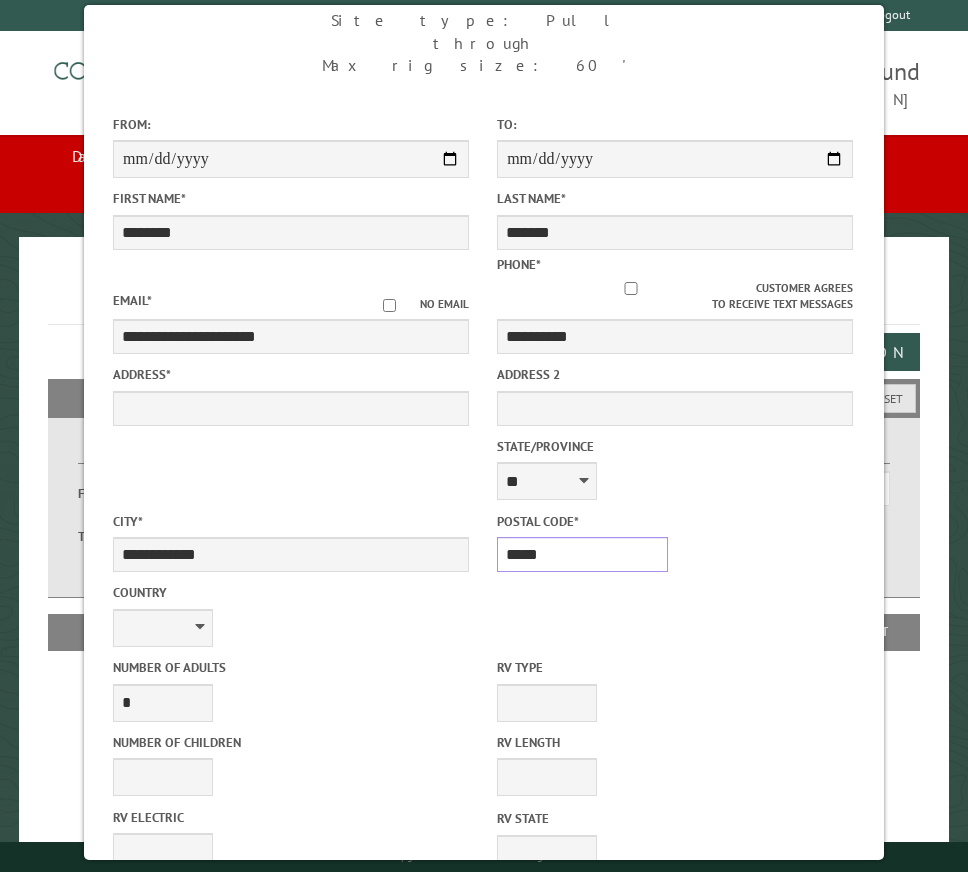 scroll, scrollTop: 200, scrollLeft: 0, axis: vertical 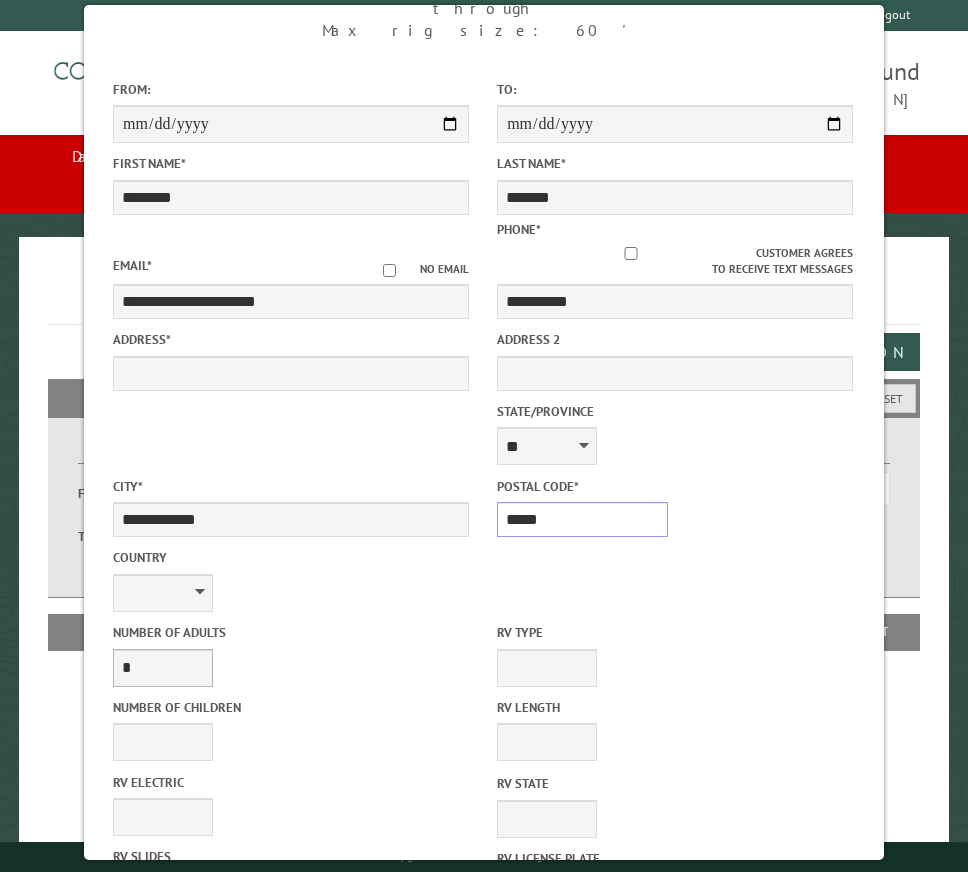 type on "*****" 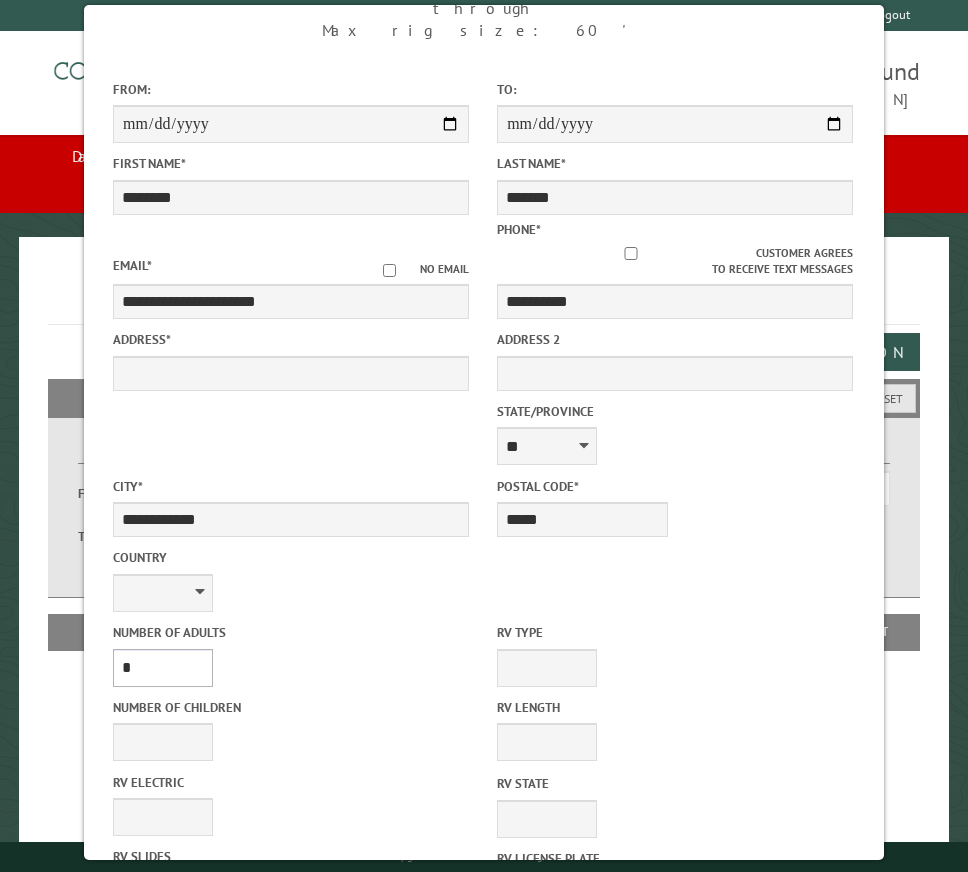 click on "* * * * * * * * * * **" at bounding box center [163, 668] 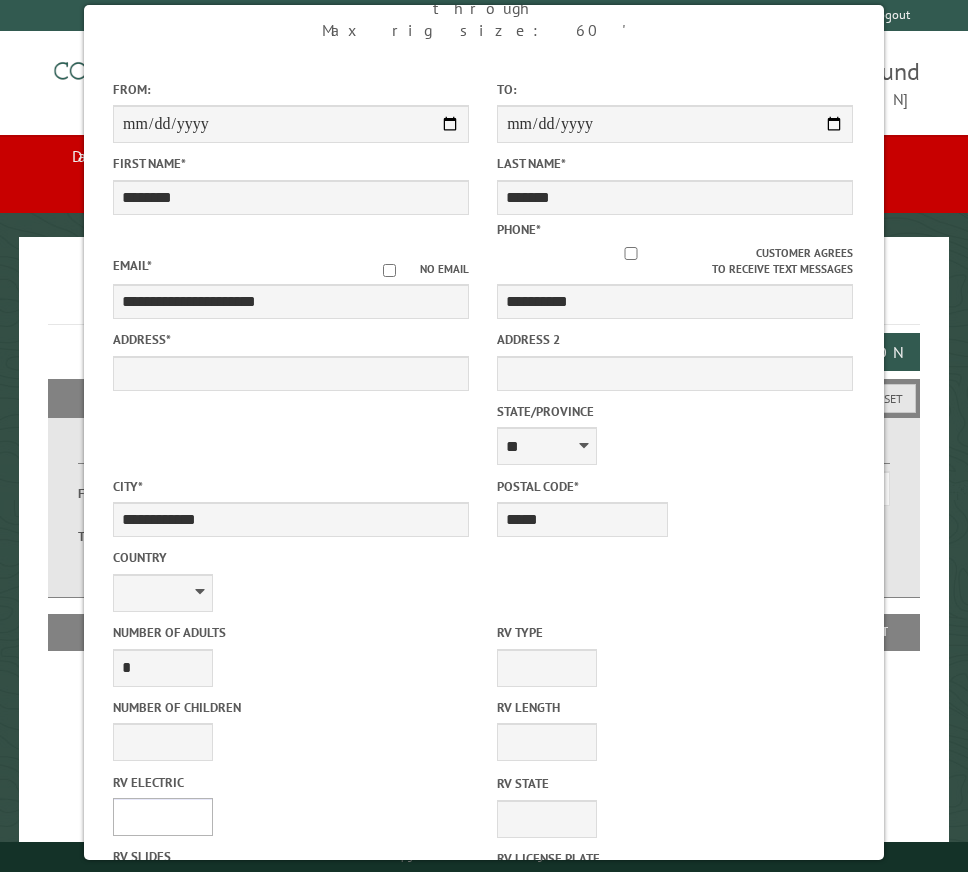 click on "**** *** *** ***" at bounding box center (163, 817) 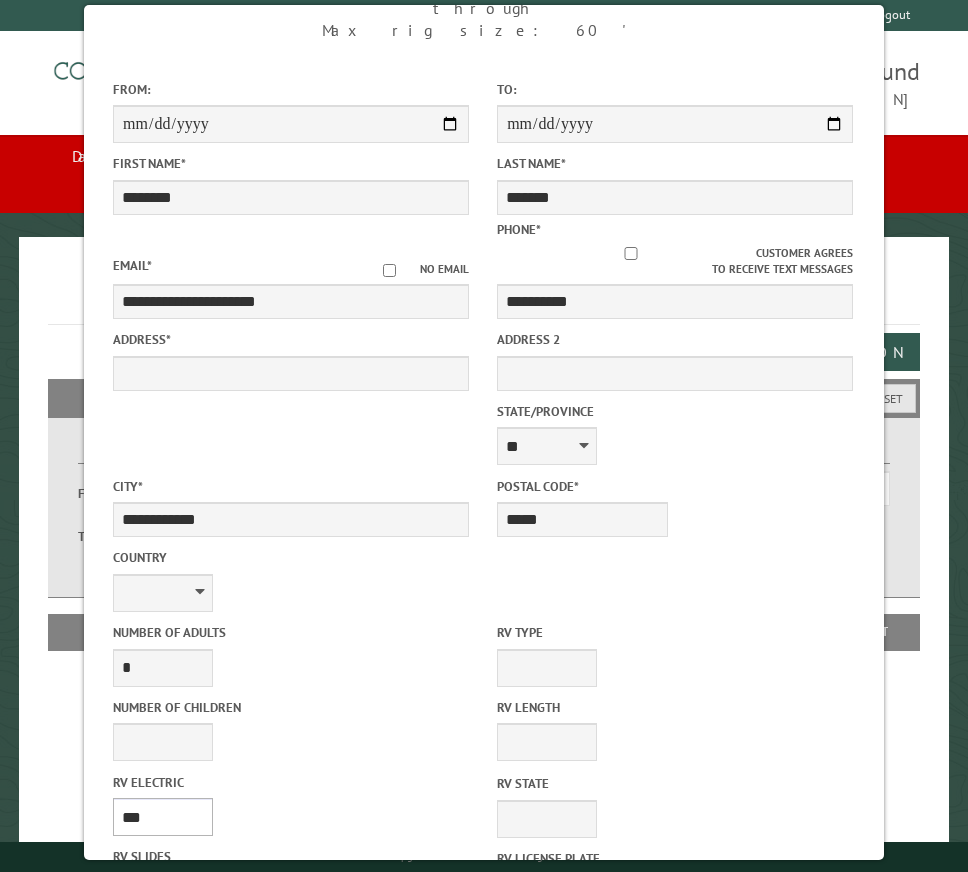 click on "**** *** *** ***" at bounding box center [163, 817] 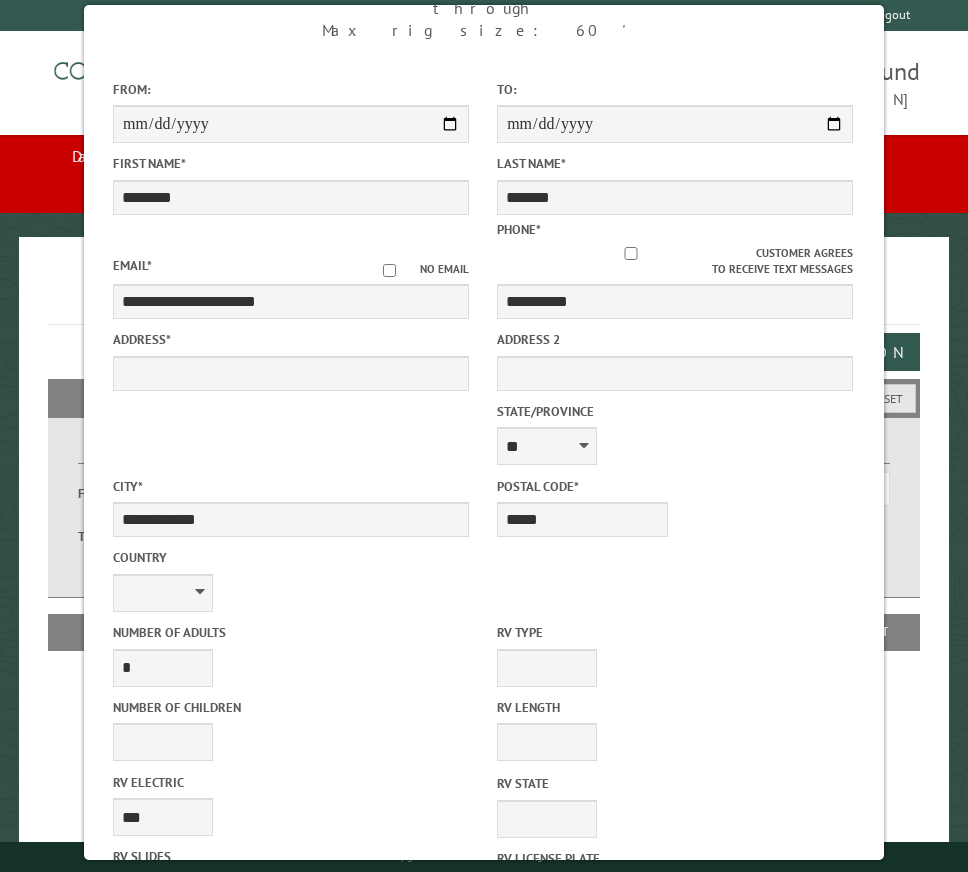 click on "* * * * * * * * * * **" at bounding box center (163, 892) 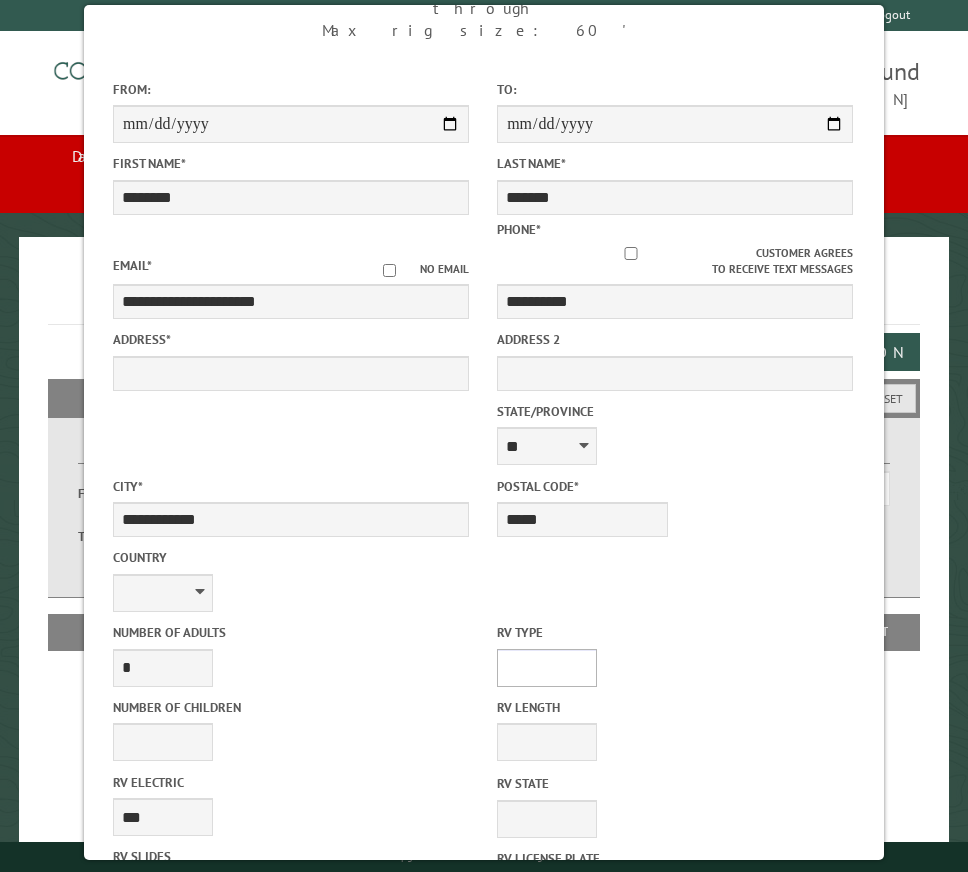 click on "**********" at bounding box center [547, 668] 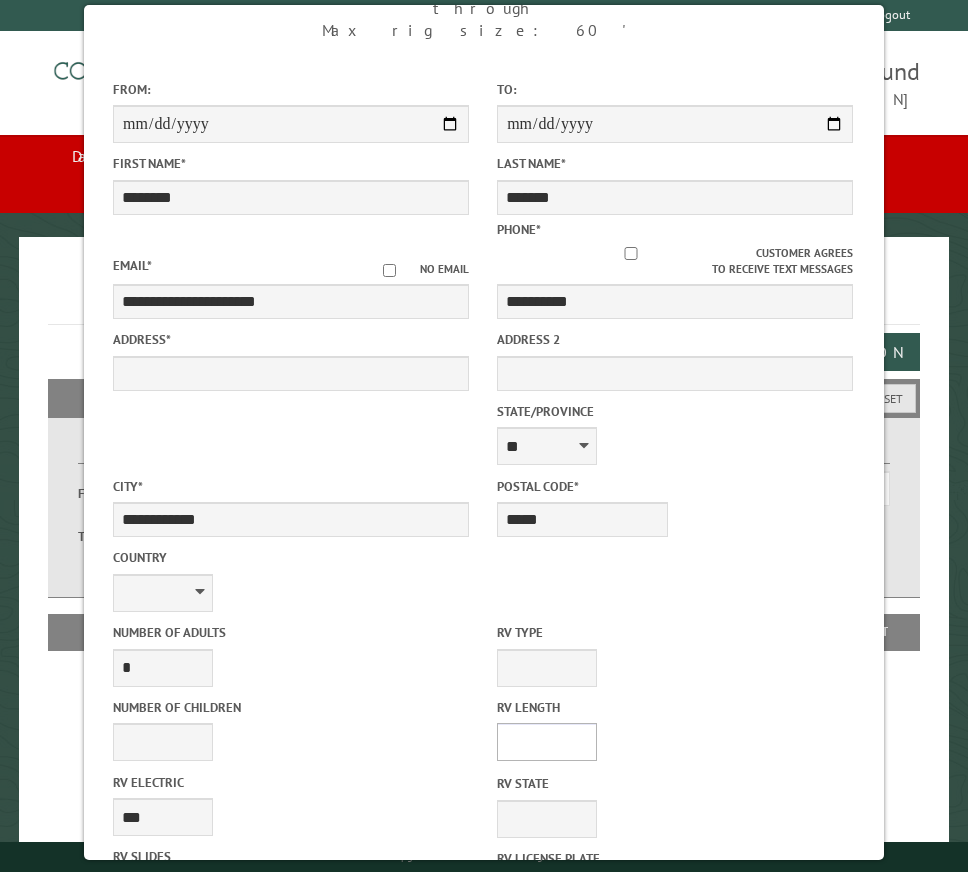 click on "* ** ** ** ** ** ** ** ** ** ** **" at bounding box center (547, 742) 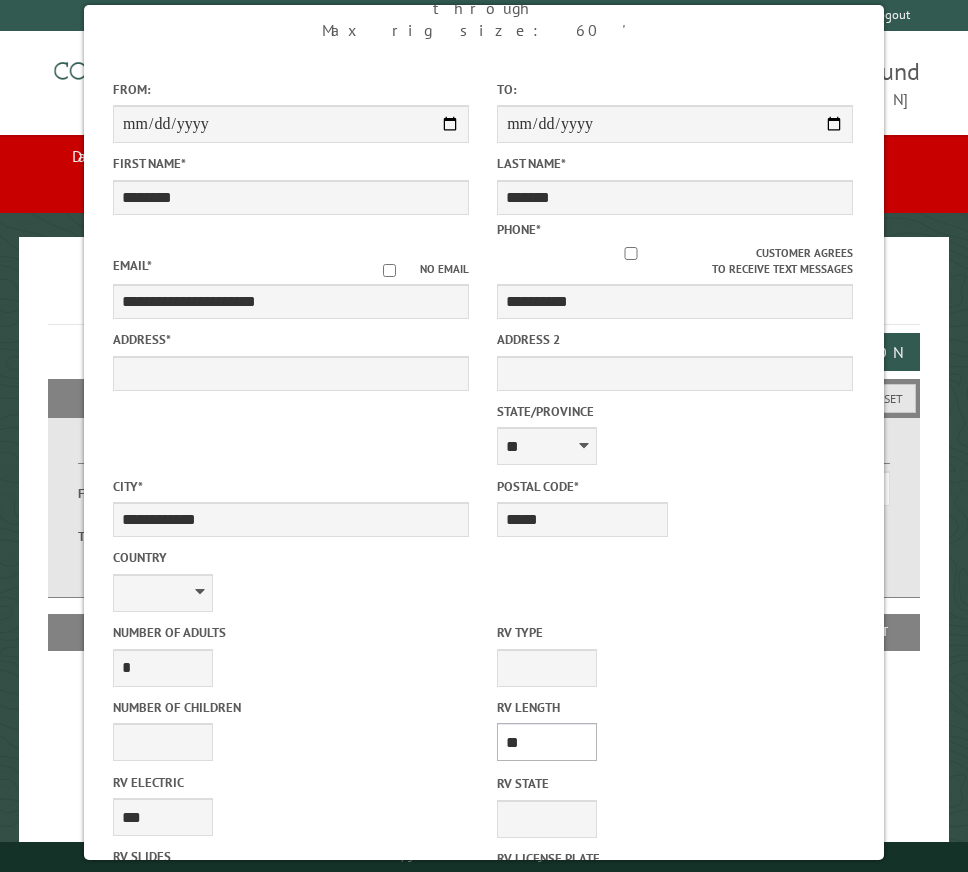 click on "* ** ** ** ** ** ** ** ** ** ** **" at bounding box center [547, 742] 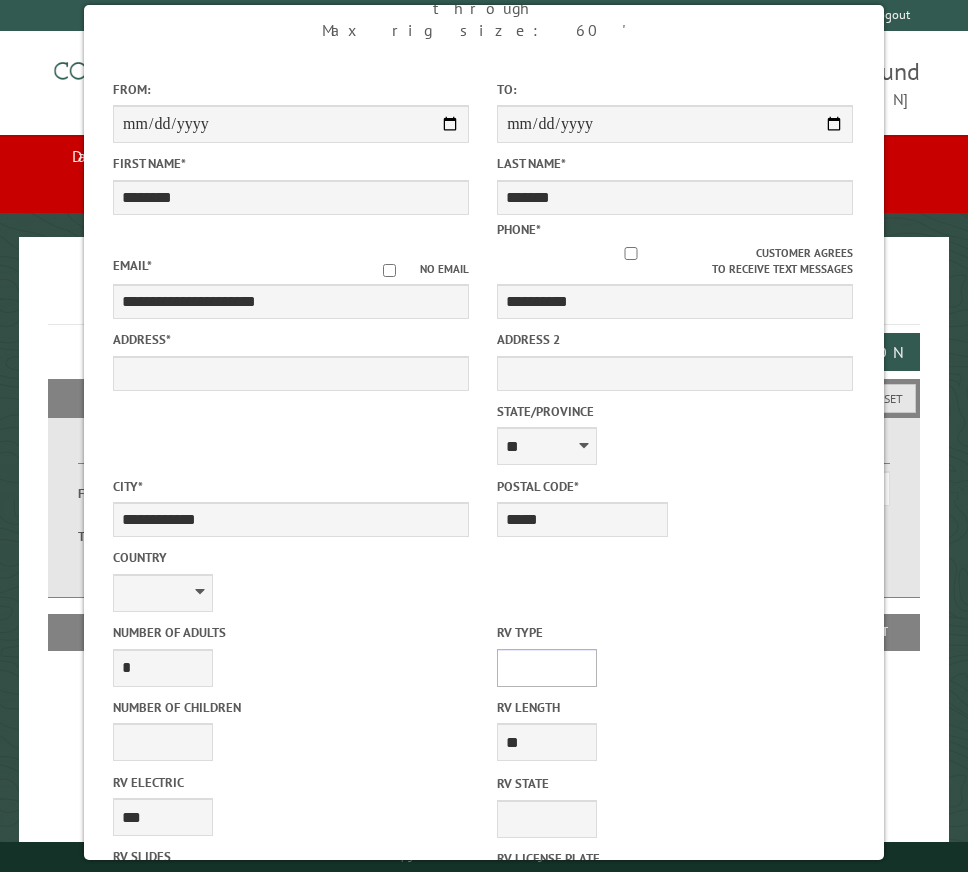 click on "**********" at bounding box center (547, 668) 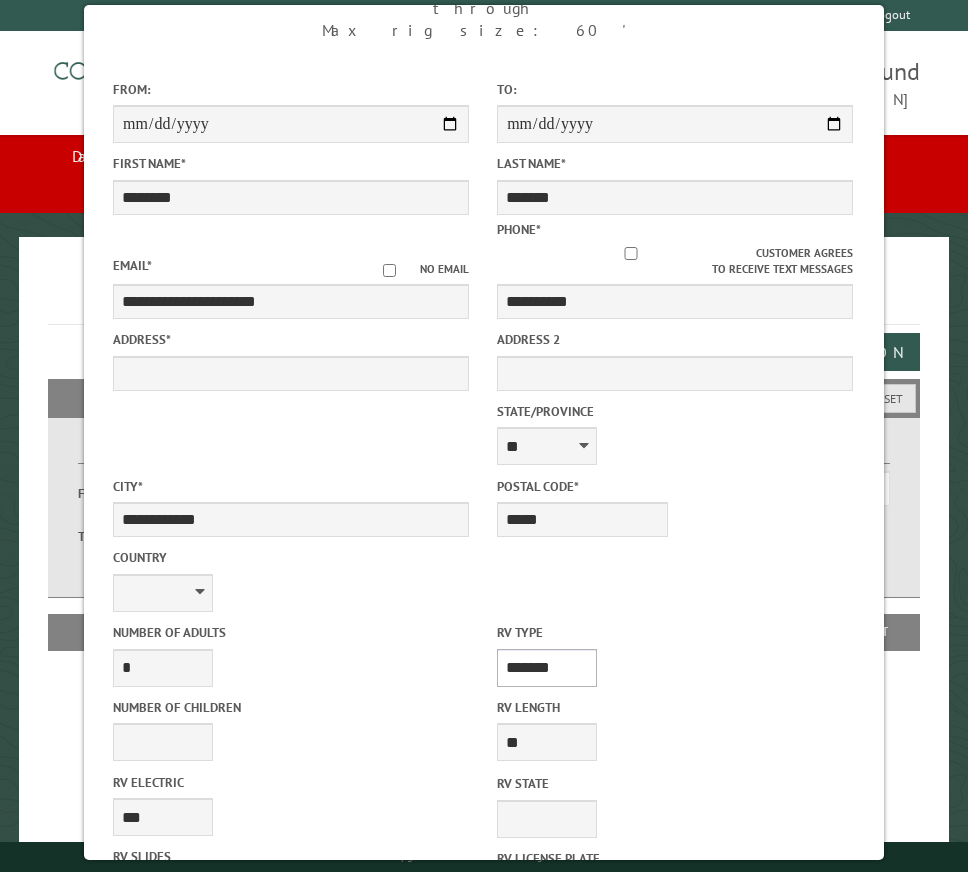 click on "**********" at bounding box center [547, 668] 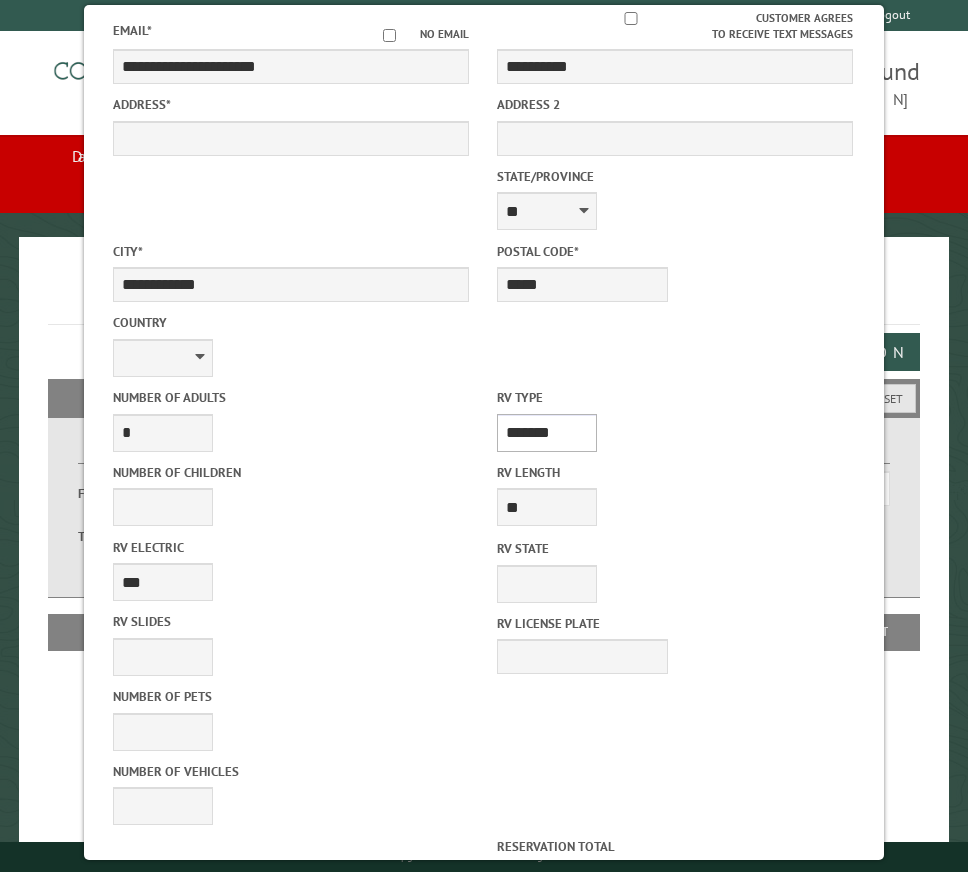 scroll, scrollTop: 458, scrollLeft: 0, axis: vertical 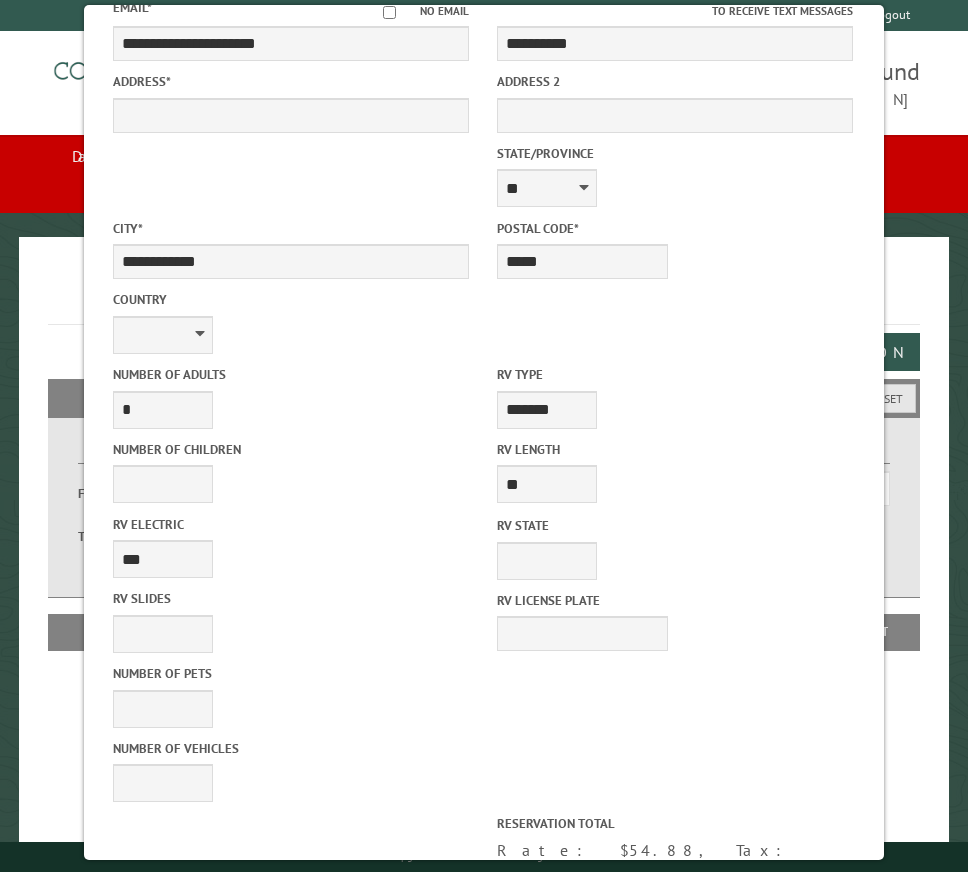 click on "Reserve Now" at bounding box center (393, 1199) 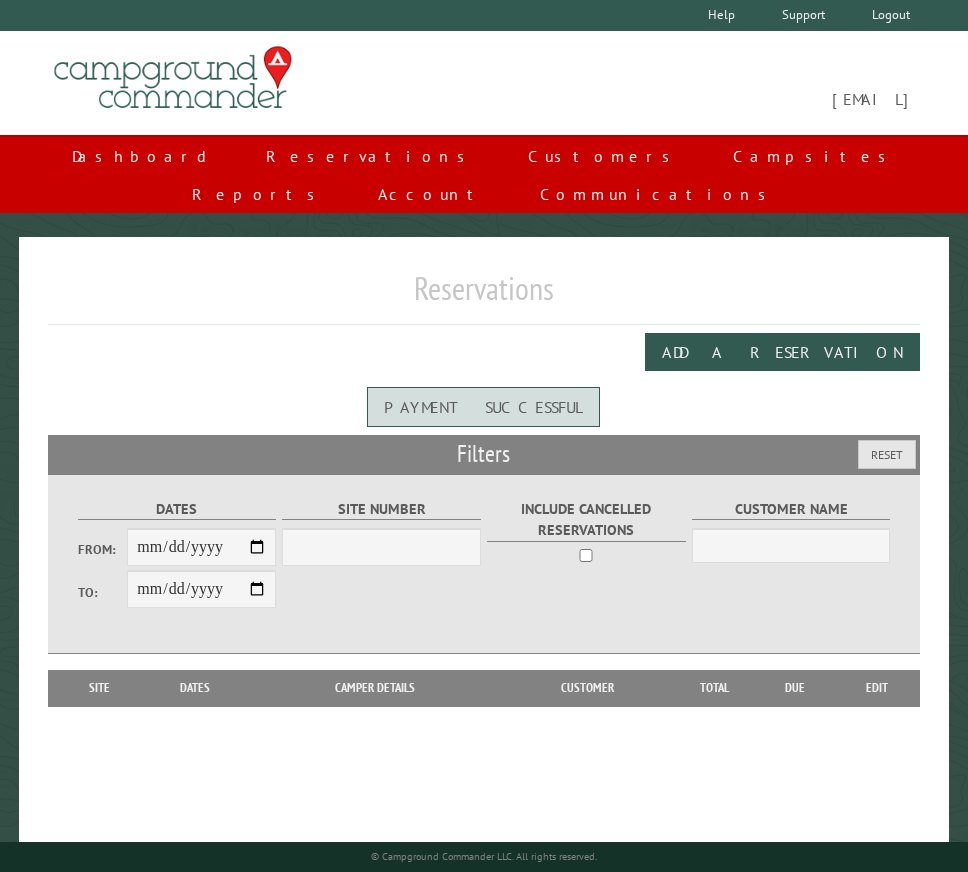 scroll, scrollTop: 0, scrollLeft: 0, axis: both 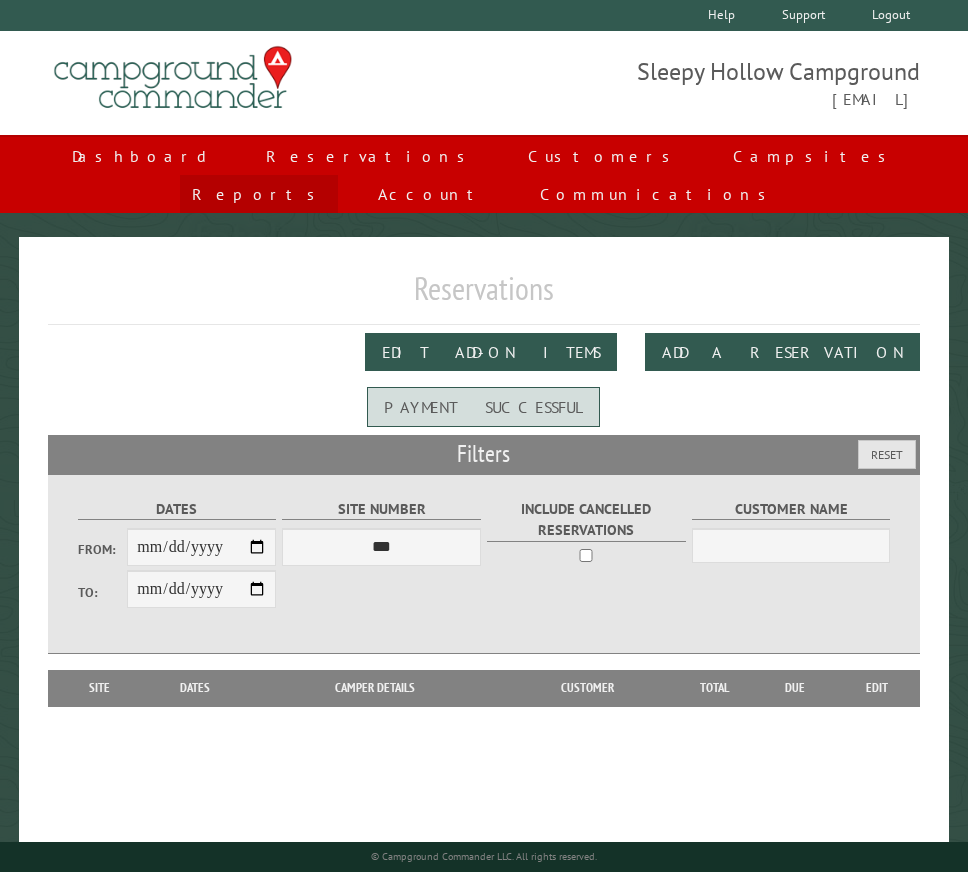 click on "Reports" at bounding box center [259, 194] 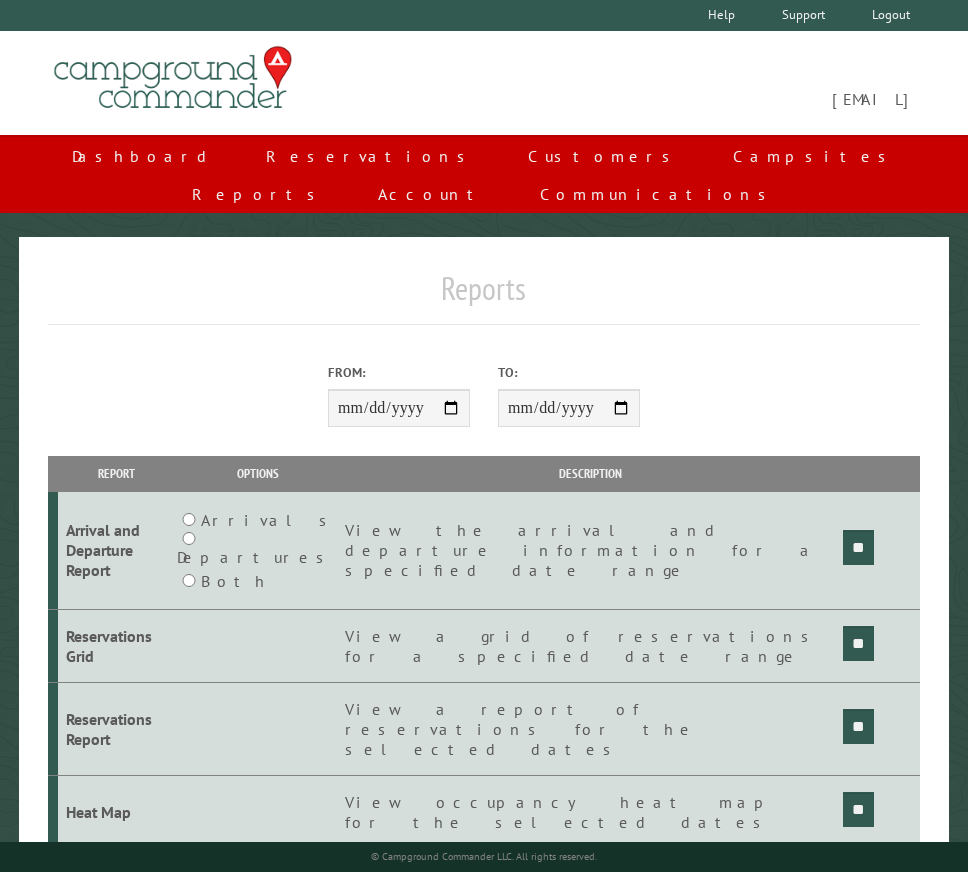 scroll, scrollTop: 0, scrollLeft: 0, axis: both 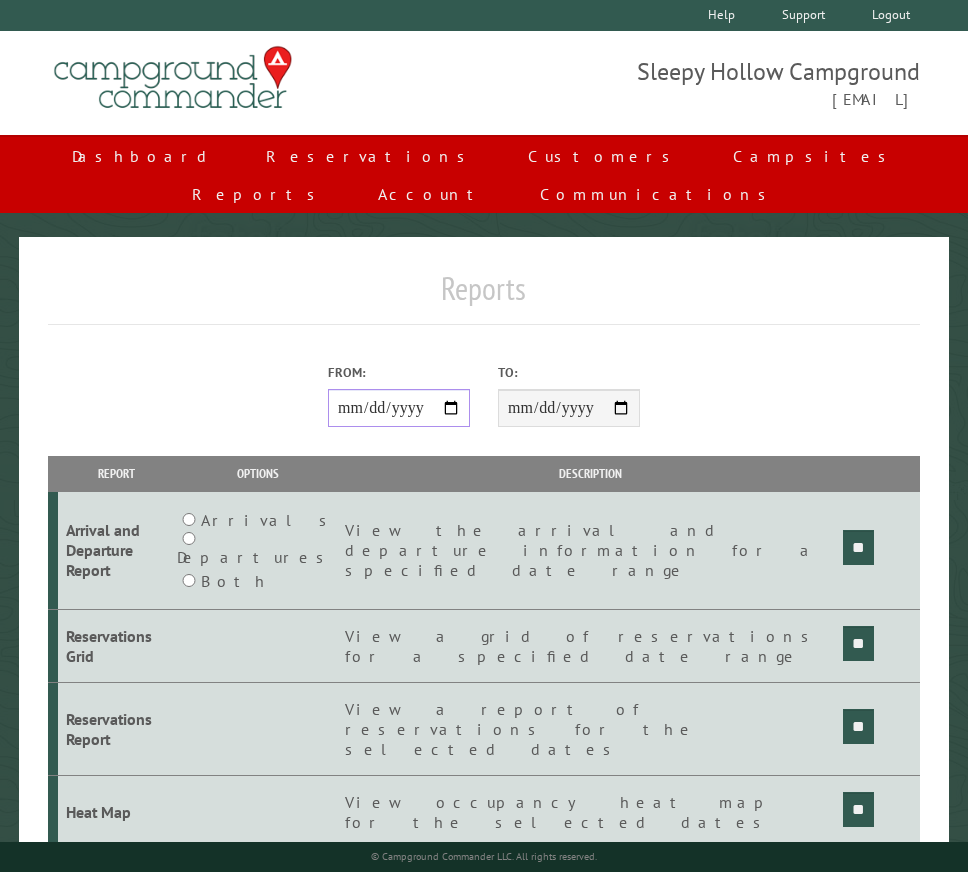 click on "From:" at bounding box center (399, 408) 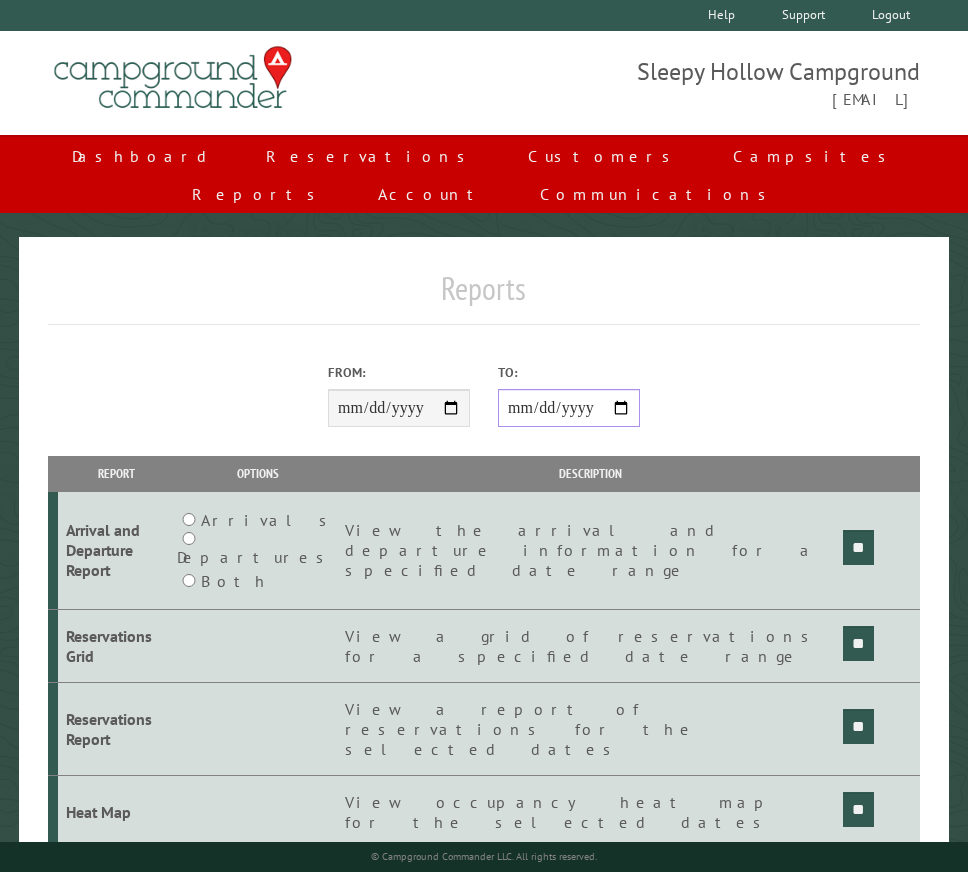 click on "**********" at bounding box center (569, 408) 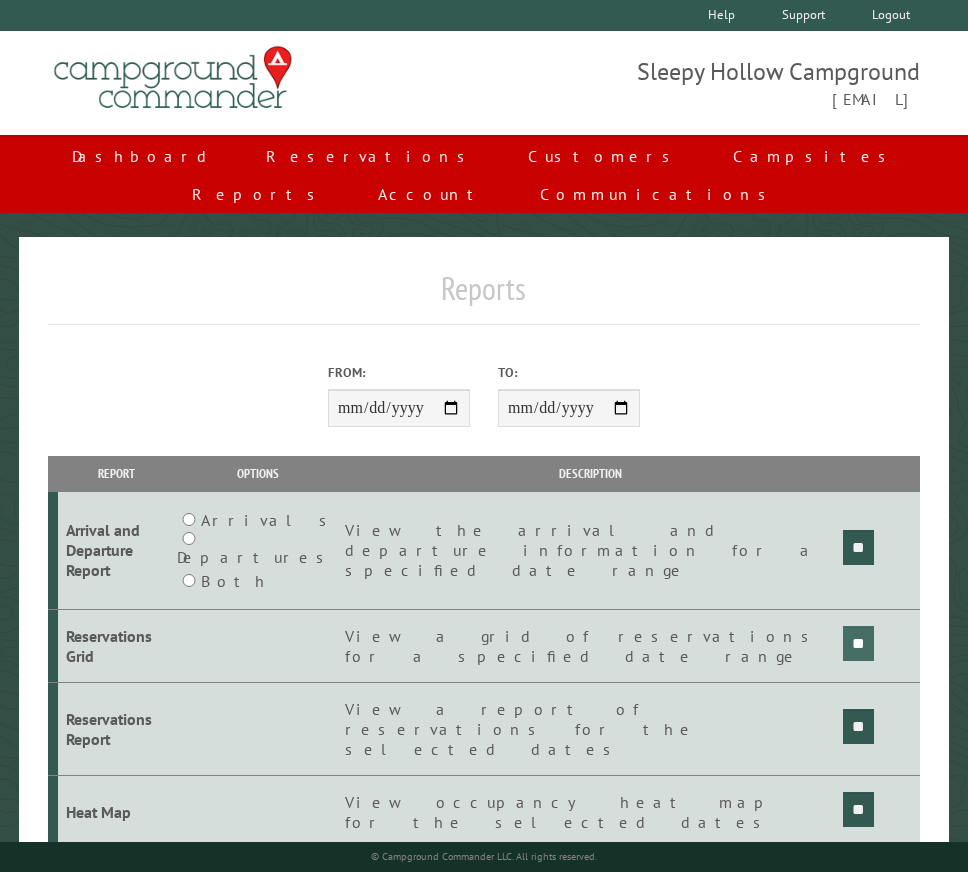 click on "**" at bounding box center [858, 547] 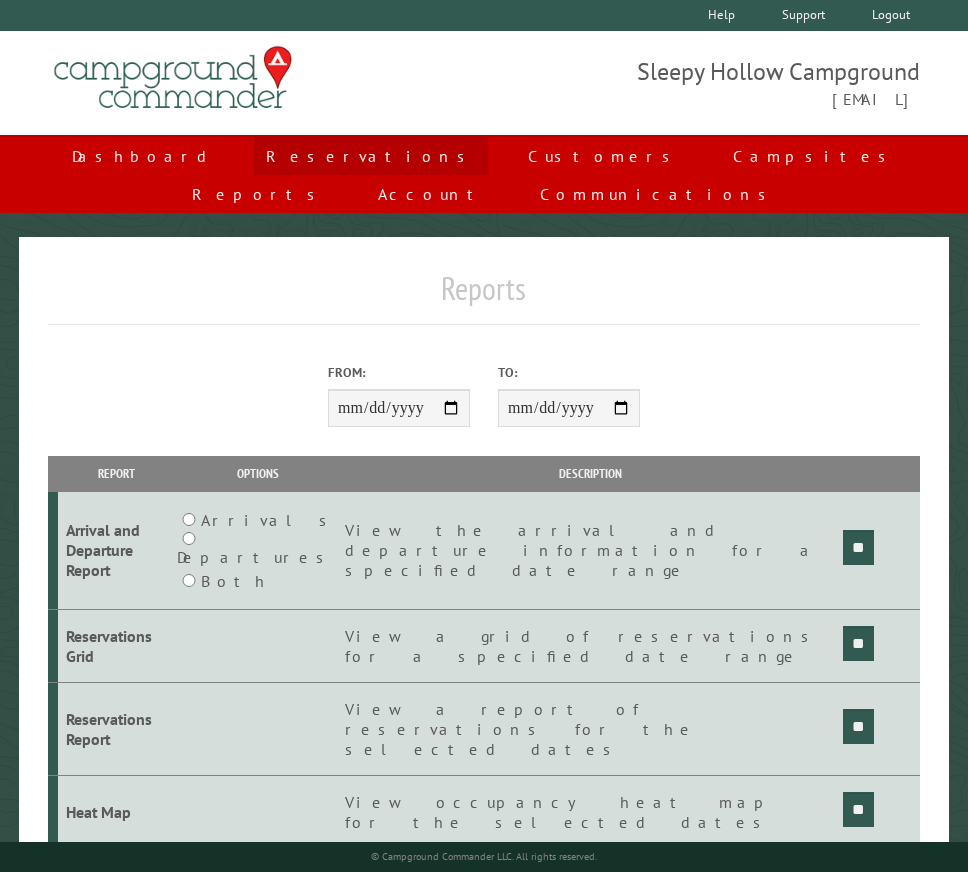 scroll, scrollTop: 0, scrollLeft: 0, axis: both 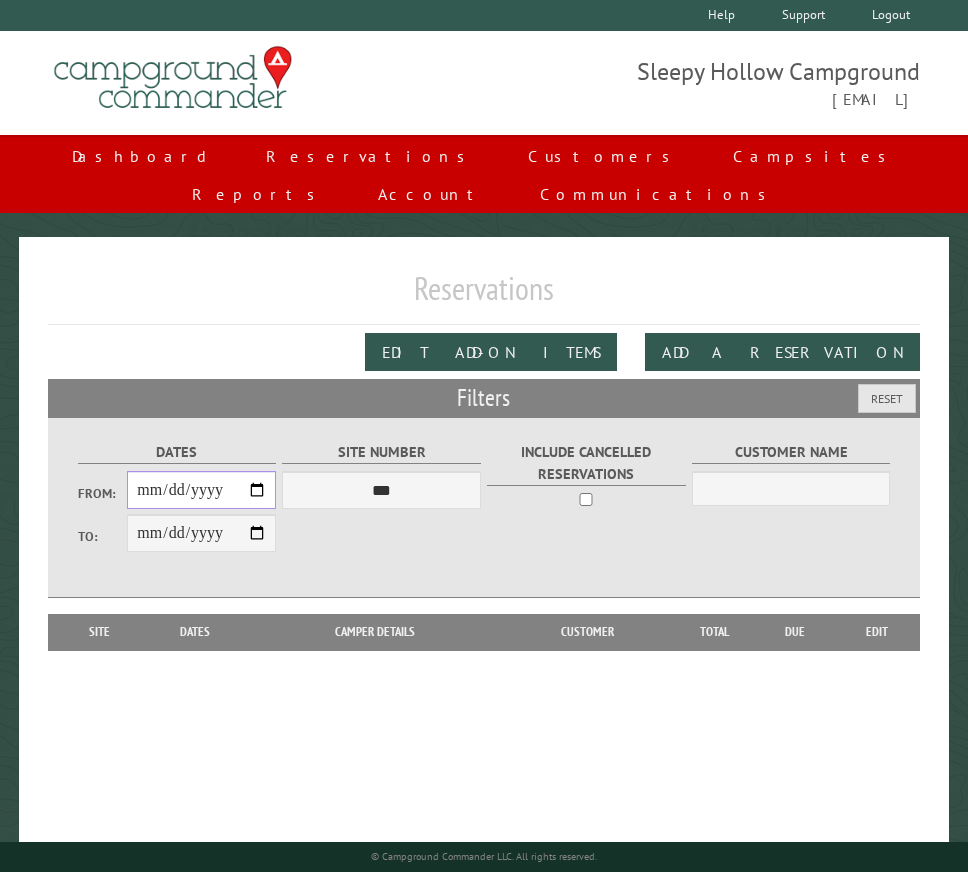click on "From:" at bounding box center [201, 490] 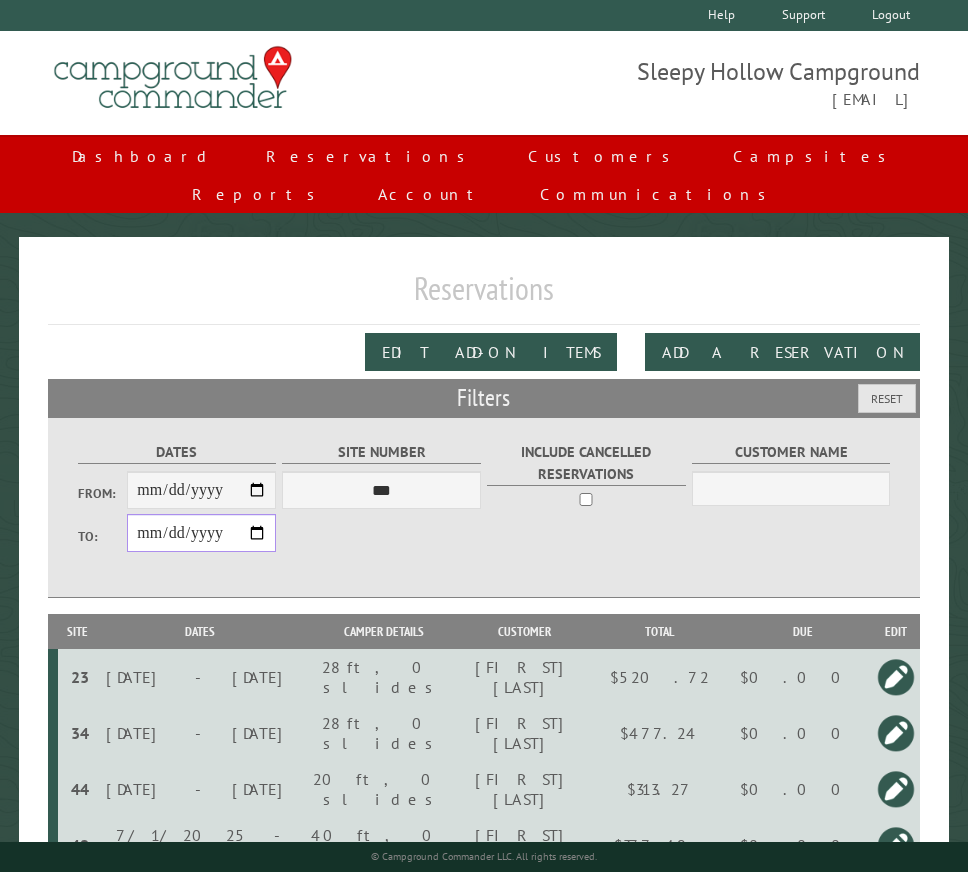 click on "**********" at bounding box center [201, 533] 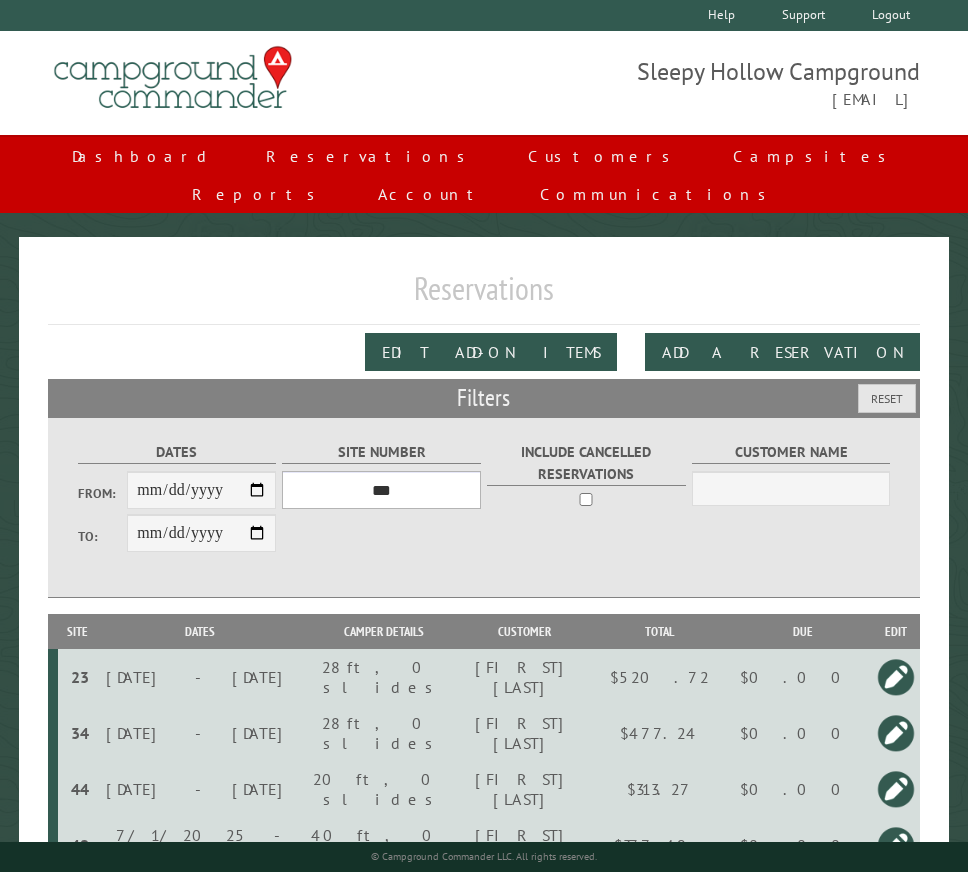 click on "*** * * * * * * * * * ** *** *** ** ** ** ** ** ** ** ** ** ** *** *** ** ** ** ** ** ** ** ** ** ** *** *** ** ** ** ** ** ** ** ** *** *** ** ** ** ** ** ** *** *** ** ** ** ** ** *** ** ** ** ** ** ** ** ** ** ** ** ** ** ** ** ** ** ** ** ** ** ** ** ** **" at bounding box center [381, 490] 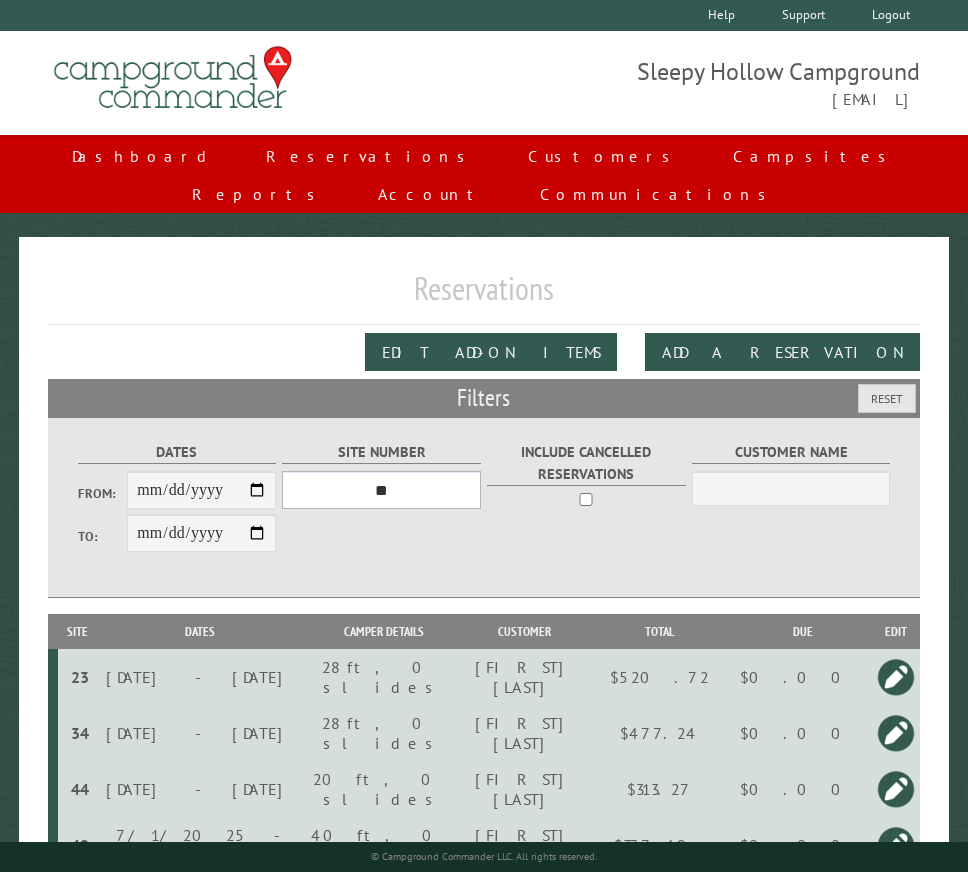 click on "*** * * * * * * * * * ** *** *** ** ** ** ** ** ** ** ** ** ** *** *** ** ** ** ** ** ** ** ** ** ** *** *** ** ** ** ** ** ** ** ** *** *** ** ** ** ** ** ** *** *** ** ** ** ** ** *** ** ** ** ** ** ** ** ** ** ** ** ** ** ** ** ** ** ** ** ** ** ** ** ** **" at bounding box center [381, 490] 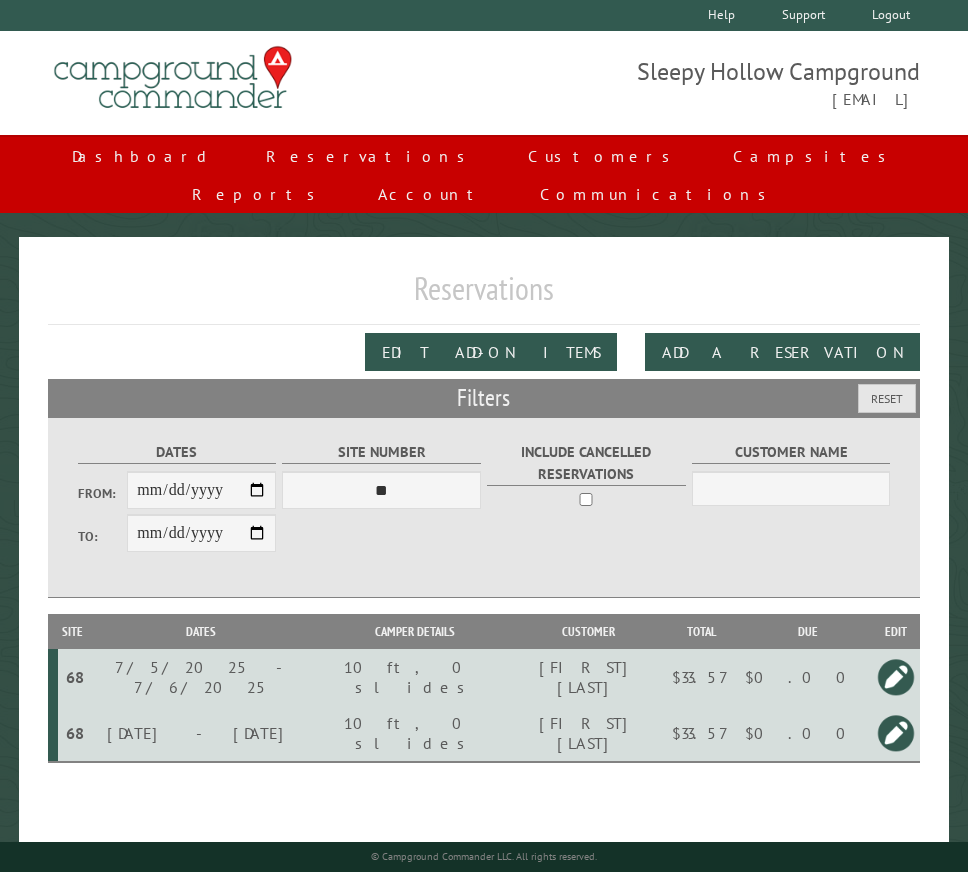 drag, startPoint x: 892, startPoint y: 641, endPoint x: 903, endPoint y: 628, distance: 17.029387 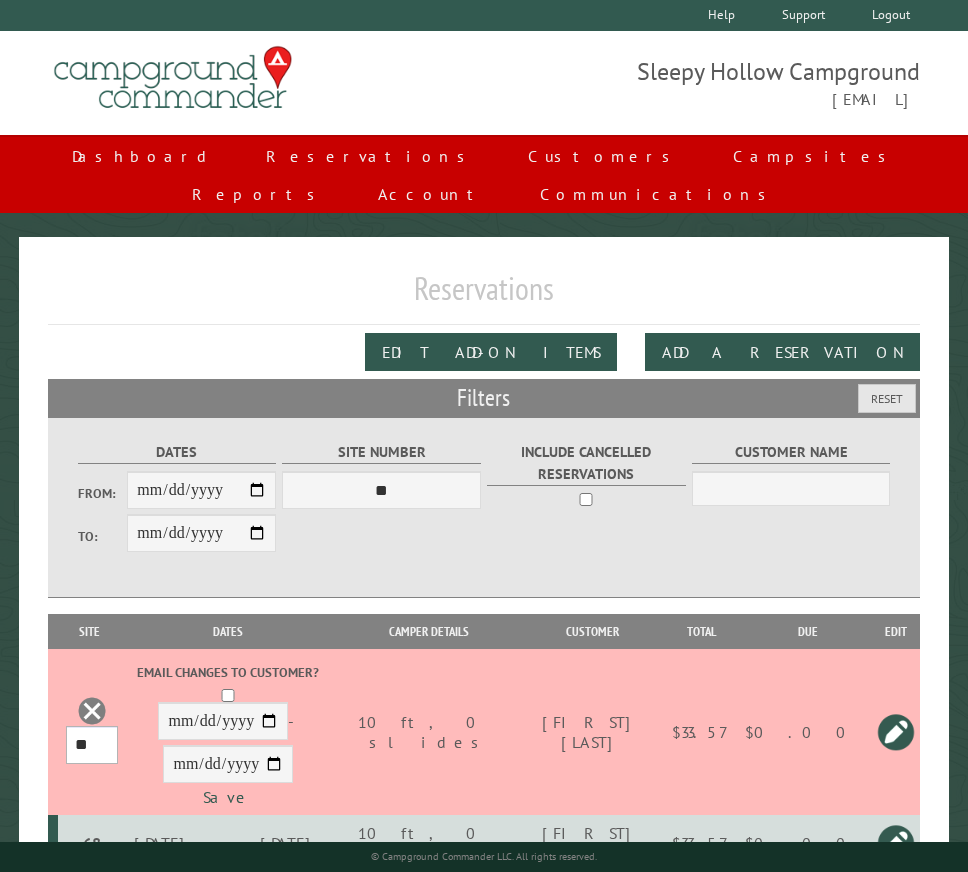 click on "*** * * * * * * * * * ** *** *** ** ** ** ** ** ** ** ** ** ** *** *** ** ** ** ** ** ** ** ** ** ** *** *** ** ** ** ** ** ** ** ** *** *** ** ** ** ** ** ** *** *** ** ** ** ** ** *** ** ** ** ** ** ** ** ** ** ** ** ** ** ** ** ** ** ** ** ** ** ** ** ** **" at bounding box center [92, 745] 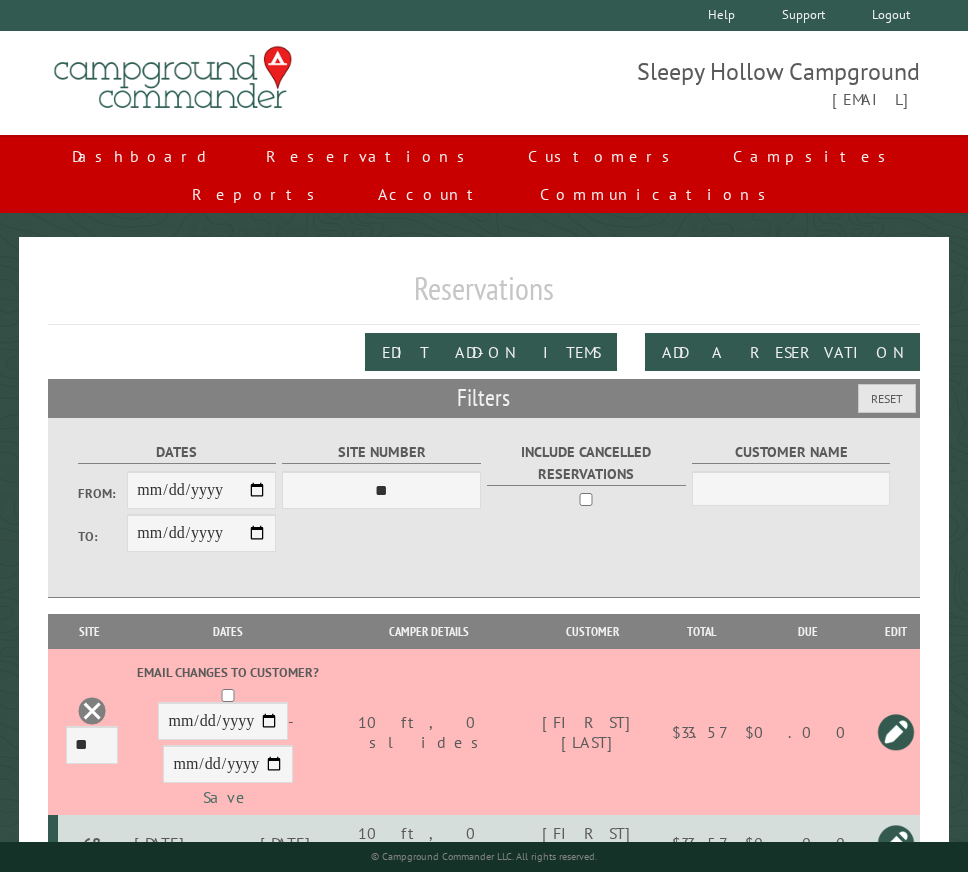 click on "Save" at bounding box center [228, 797] 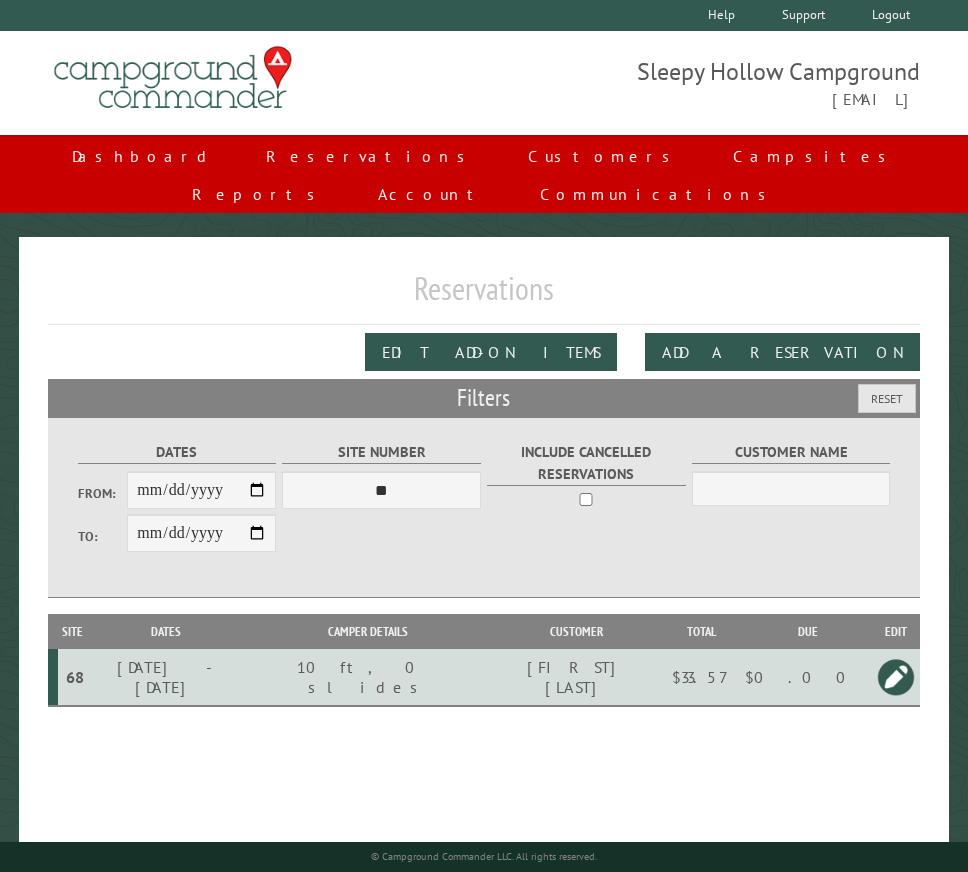click at bounding box center (896, 677) 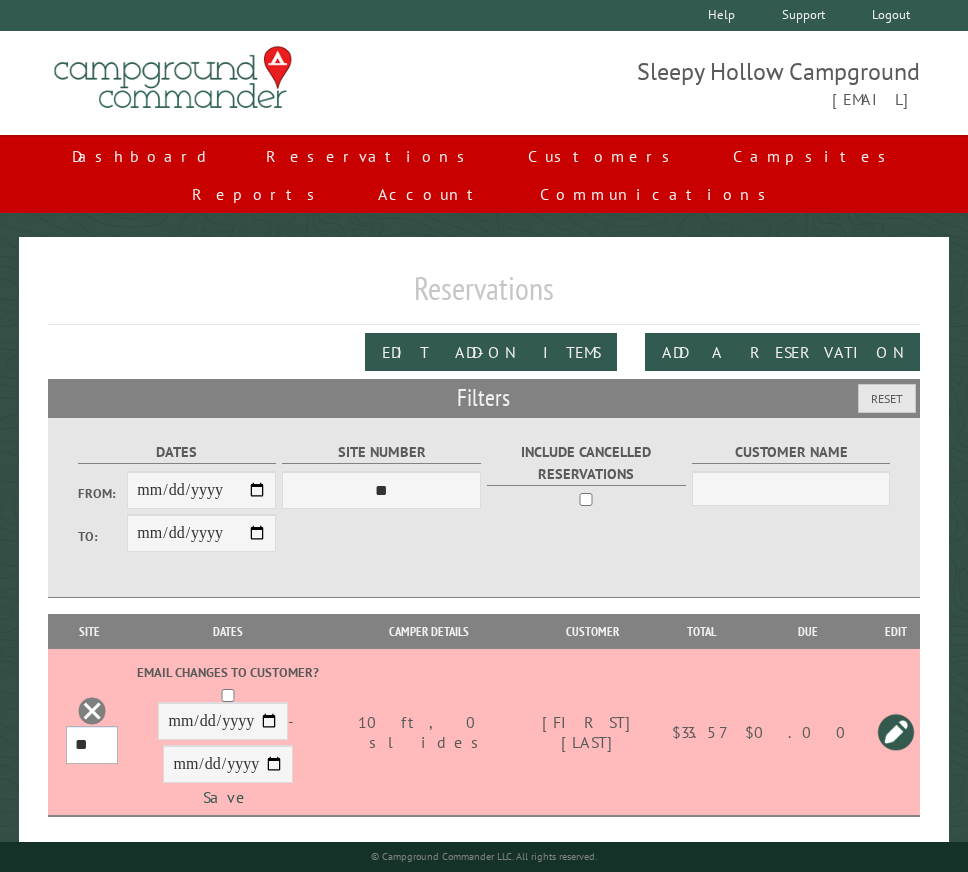click on "*** * * * * * * * * * ** *** *** ** ** ** ** ** ** ** ** ** ** *** *** ** ** ** ** ** ** ** ** ** ** *** *** ** ** ** ** ** ** ** ** *** *** ** ** ** ** ** ** *** *** ** ** ** ** ** *** ** ** ** ** ** ** ** ** ** ** ** ** ** ** ** ** ** ** ** ** ** ** ** ** **" at bounding box center (92, 745) 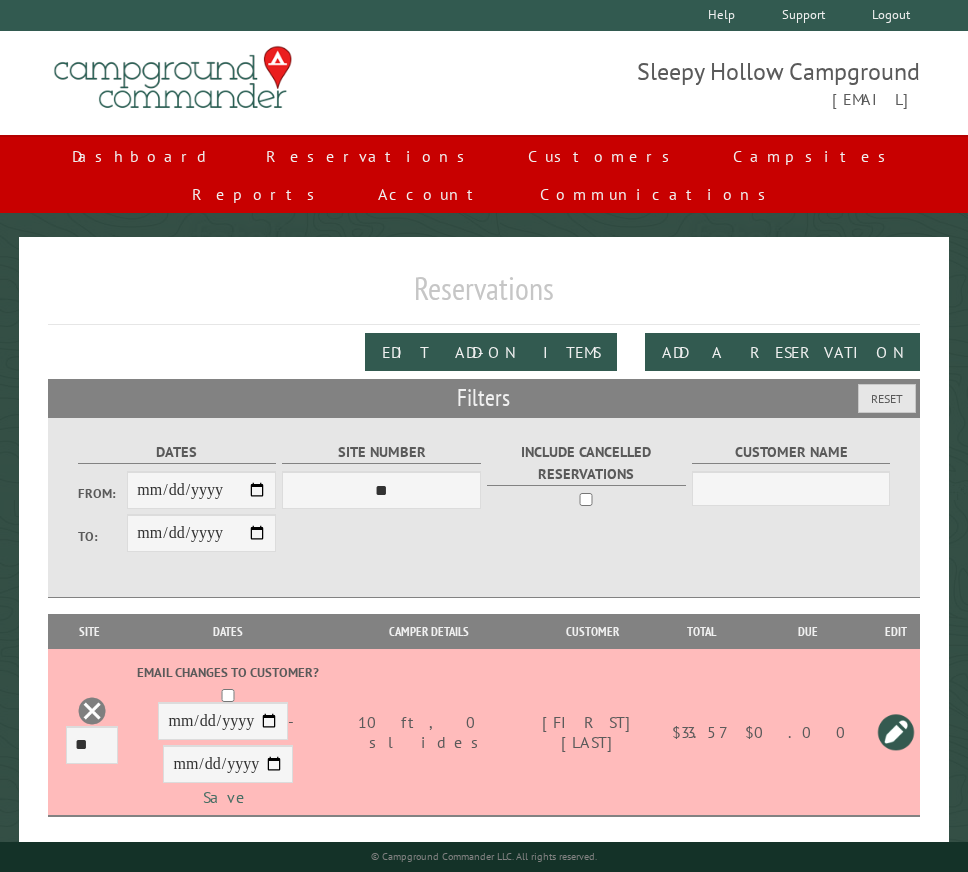 click on "Save" at bounding box center (228, 797) 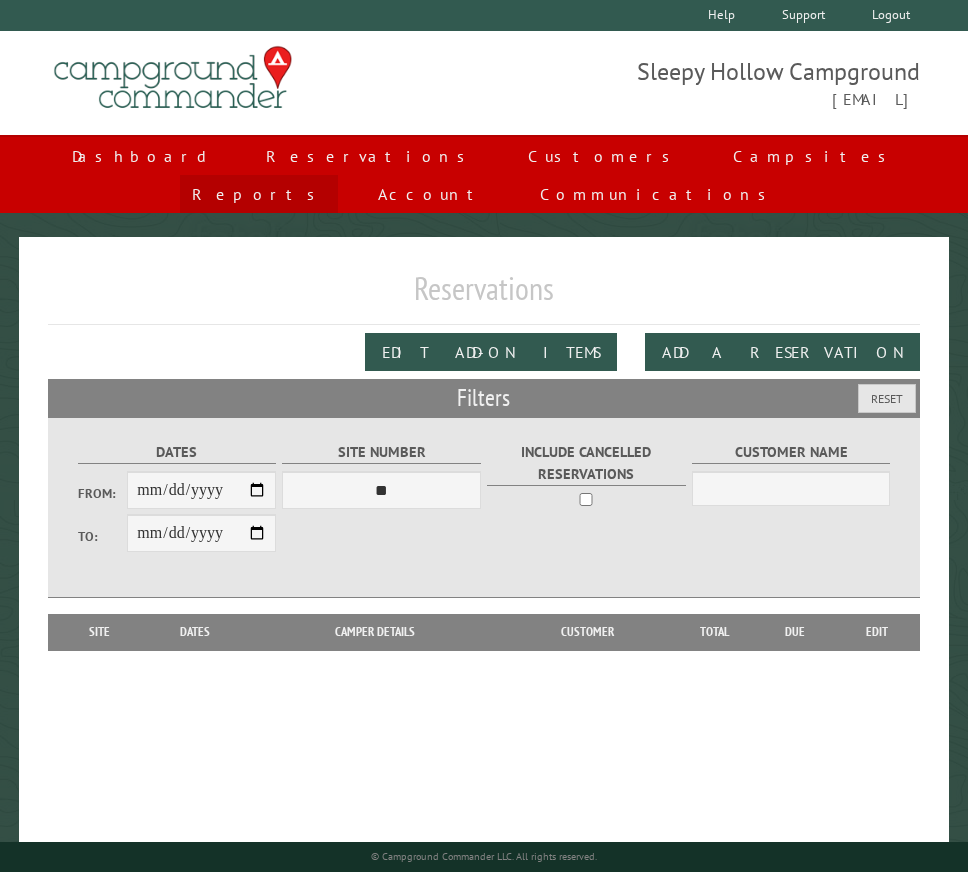 click on "Reports" at bounding box center [259, 194] 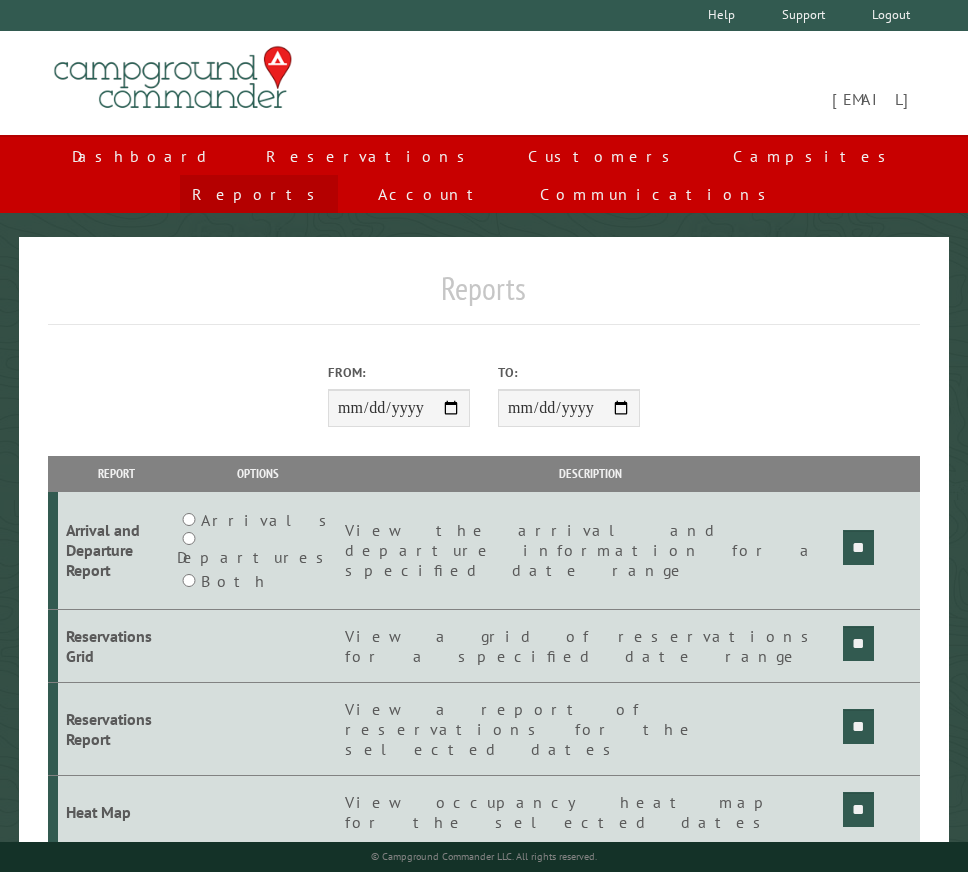 scroll, scrollTop: 0, scrollLeft: 0, axis: both 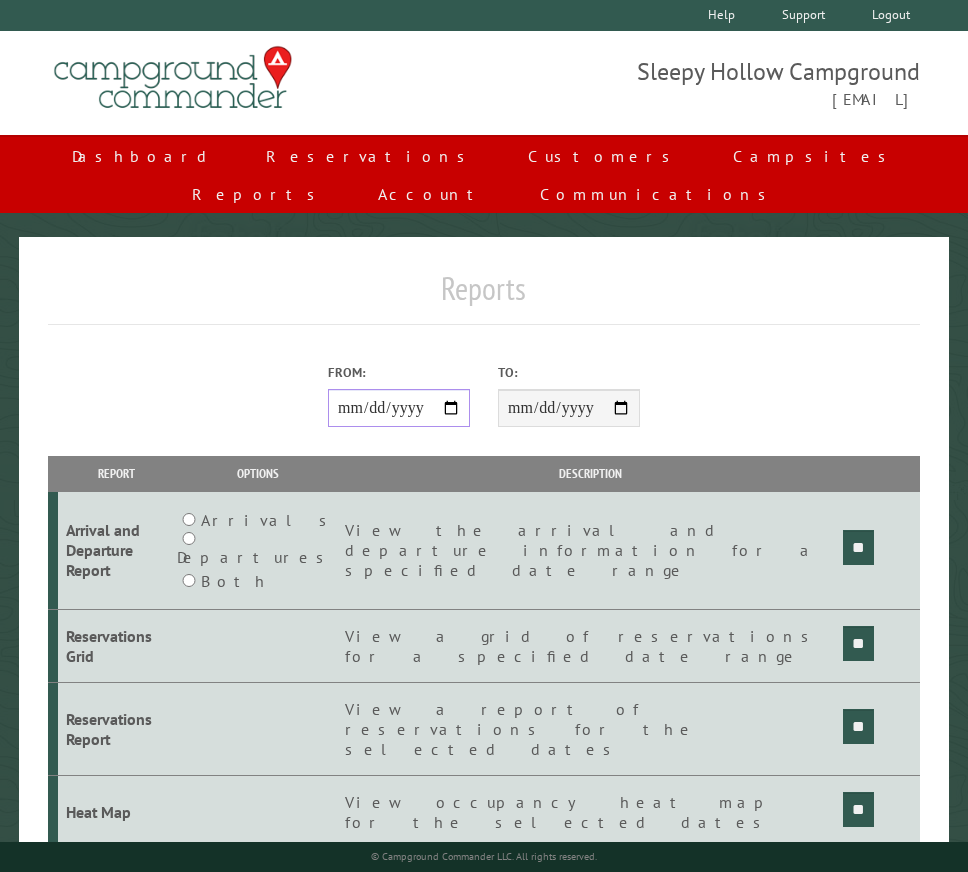 click on "From:" at bounding box center [399, 408] 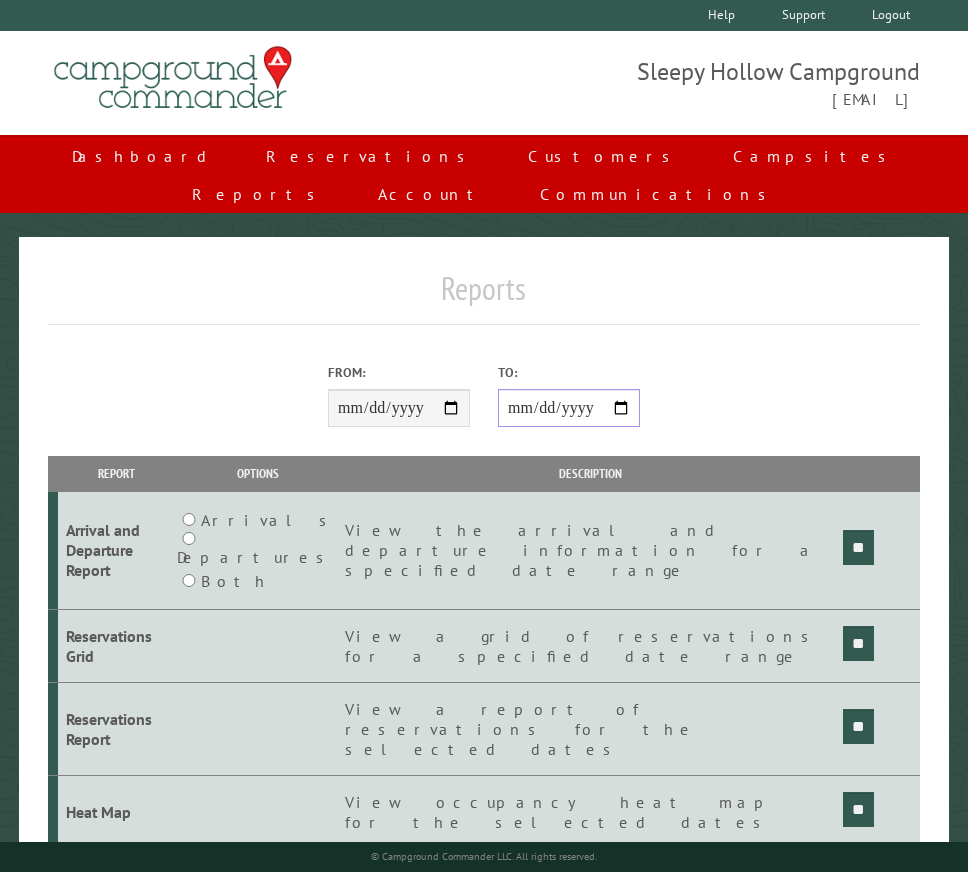 click on "**********" at bounding box center [569, 408] 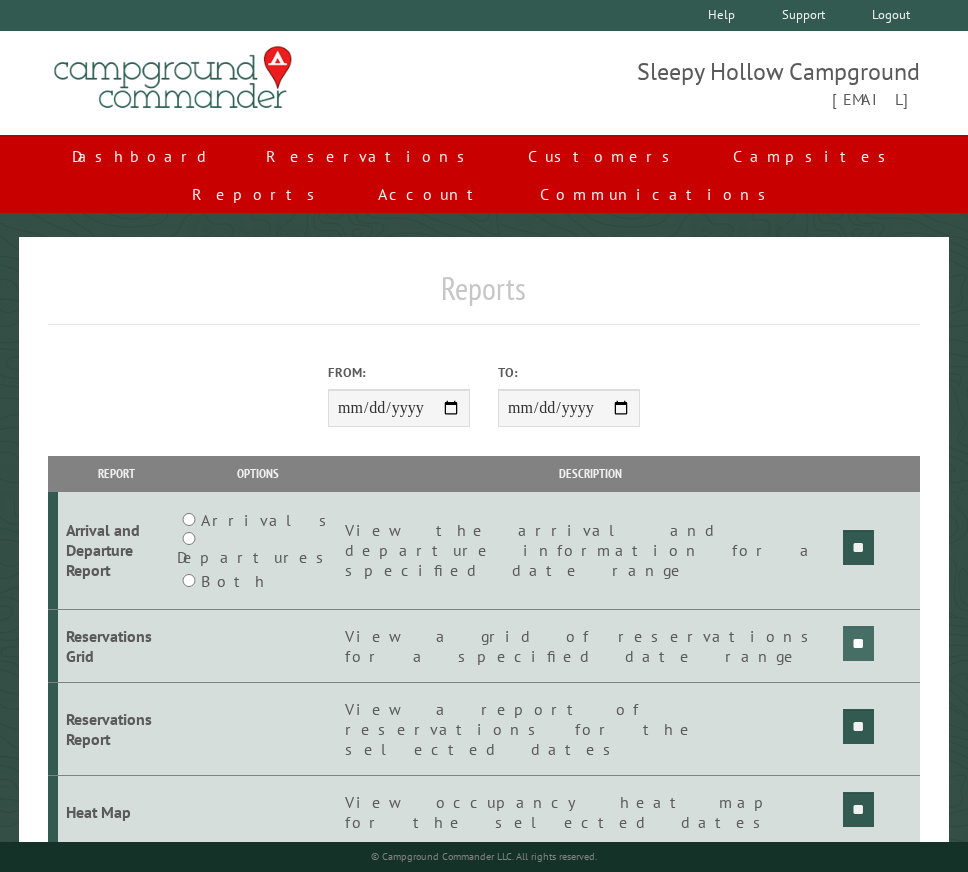 click on "**" at bounding box center [858, 547] 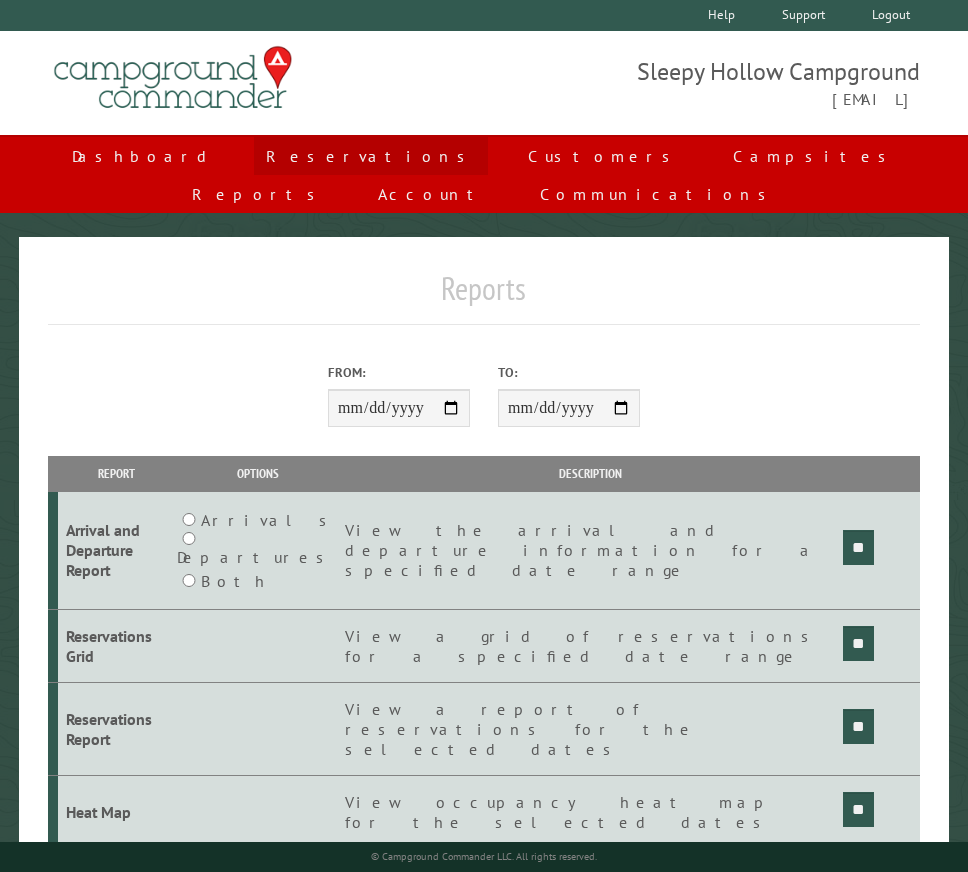 click on "Reservations" at bounding box center [371, 156] 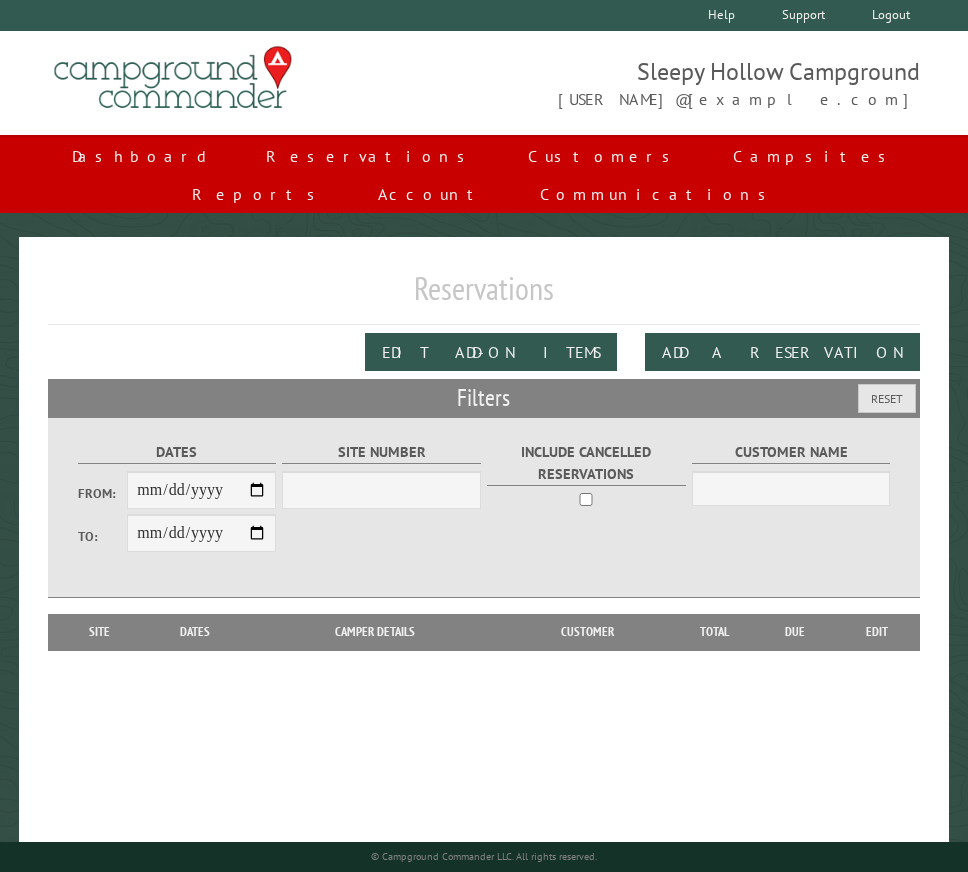 scroll, scrollTop: 0, scrollLeft: 0, axis: both 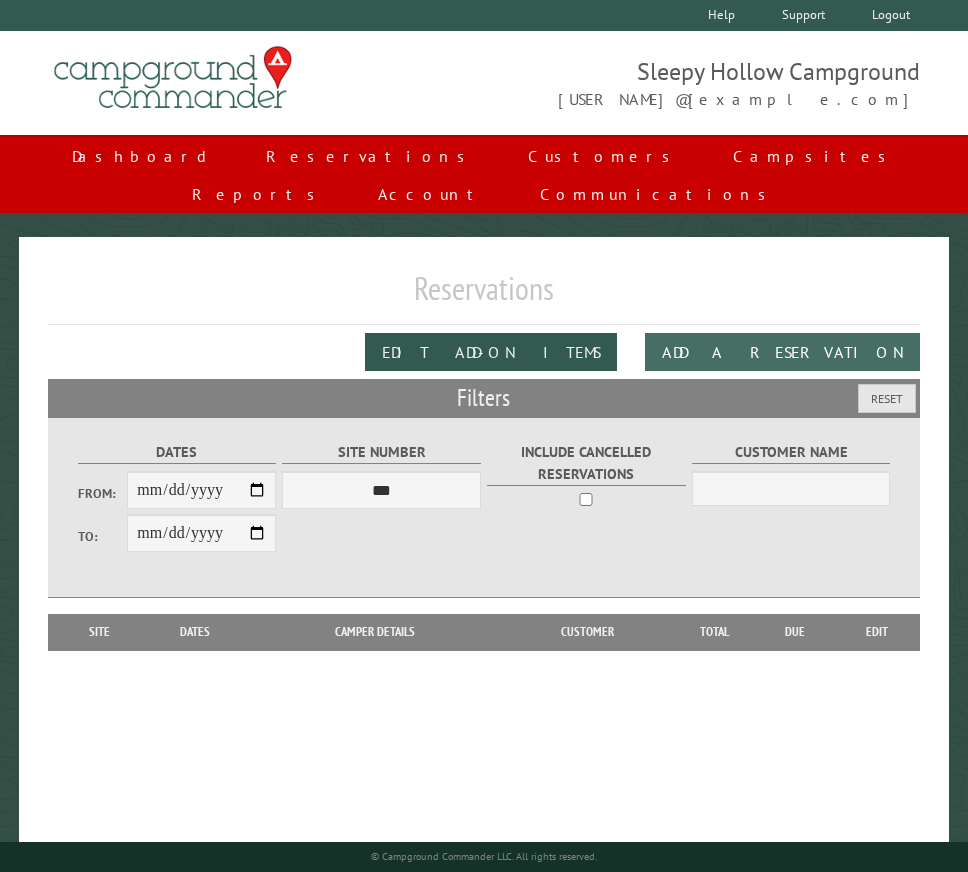 click on "Add a Reservation" at bounding box center (782, 352) 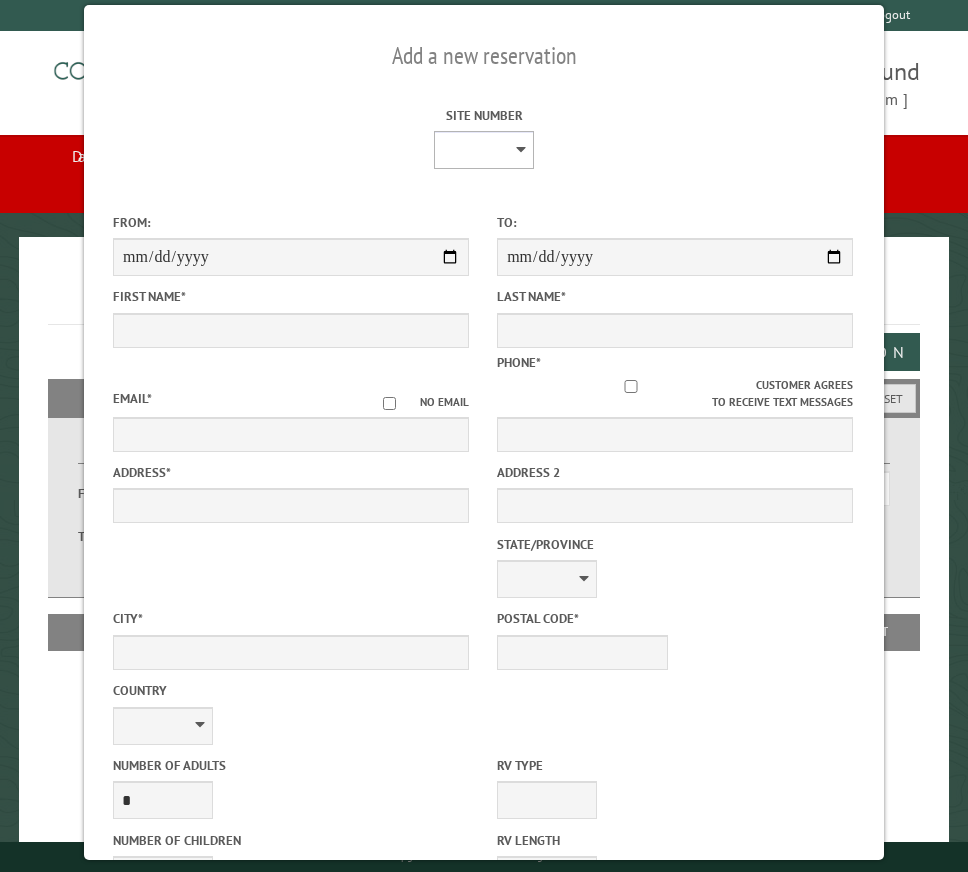 click on "* * * * * * * * * ** *** *** ** ** ** ** ** ** ** ** ** ** *** *** ** ** ** ** ** ** ** ** ** ** *** *** ** ** ** ** ** ** ** ** *** *** ** ** ** ** ** ** *** *** ** ** ** ** ** *** ** ** ** ** ** ** ** ** ** ** ** ** ** ** ** ** ** ** ** ** ** ** ** ** **" at bounding box center [484, 150] 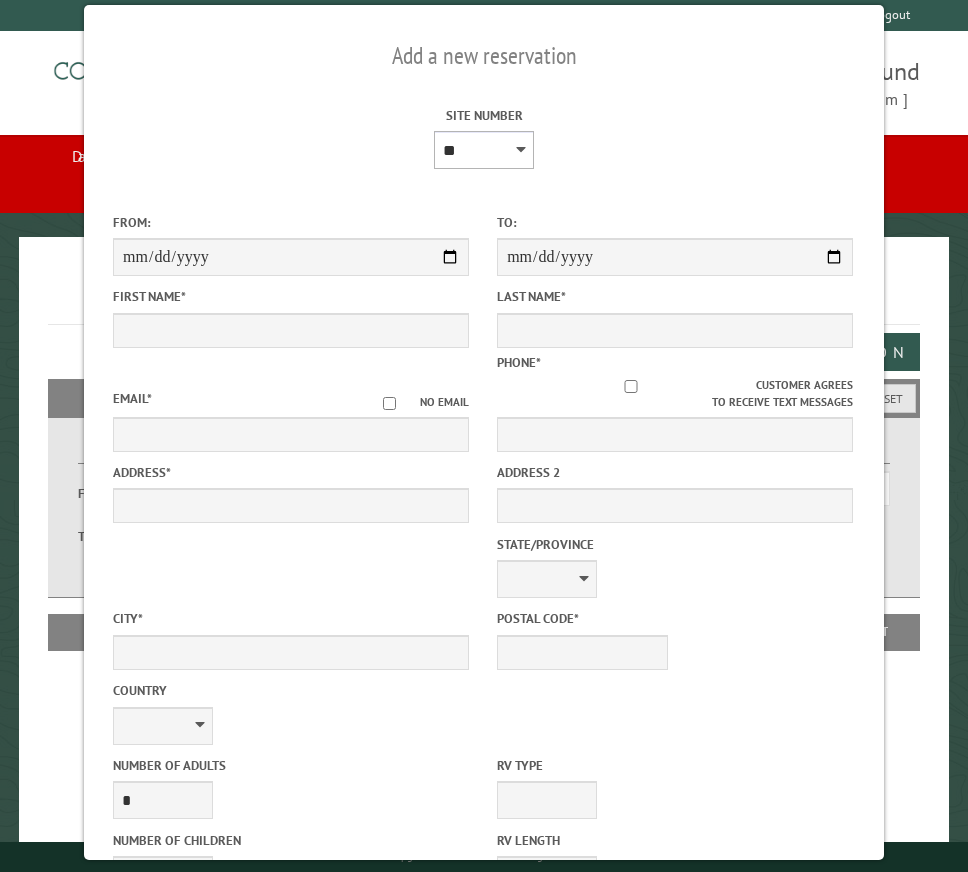 click on "* * * * * * * * * ** *** *** ** ** ** ** ** ** ** ** ** ** *** *** ** ** ** ** ** ** ** ** ** ** *** *** ** ** ** ** ** ** ** ** *** *** ** ** ** ** ** ** *** *** ** ** ** ** ** *** ** ** ** ** ** ** ** ** ** ** ** ** ** ** ** ** ** ** ** ** ** ** ** ** **" at bounding box center (484, 150) 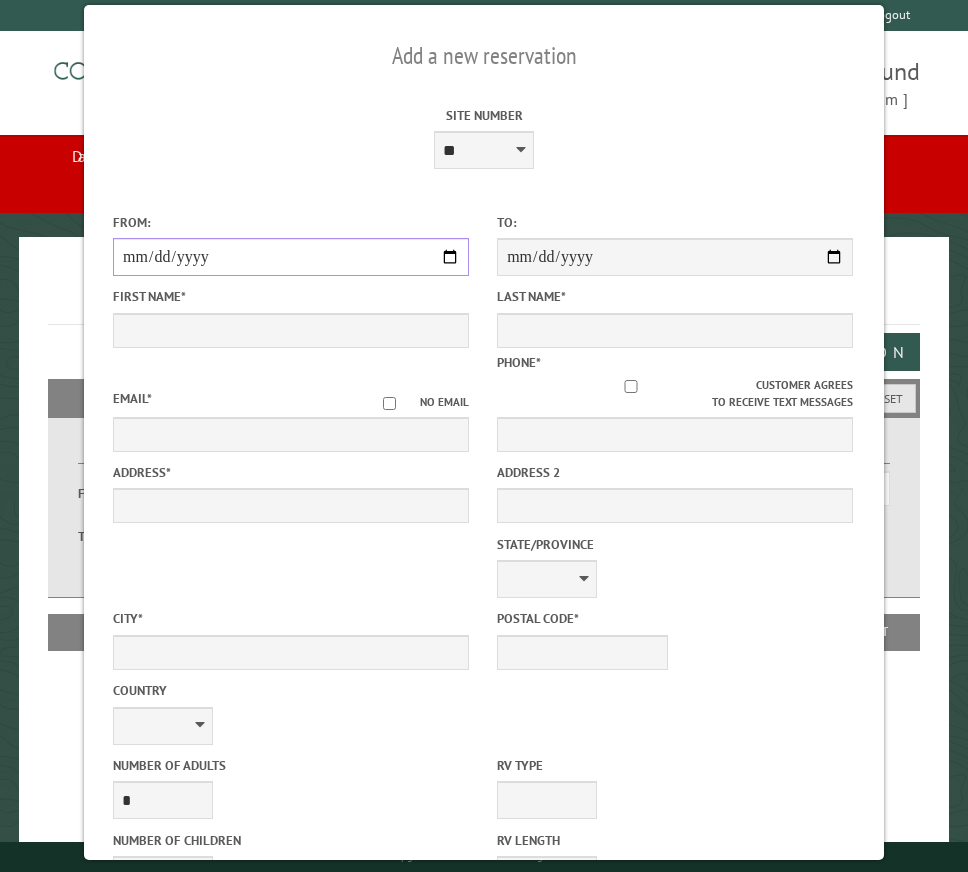 click on "From:" at bounding box center [291, 257] 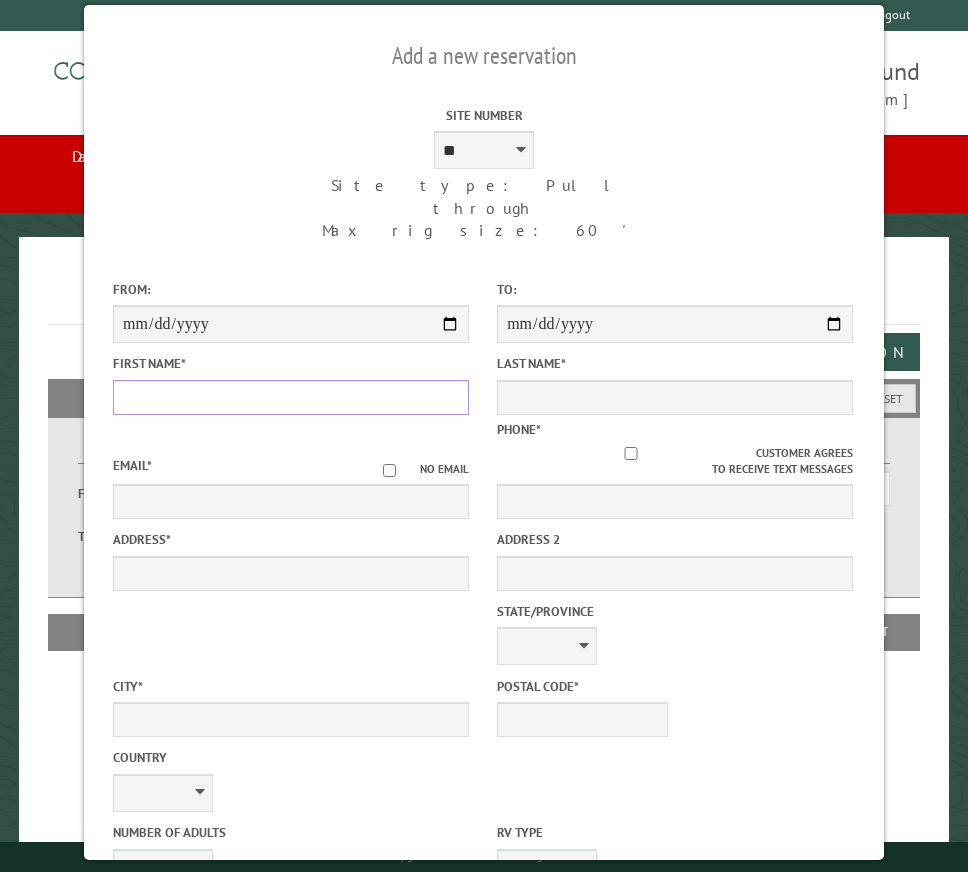 click on "First Name *" at bounding box center (291, 397) 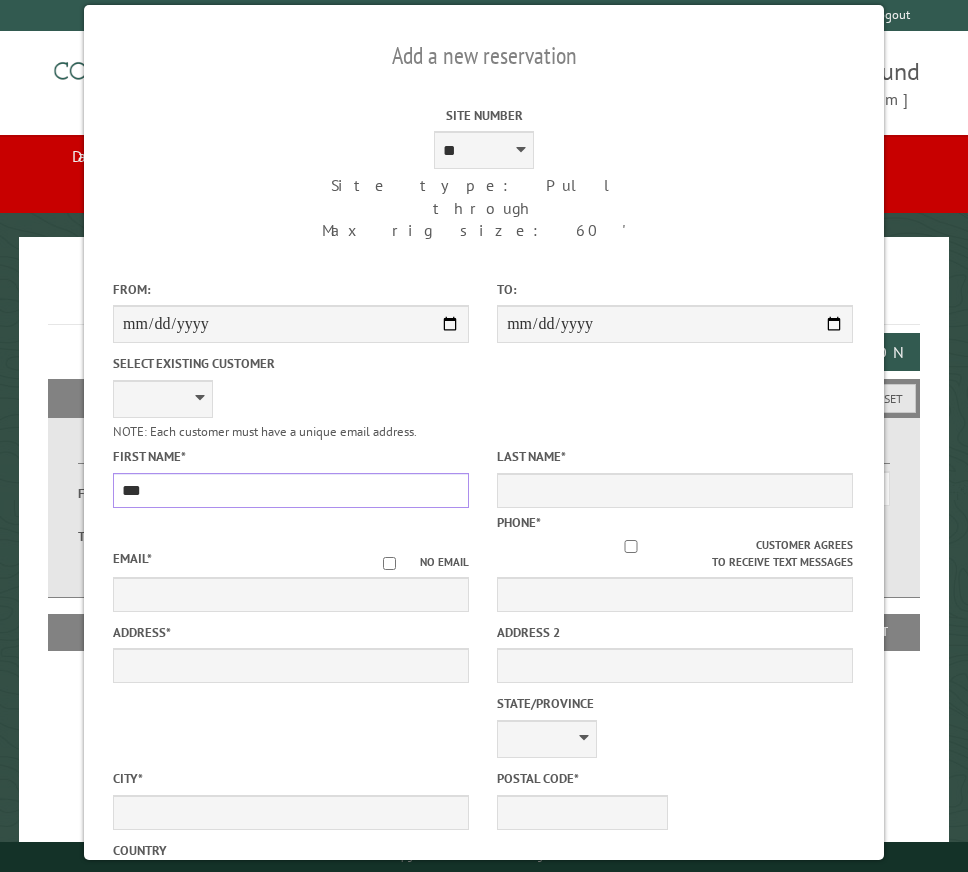 type on "***" 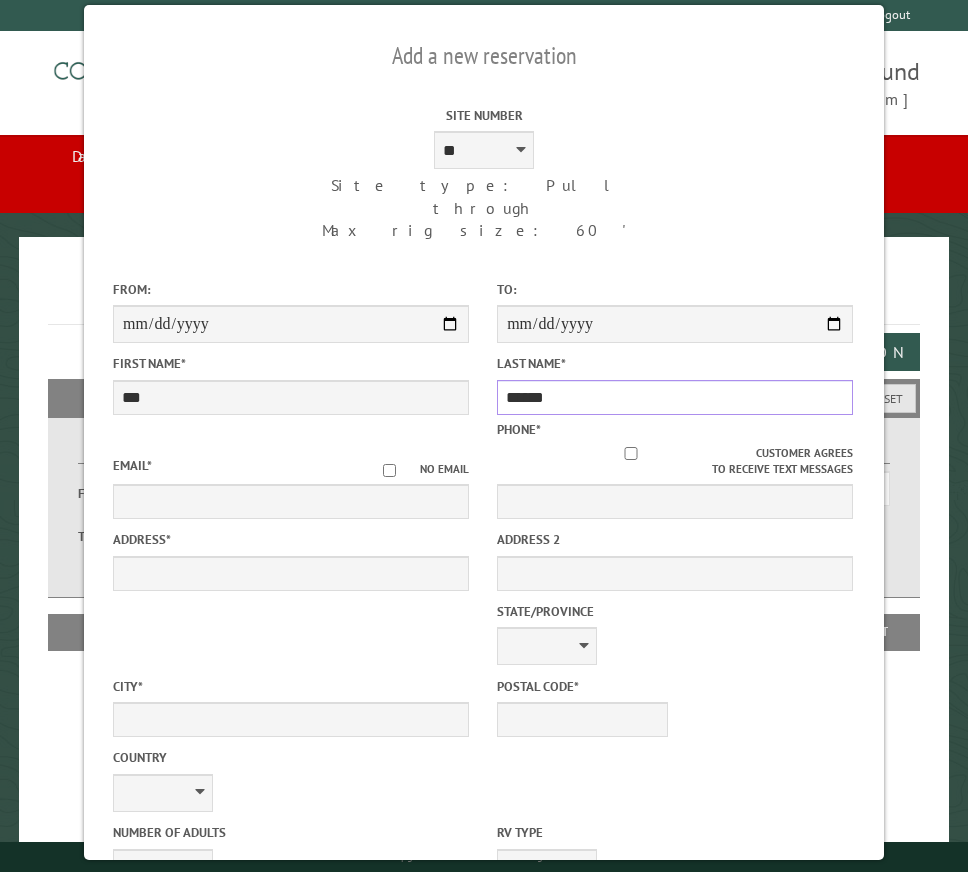 type on "******" 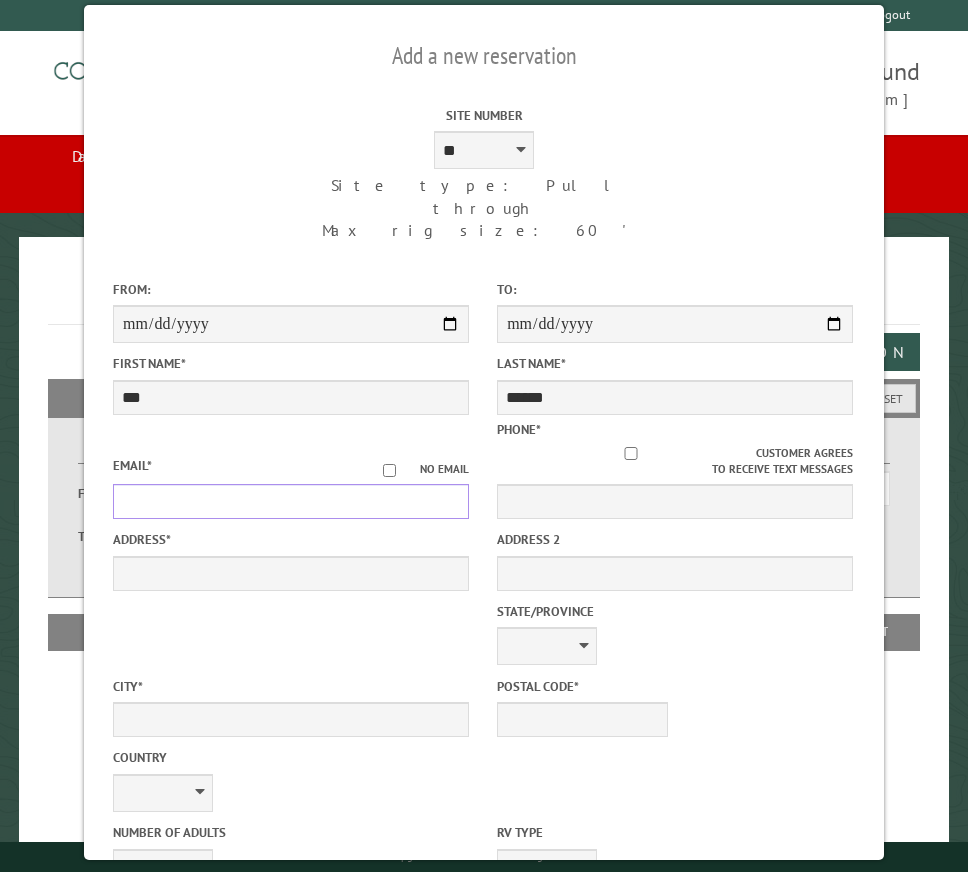 click on "Email *" at bounding box center (291, 501) 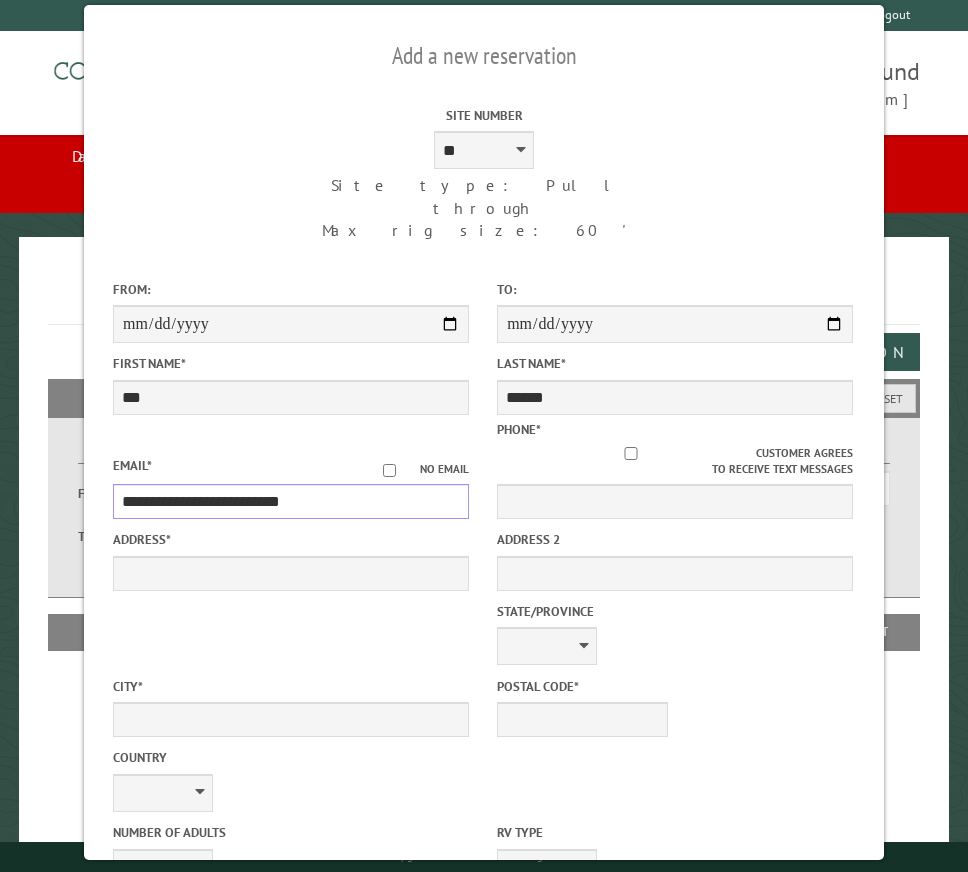 type on "**********" 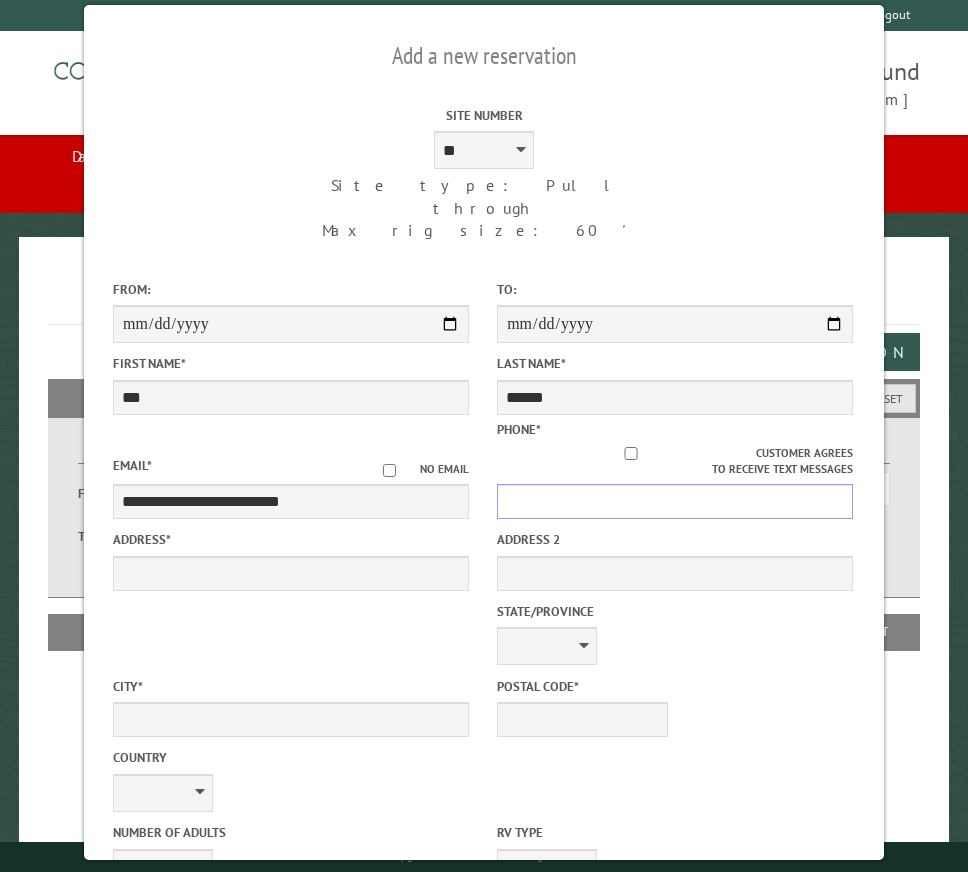 click on "Phone *" at bounding box center [675, 501] 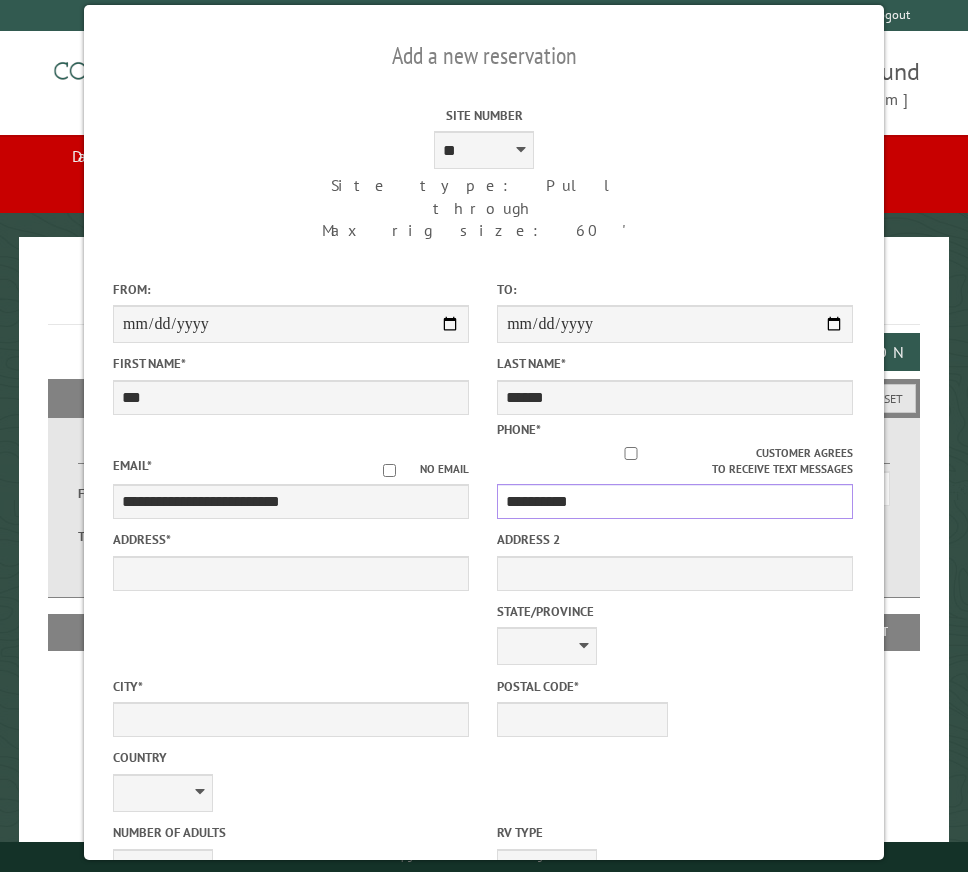 type on "**********" 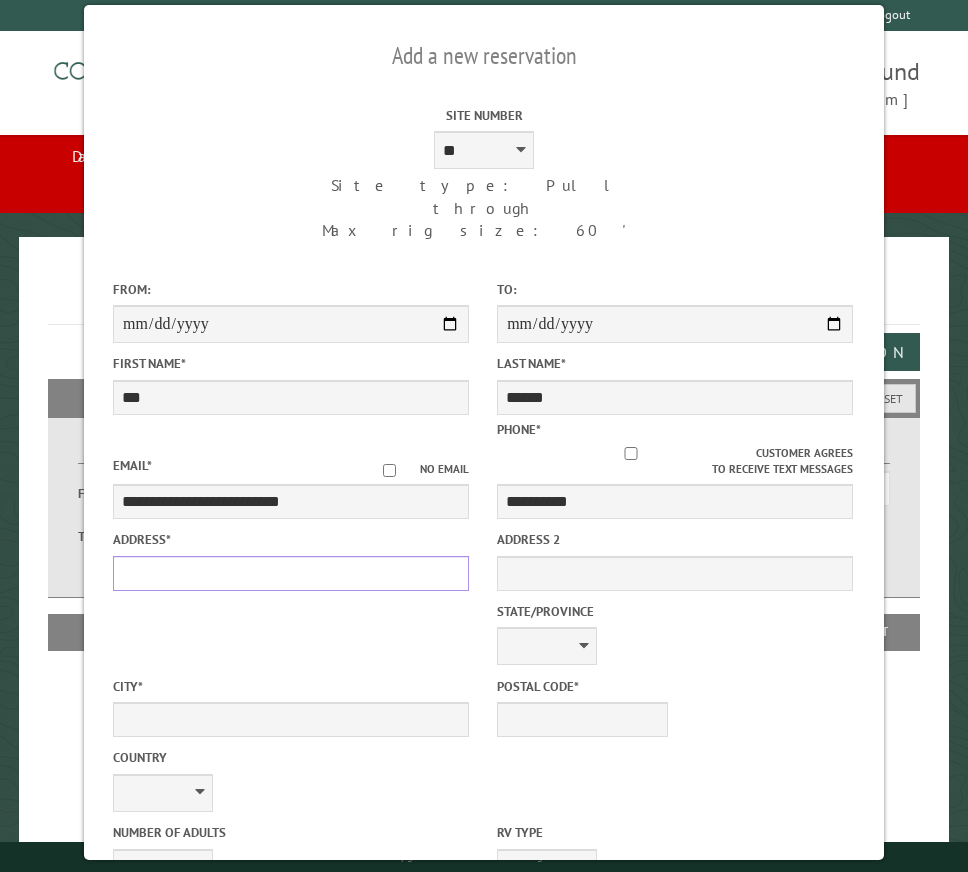 click on "Address *" at bounding box center (291, 573) 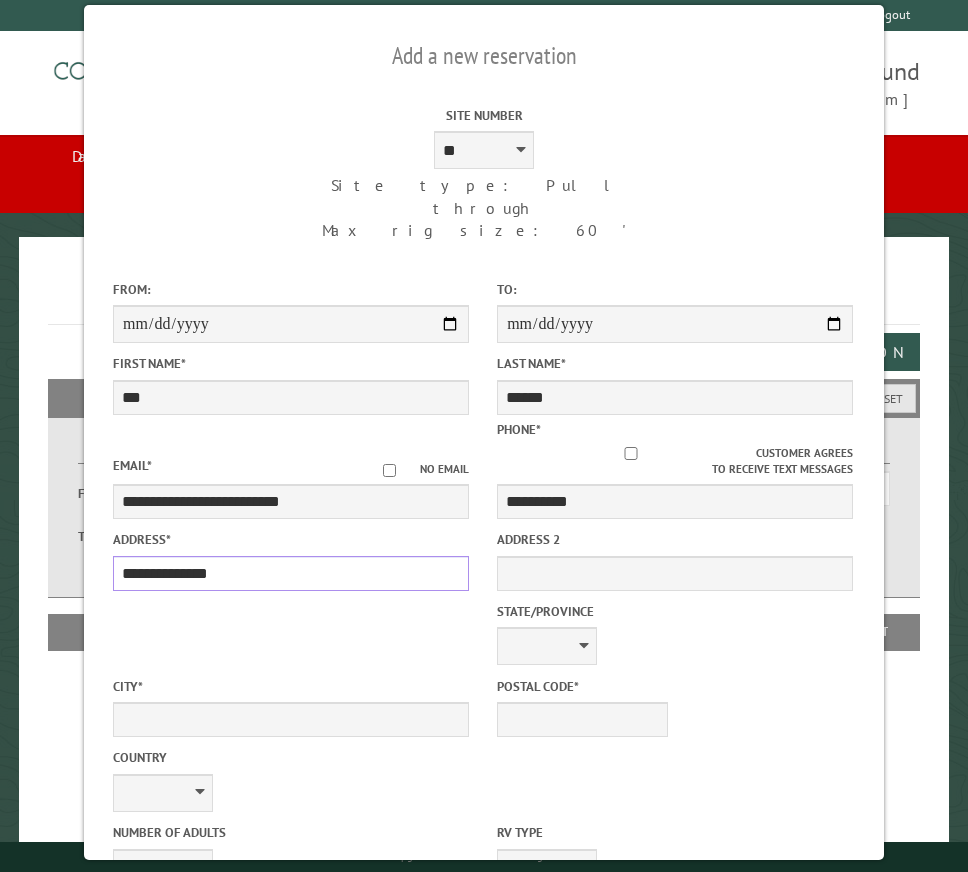 type on "**********" 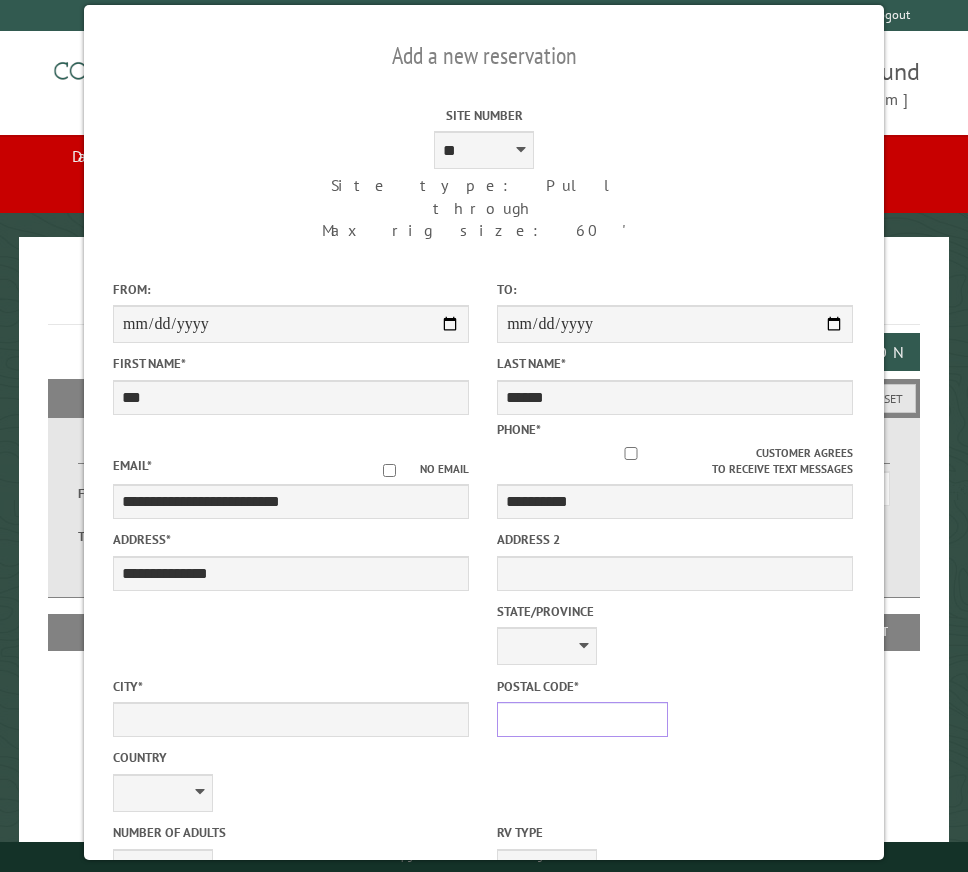 drag, startPoint x: 728, startPoint y: 621, endPoint x: 741, endPoint y: 611, distance: 16.40122 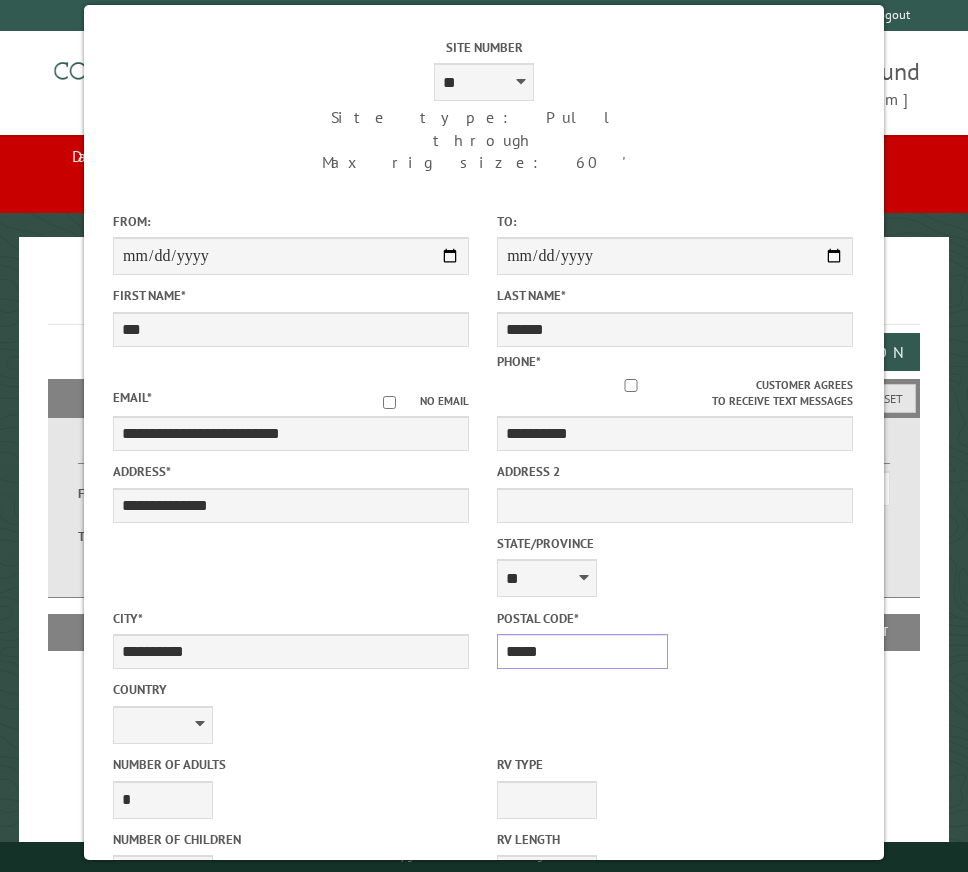 scroll, scrollTop: 200, scrollLeft: 0, axis: vertical 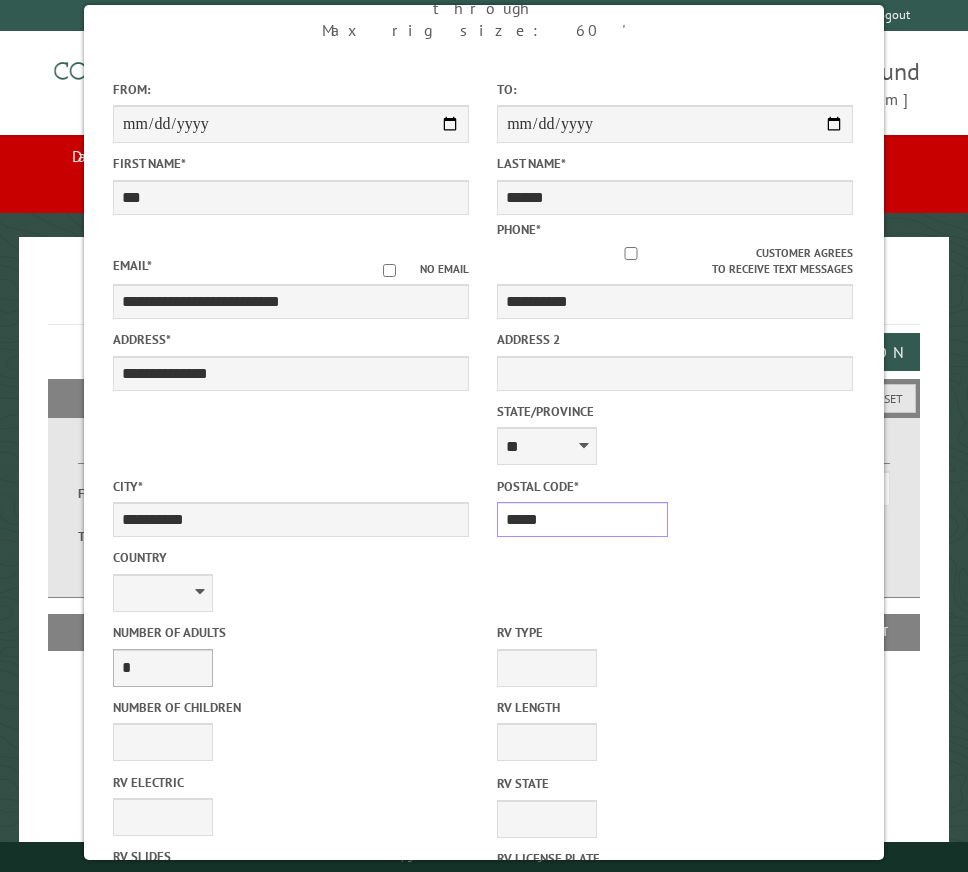 type on "*****" 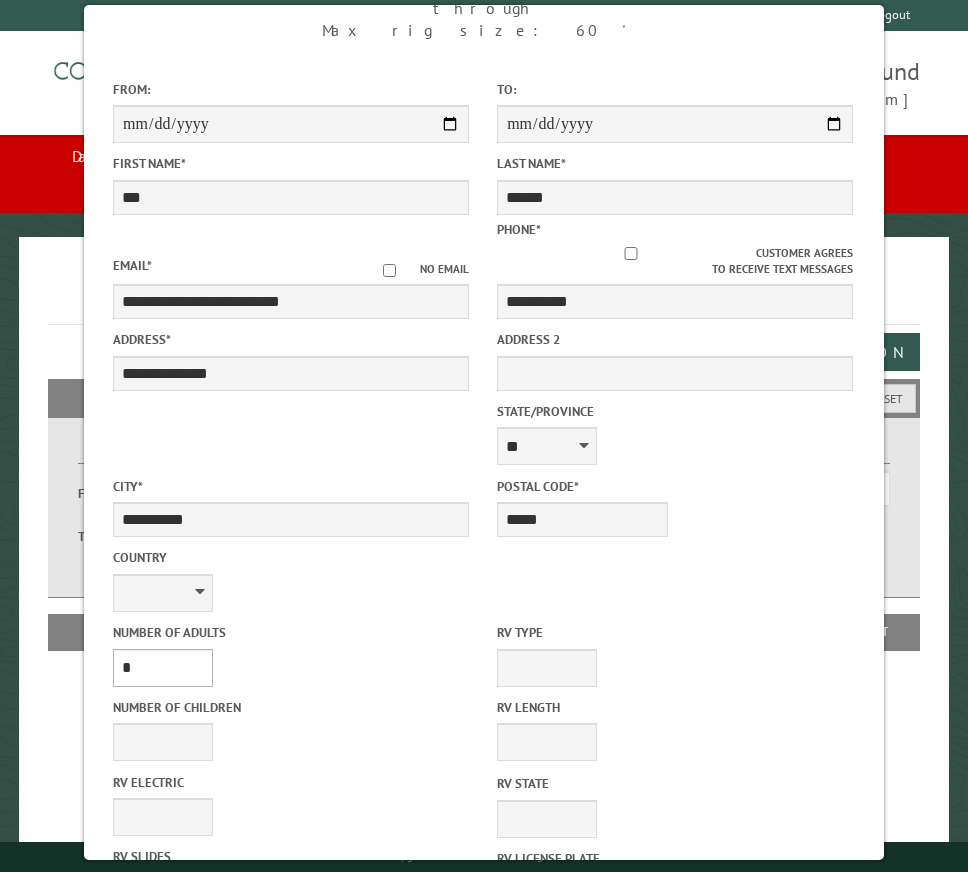 click on "* * * * * * * * * * **" at bounding box center (163, 668) 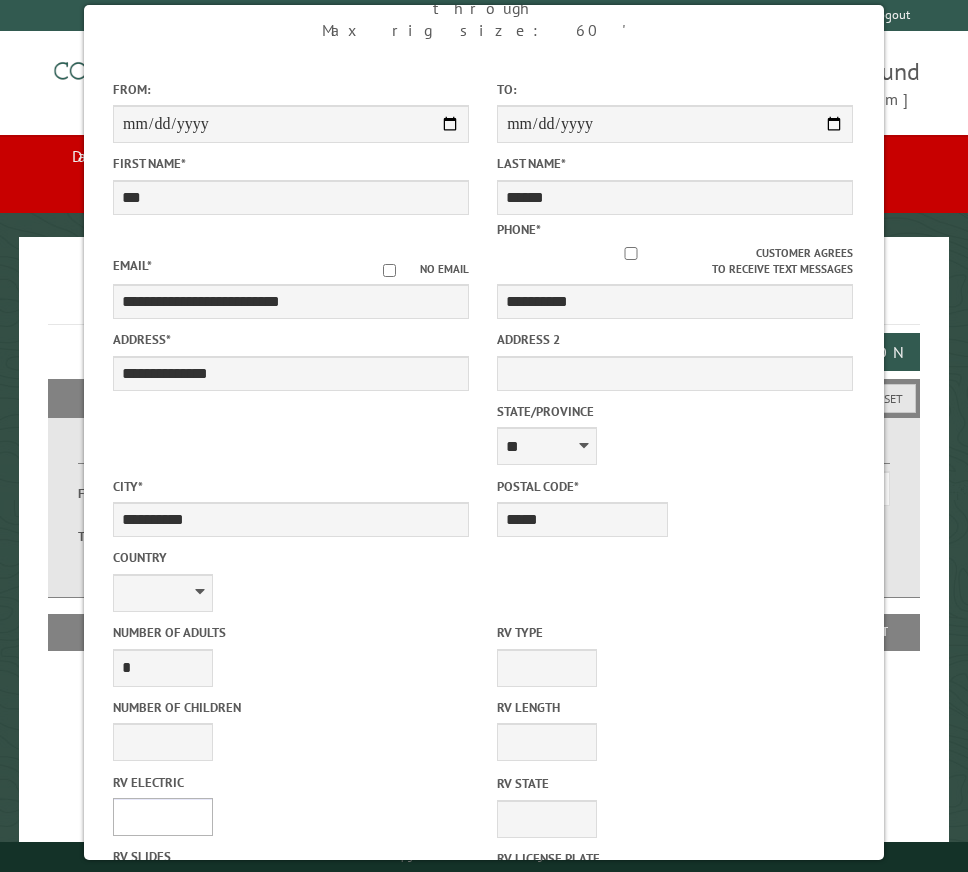 click on "**** *** *** ***" at bounding box center [163, 817] 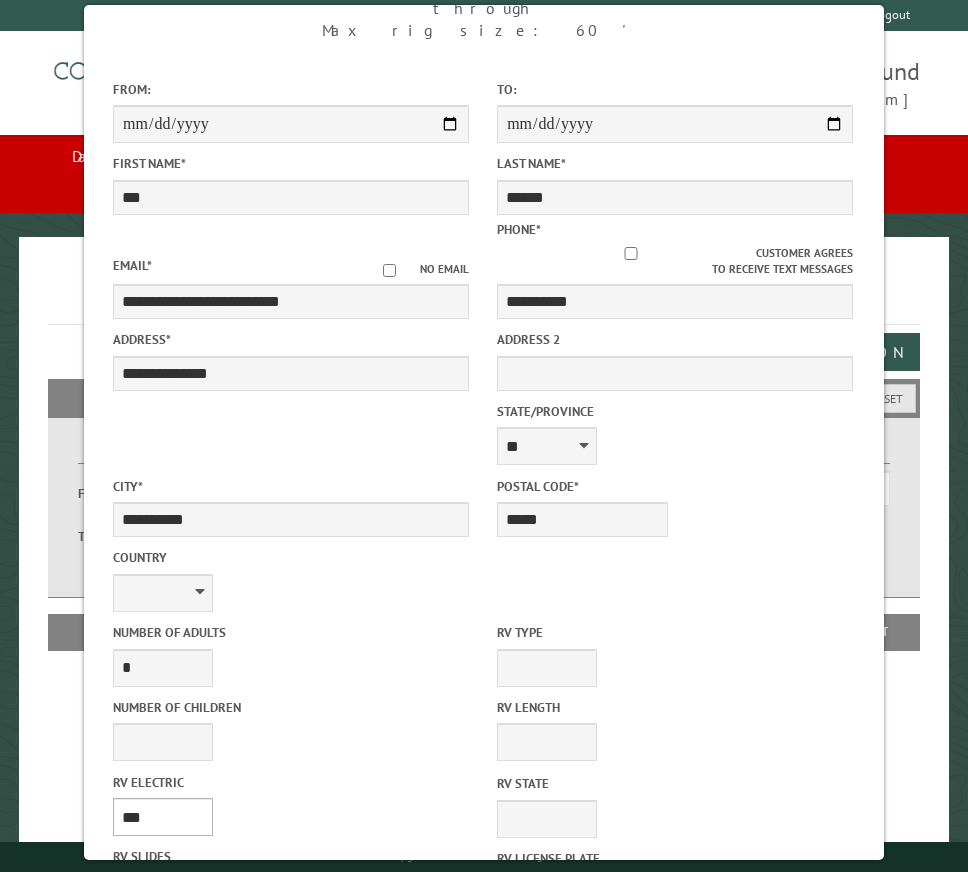 click on "**** *** *** ***" at bounding box center [163, 817] 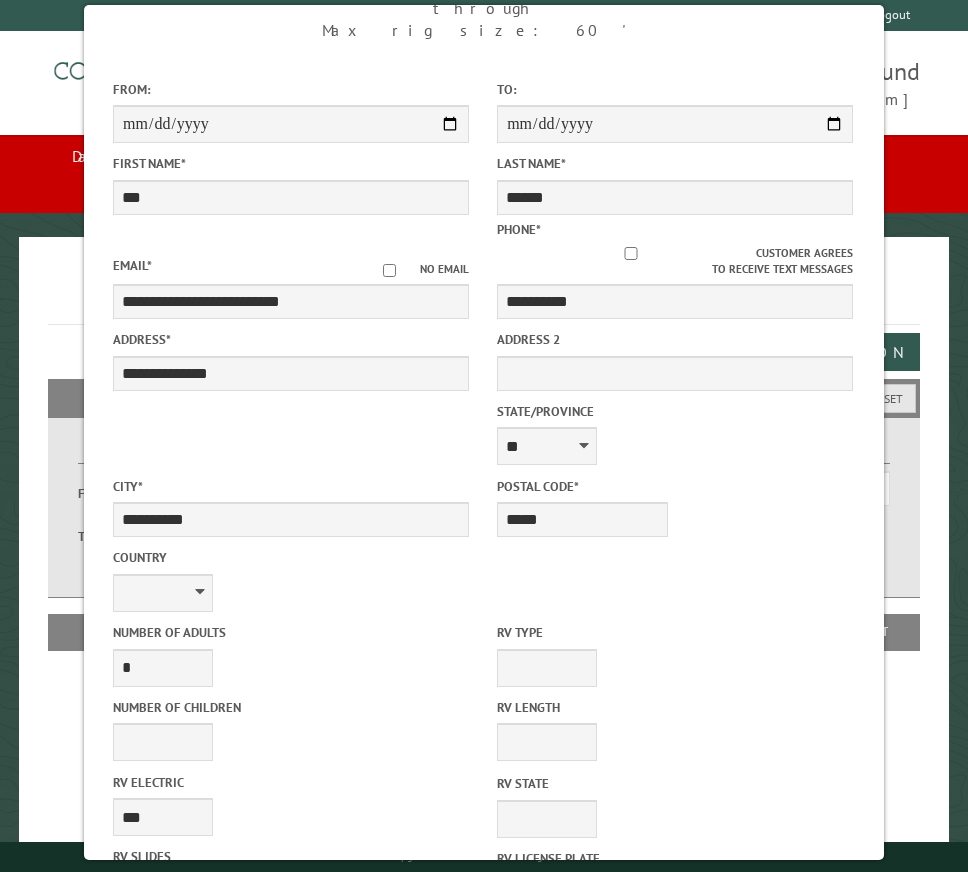 click on "* * * * * * * * * * **" at bounding box center (163, 892) 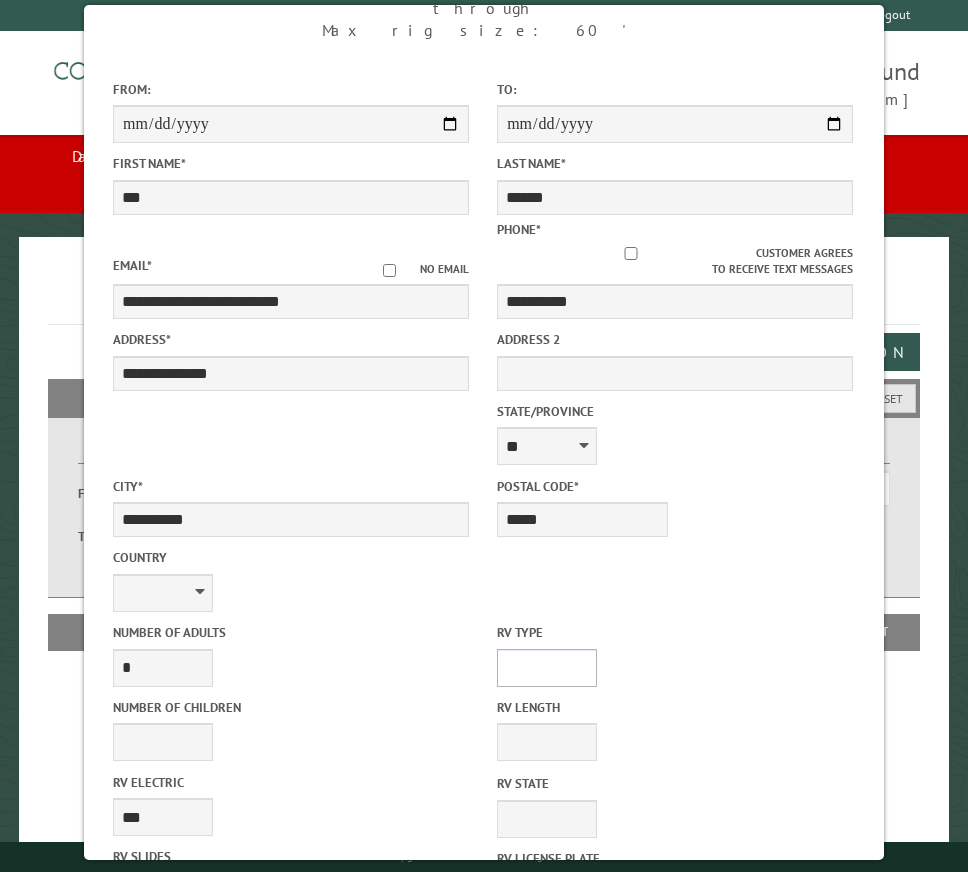 click on "**********" at bounding box center [547, 668] 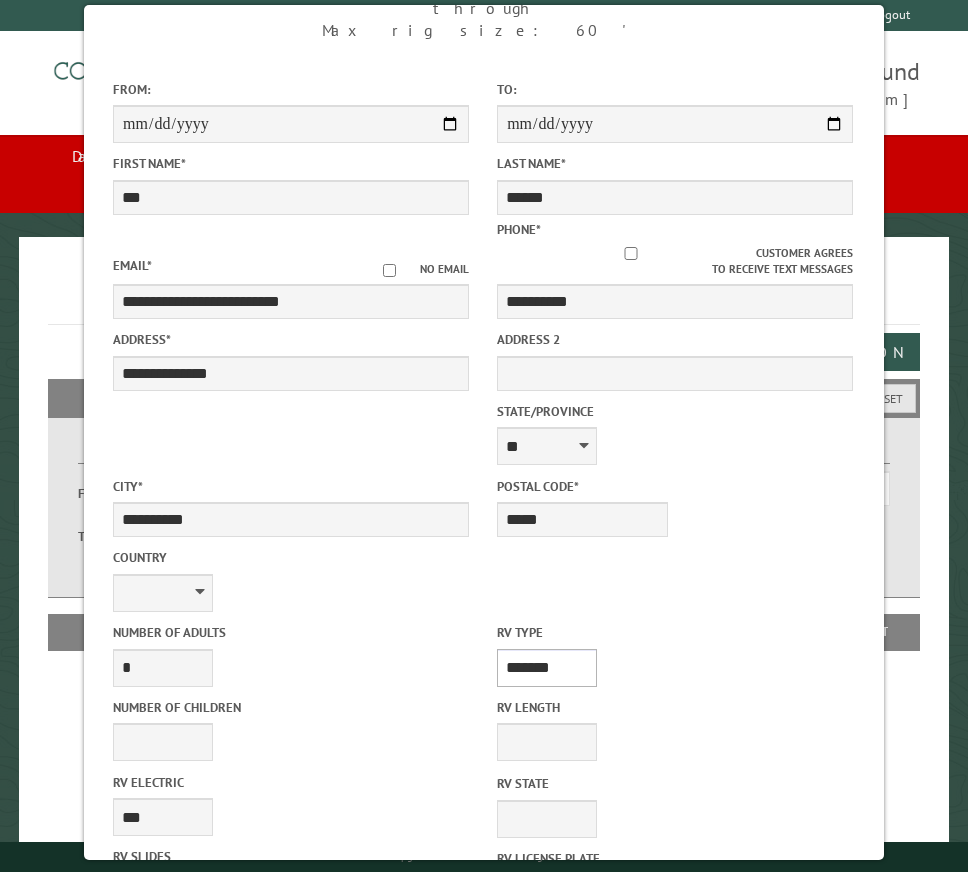 click on "**********" at bounding box center (547, 668) 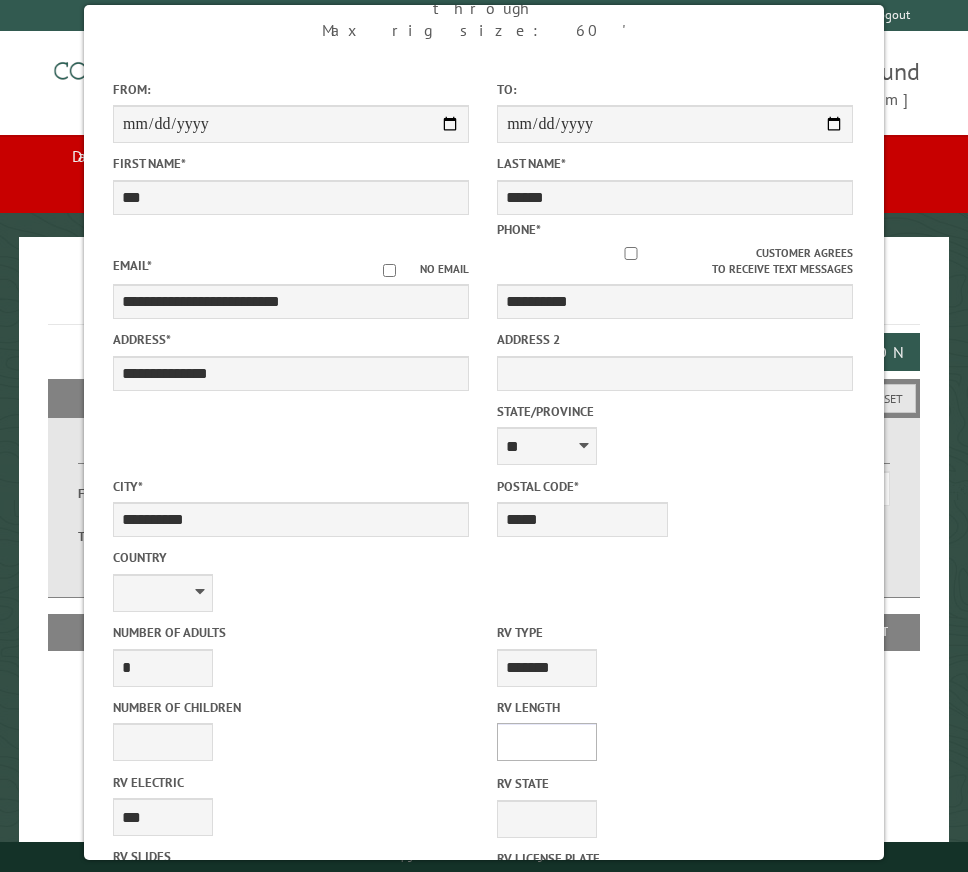 drag, startPoint x: 674, startPoint y: 552, endPoint x: 683, endPoint y: 535, distance: 19.235384 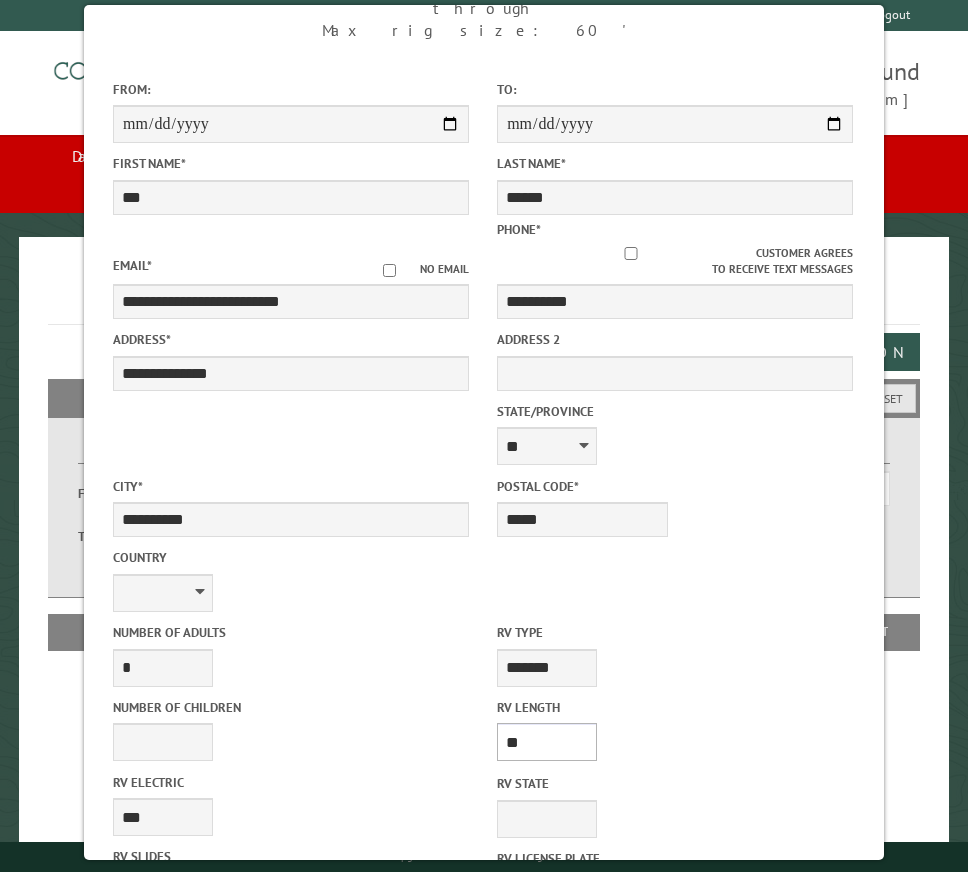 click on "* ** ** ** ** ** ** ** ** ** ** **" at bounding box center (547, 742) 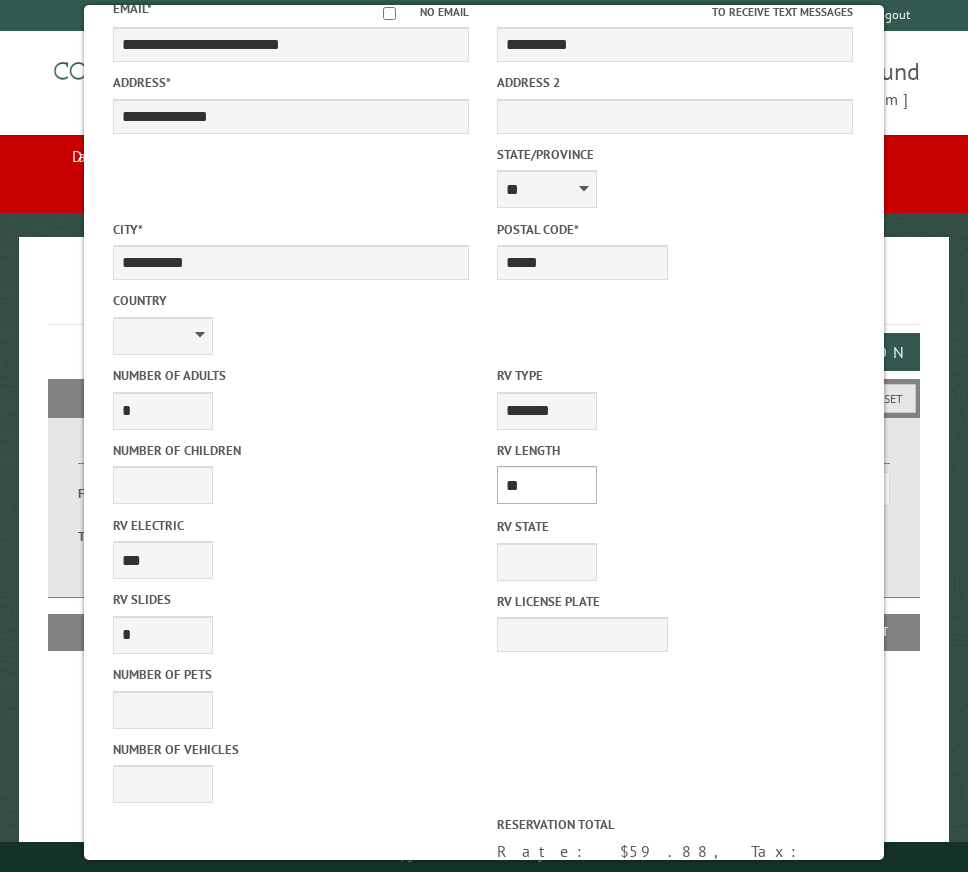 scroll, scrollTop: 458, scrollLeft: 0, axis: vertical 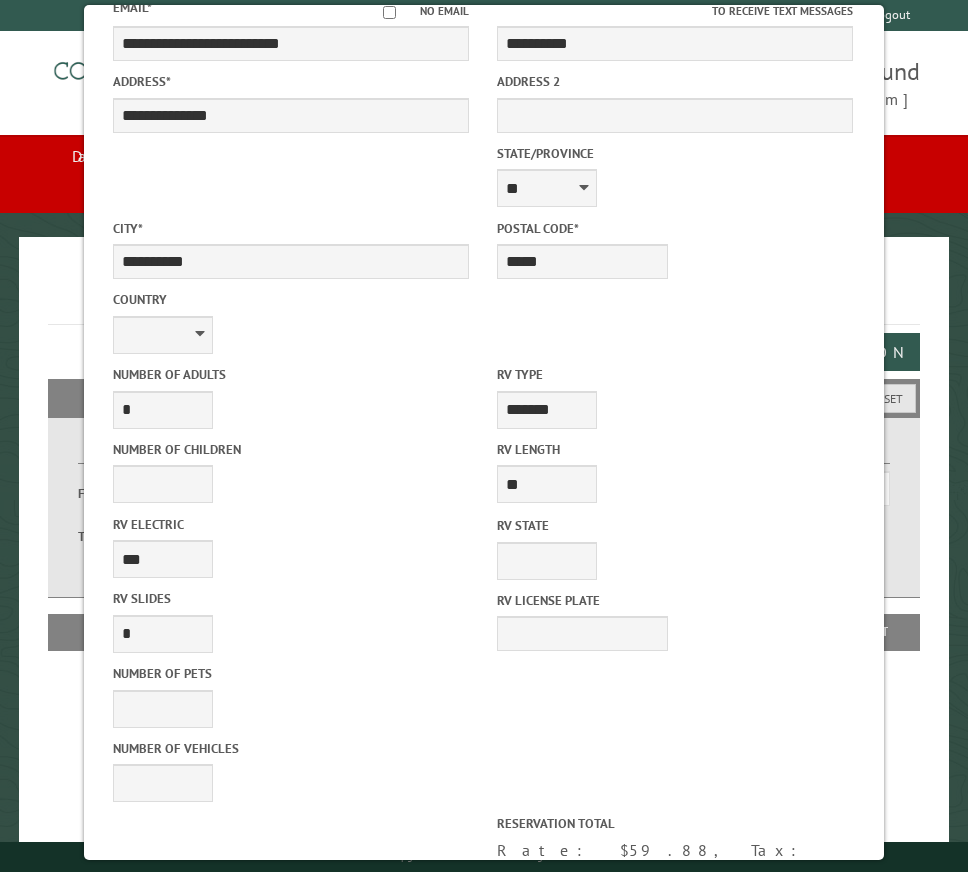 click on "********" at bounding box center [163, 924] 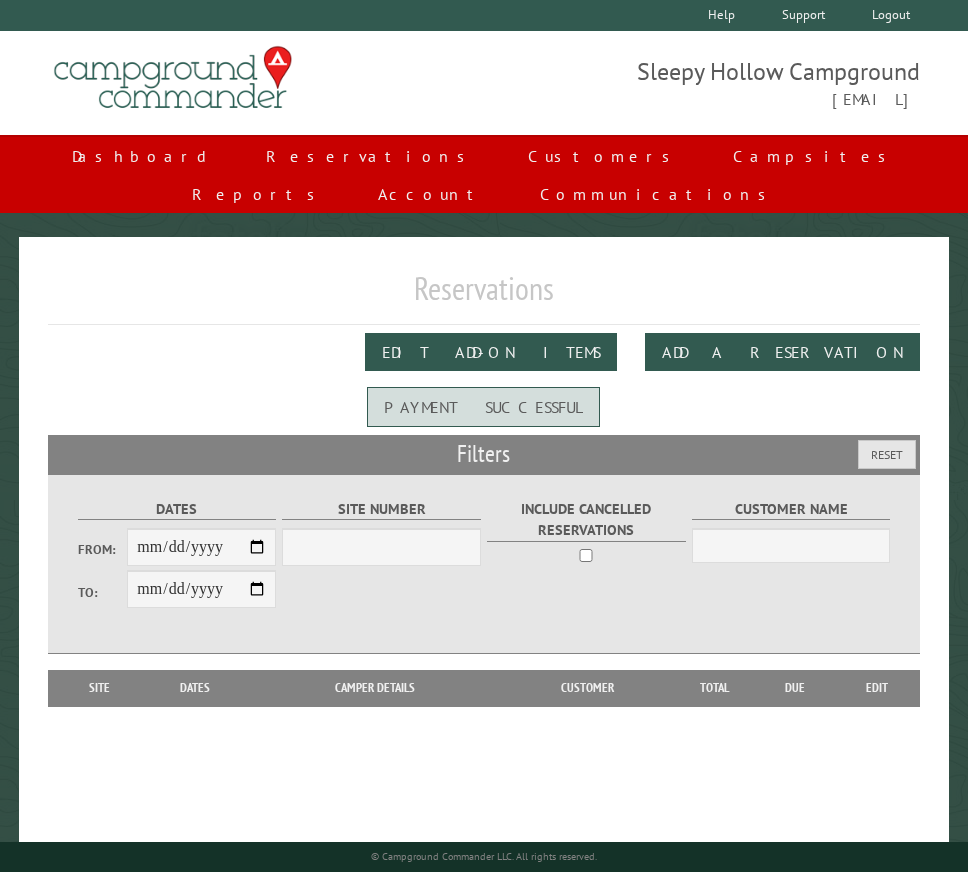 scroll, scrollTop: 0, scrollLeft: 0, axis: both 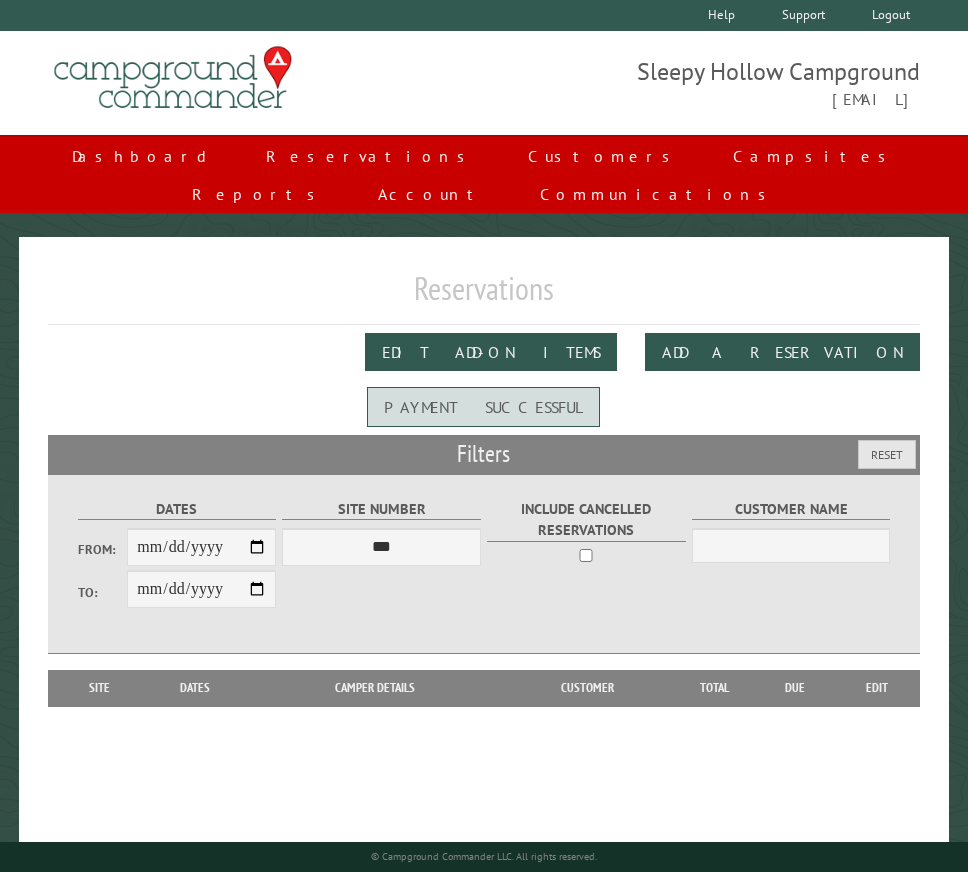 click on "Sleepy Hollow Campground
[EMAIL]" at bounding box center (702, 83) 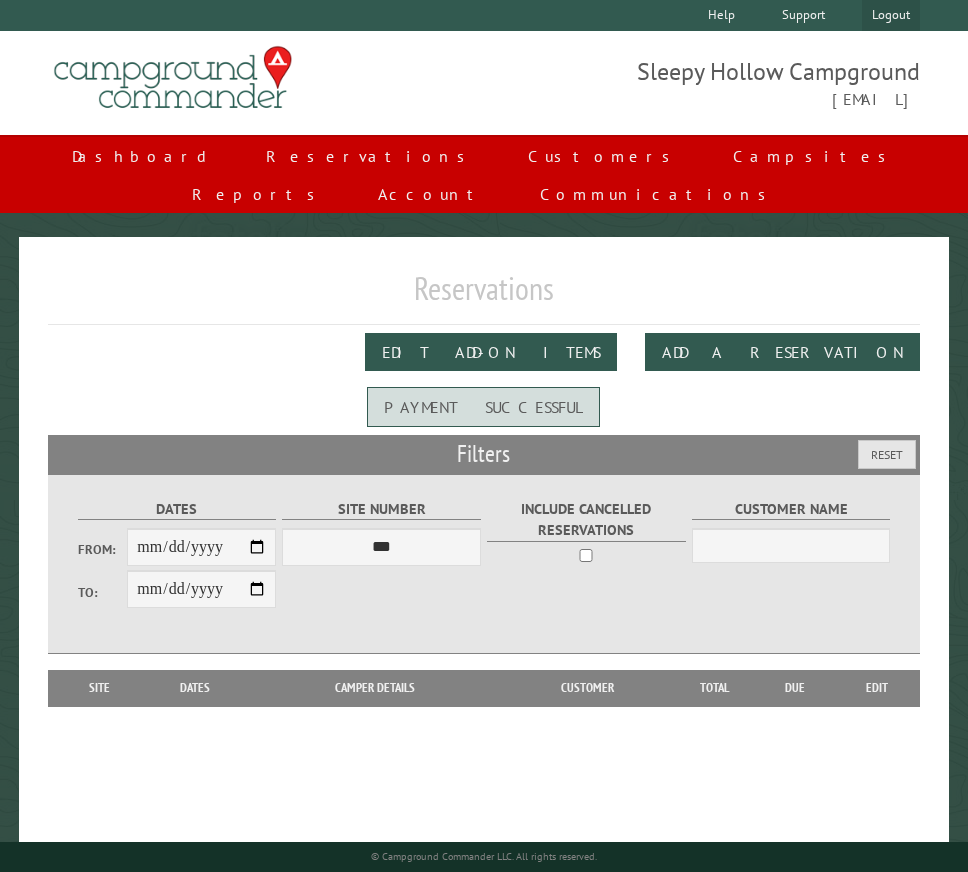 click on "Logout" at bounding box center [890, 15] 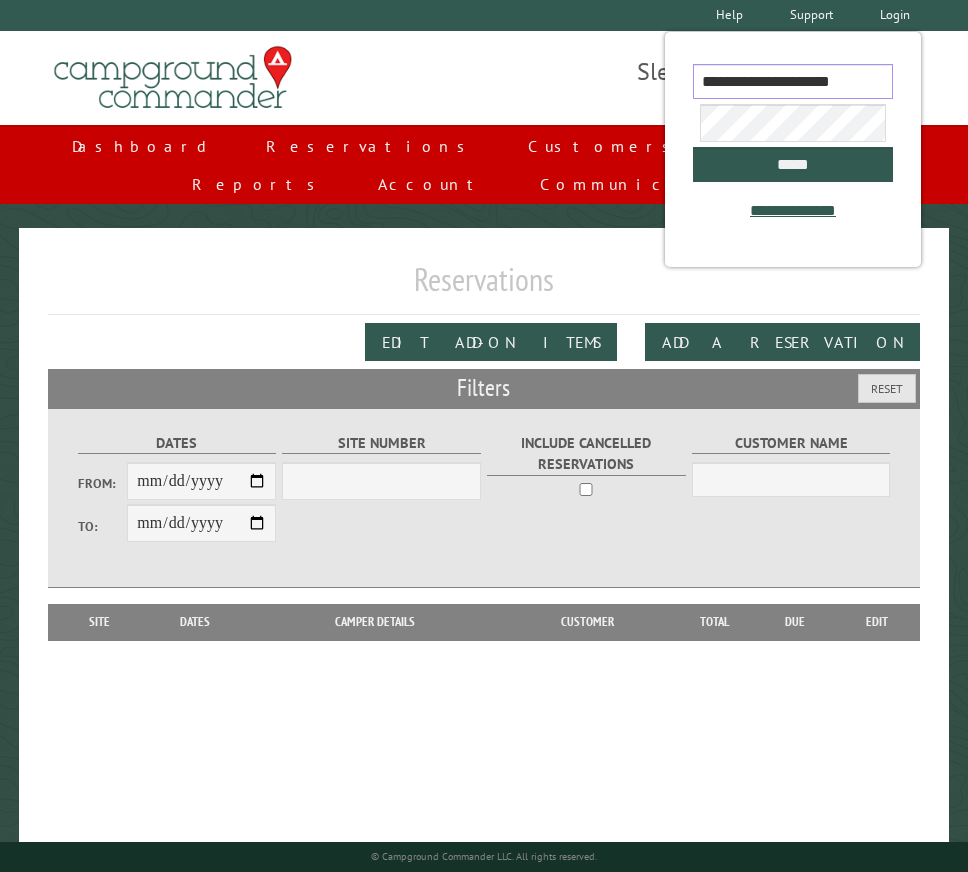 click on "**********" at bounding box center [793, 81] 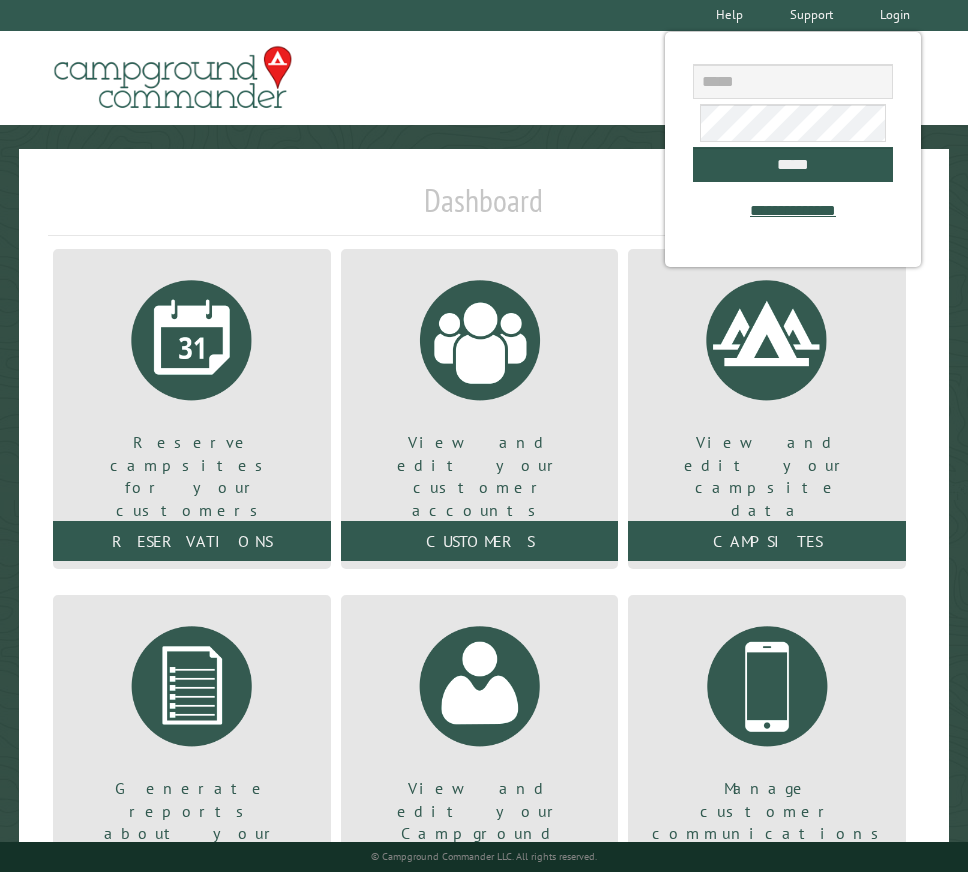 scroll, scrollTop: 0, scrollLeft: 0, axis: both 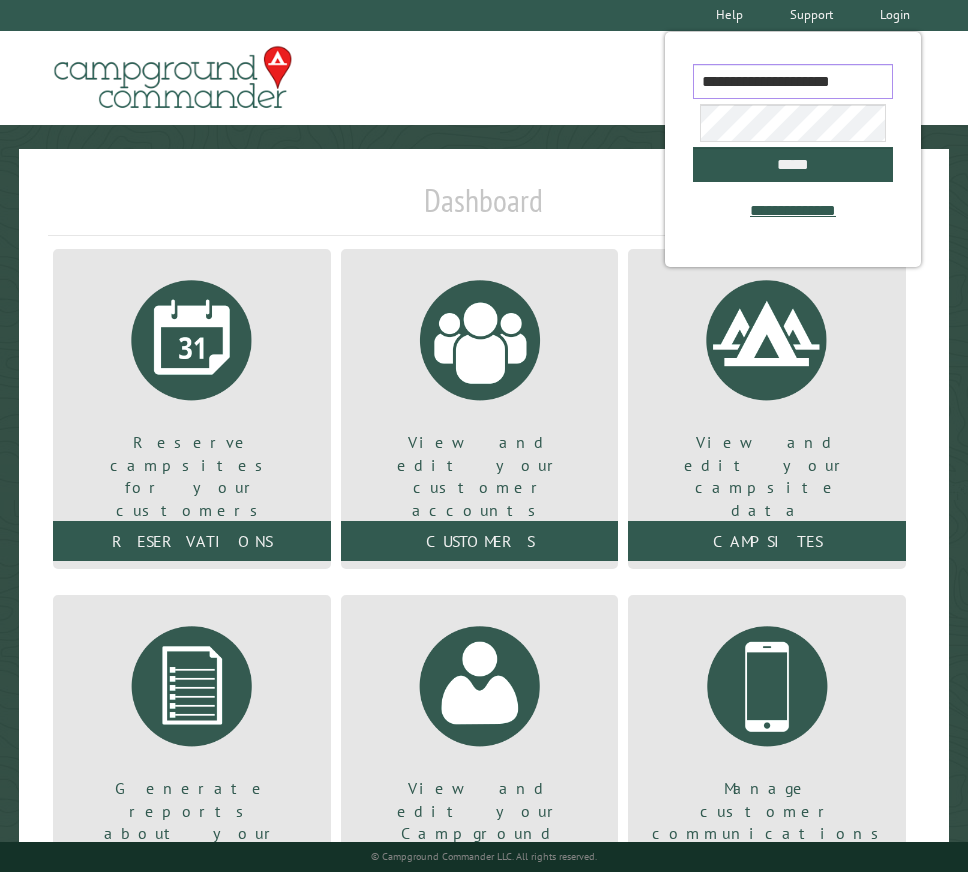 click on "**********" at bounding box center [793, 81] 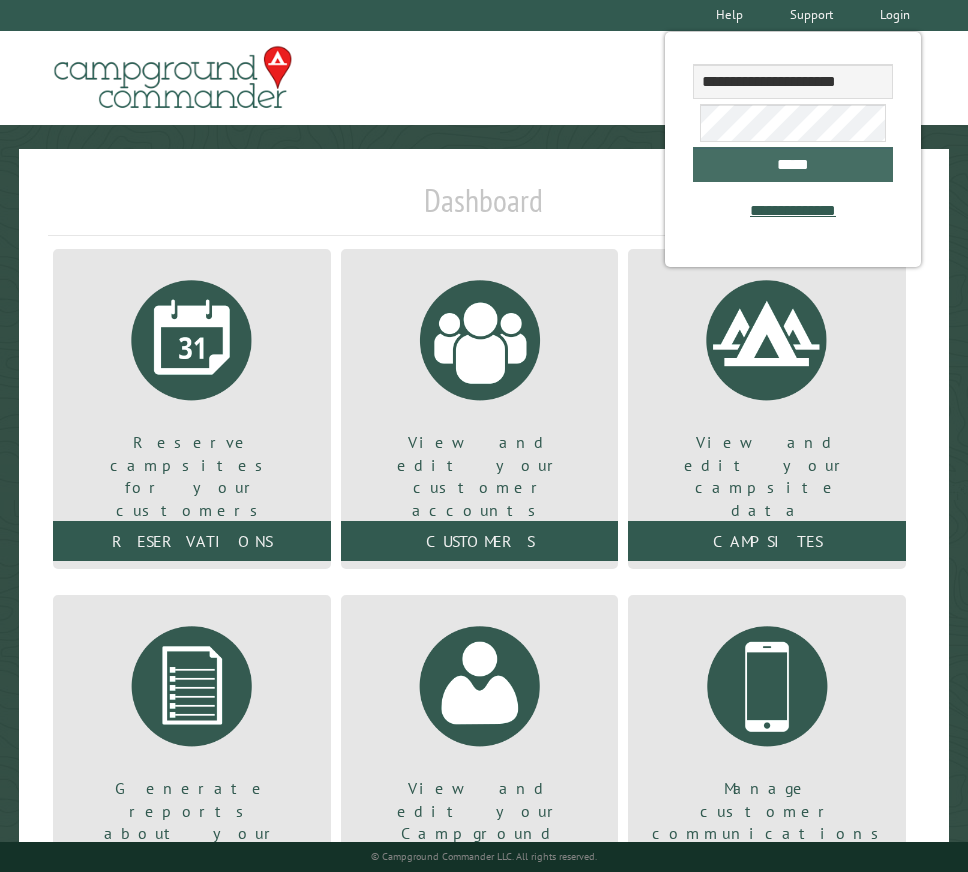 click on "*****" at bounding box center [793, 164] 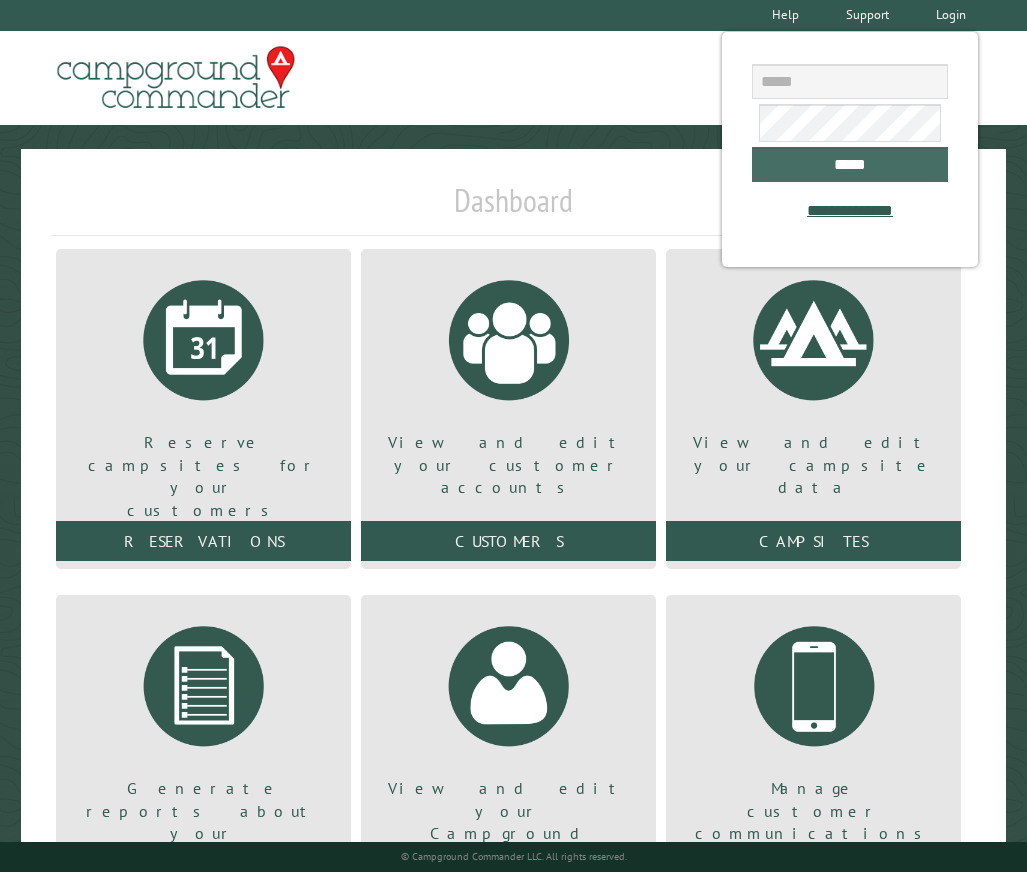 scroll, scrollTop: 0, scrollLeft: 0, axis: both 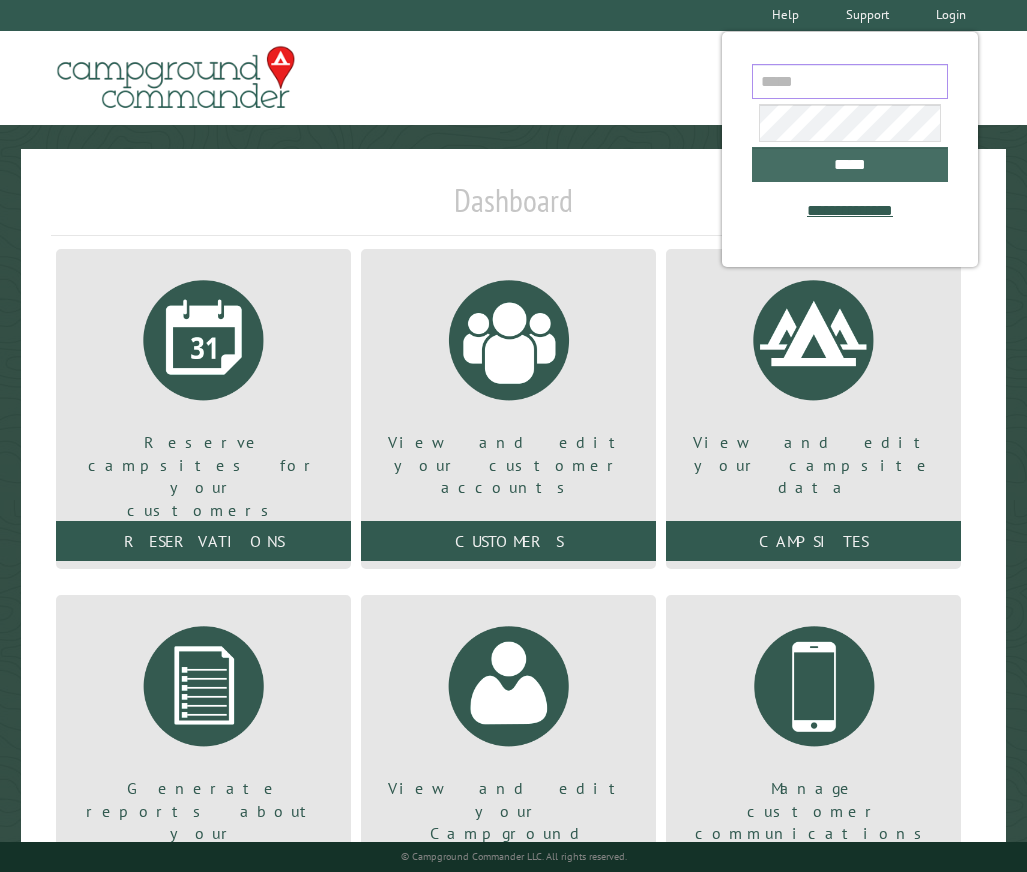 type on "**********" 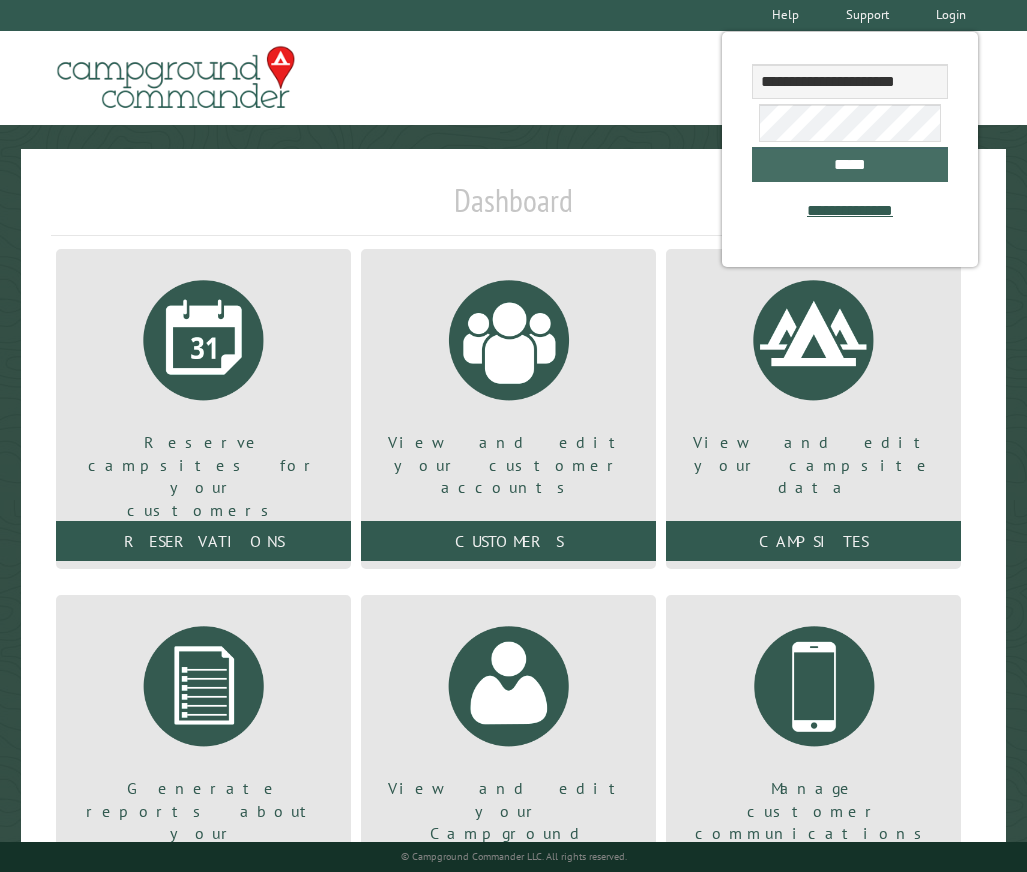 click on "*****" at bounding box center [850, 164] 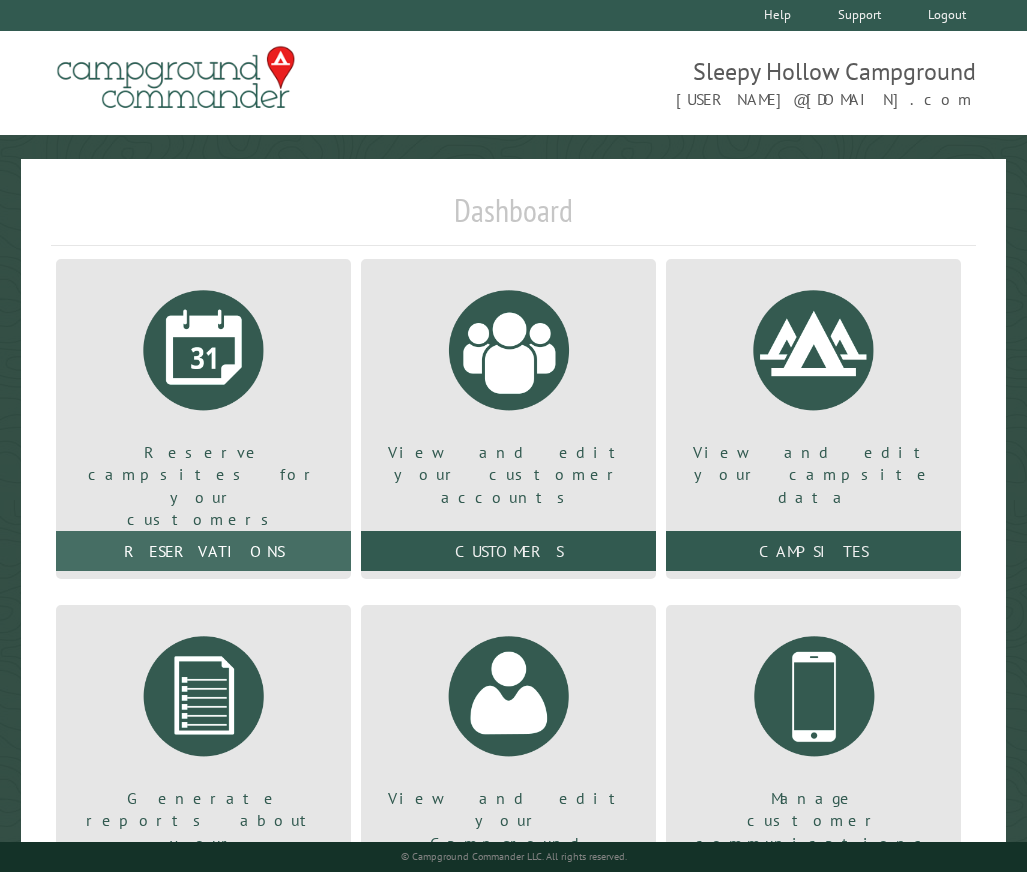 click on "Reservations" at bounding box center (203, 551) 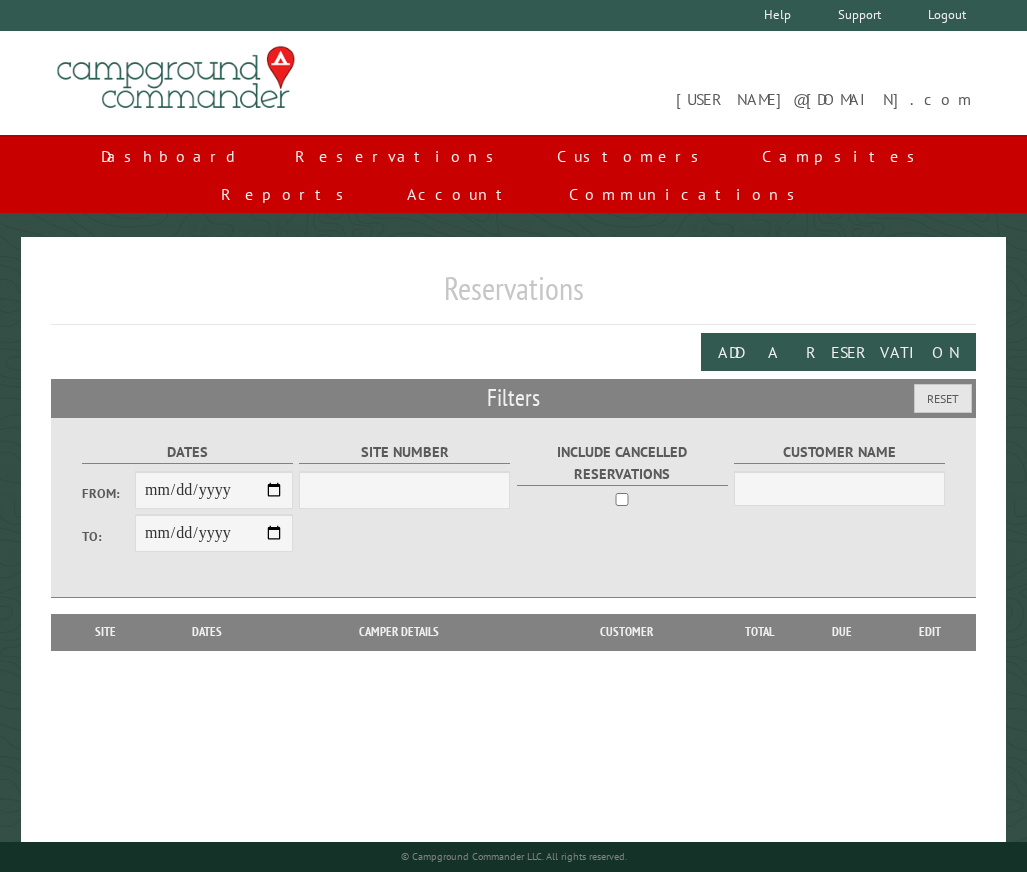scroll, scrollTop: 0, scrollLeft: 0, axis: both 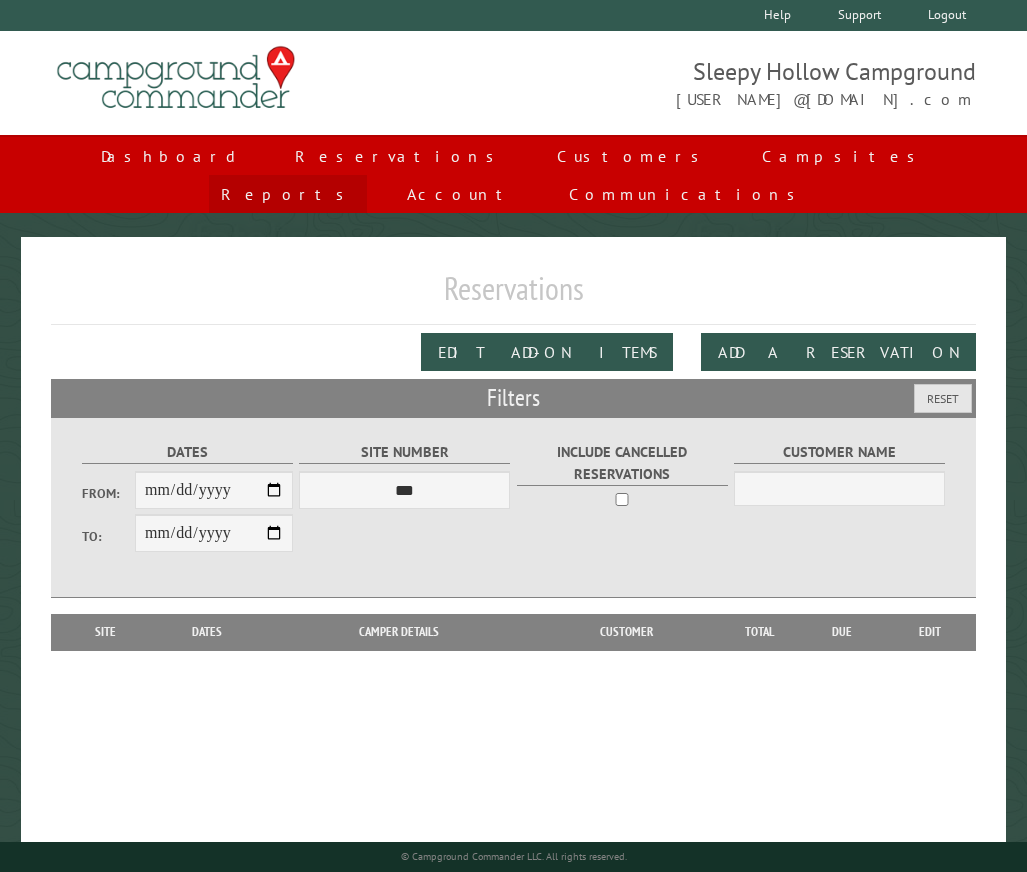 click on "Reports" at bounding box center [288, 194] 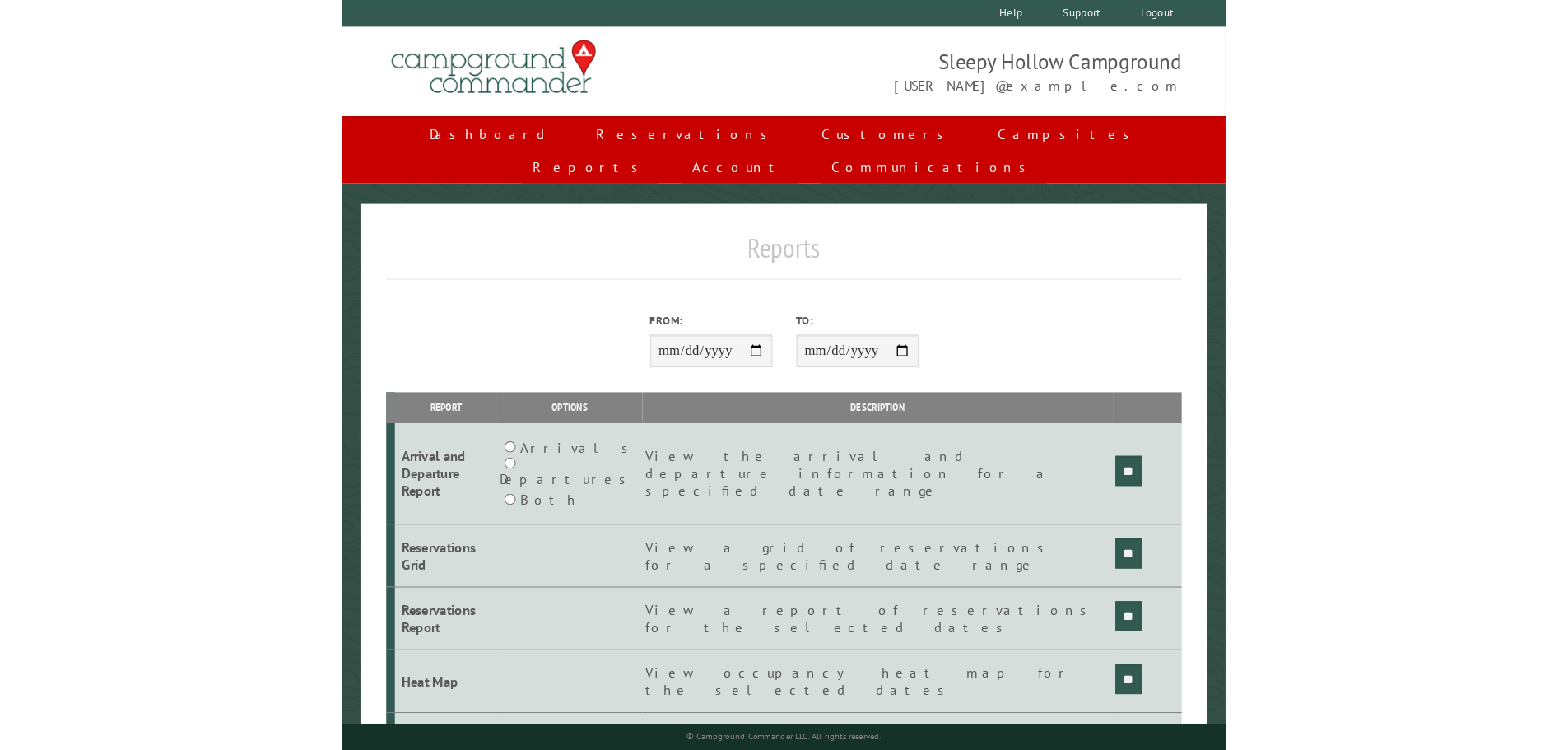 scroll, scrollTop: 0, scrollLeft: 0, axis: both 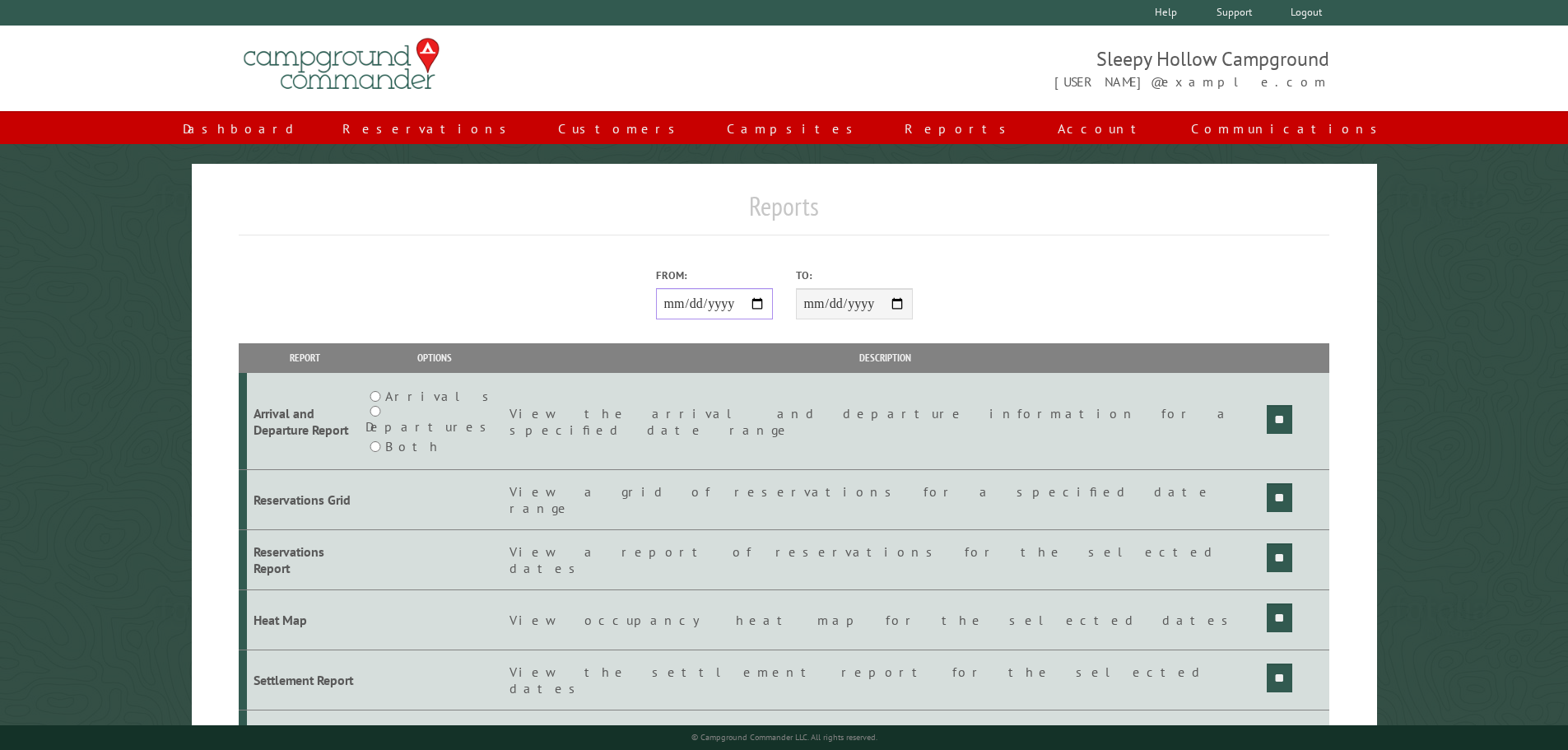 click on "From:" at bounding box center [714, 304] 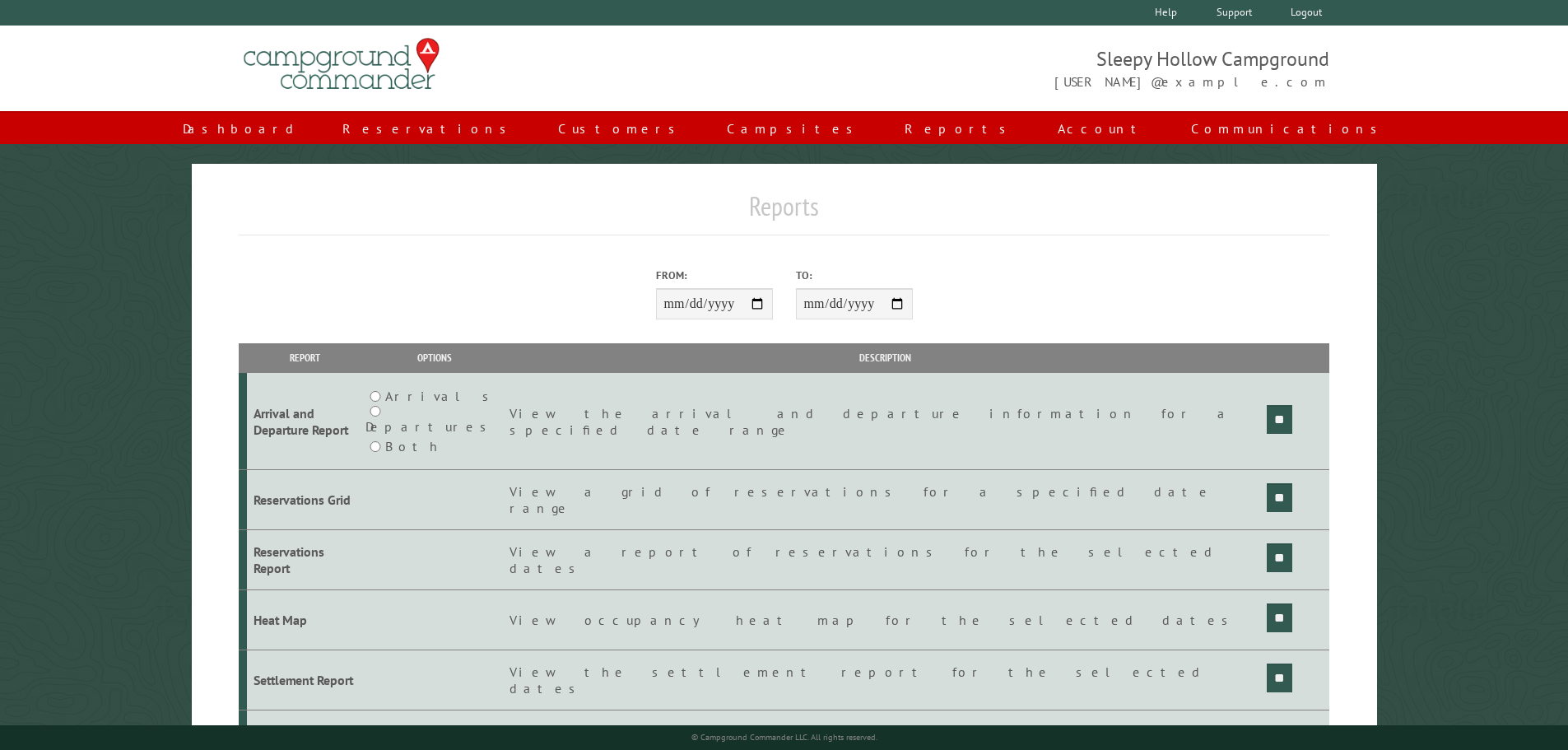 click on "**********" at bounding box center (784, 68) 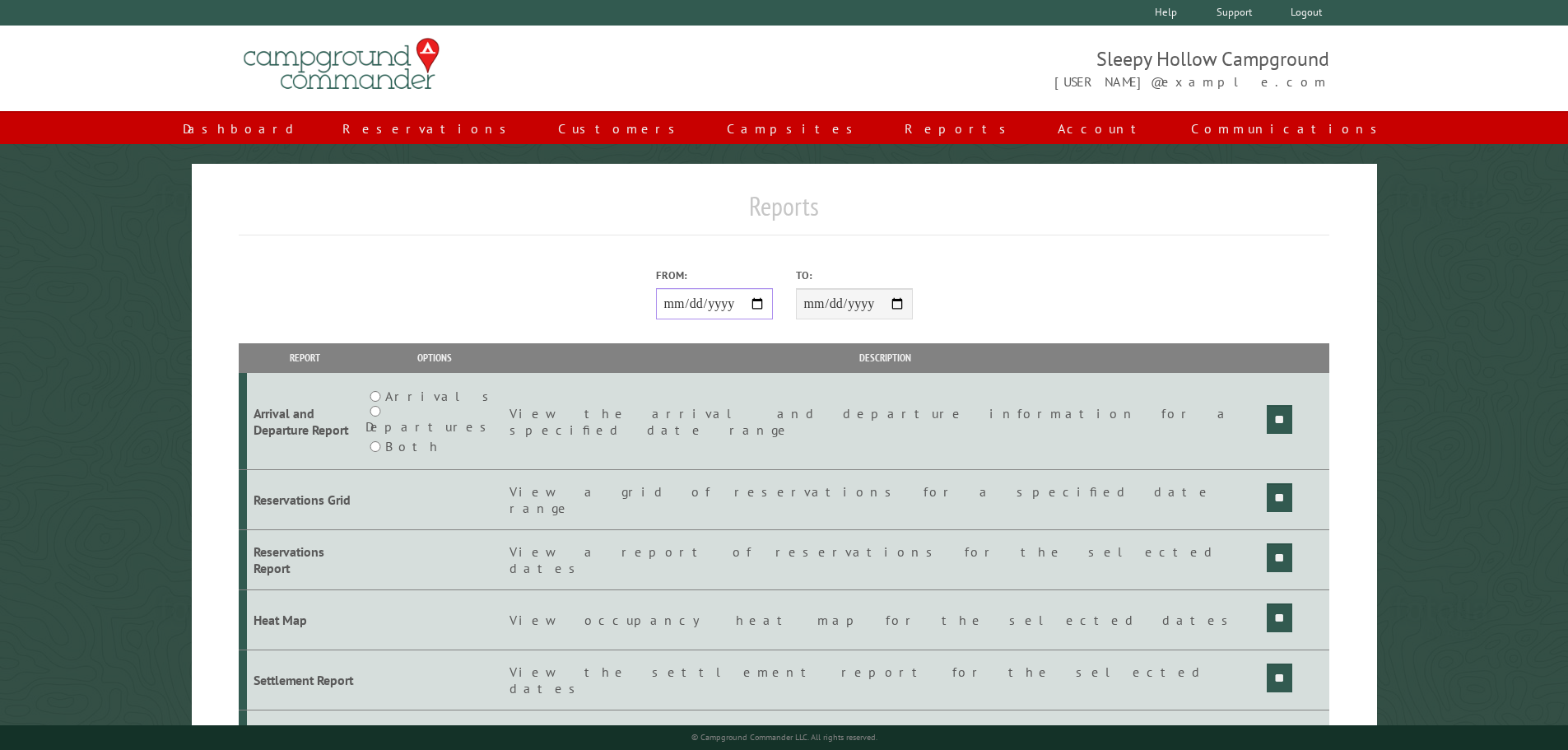 click on "From:" at bounding box center [714, 304] 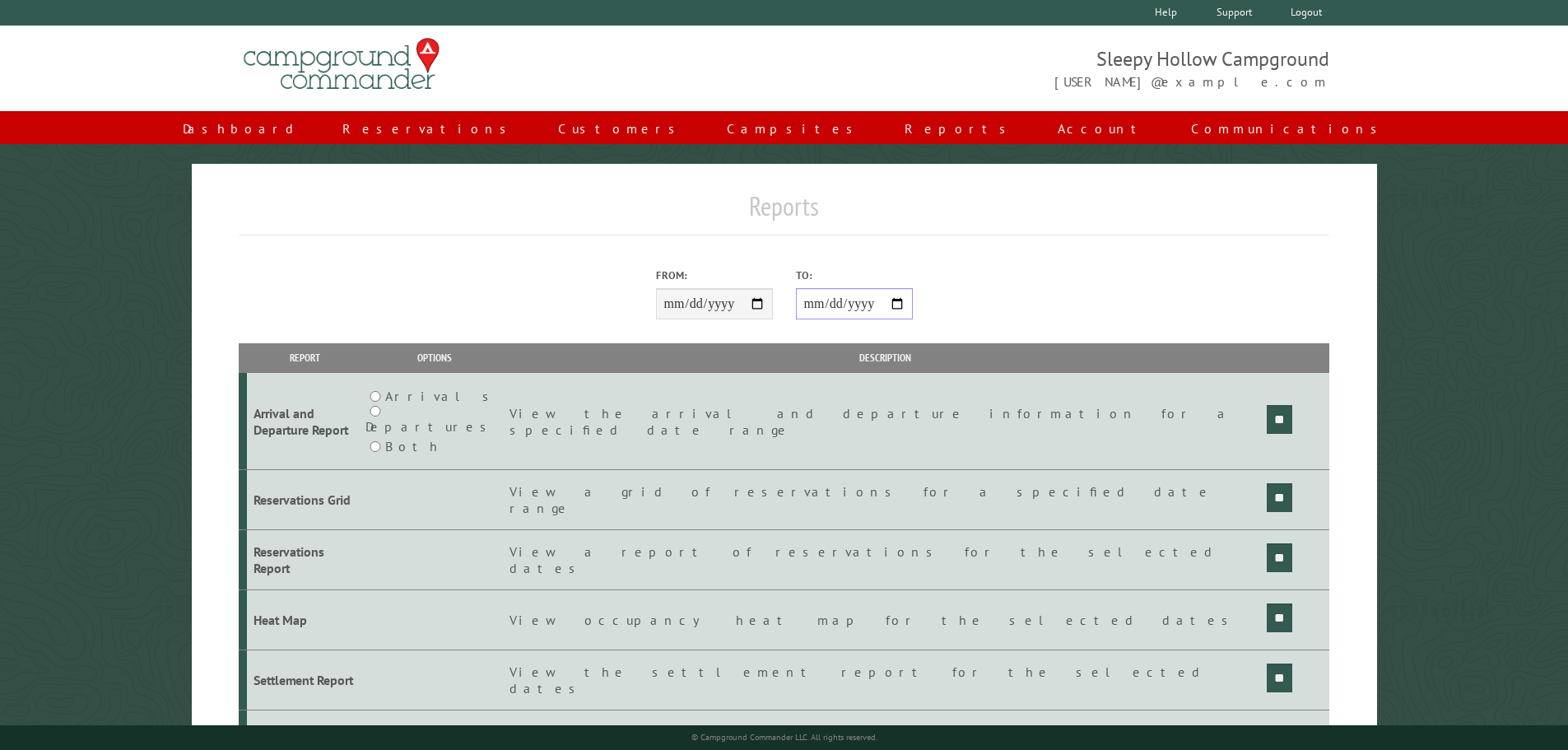 click on "**********" at bounding box center (854, 304) 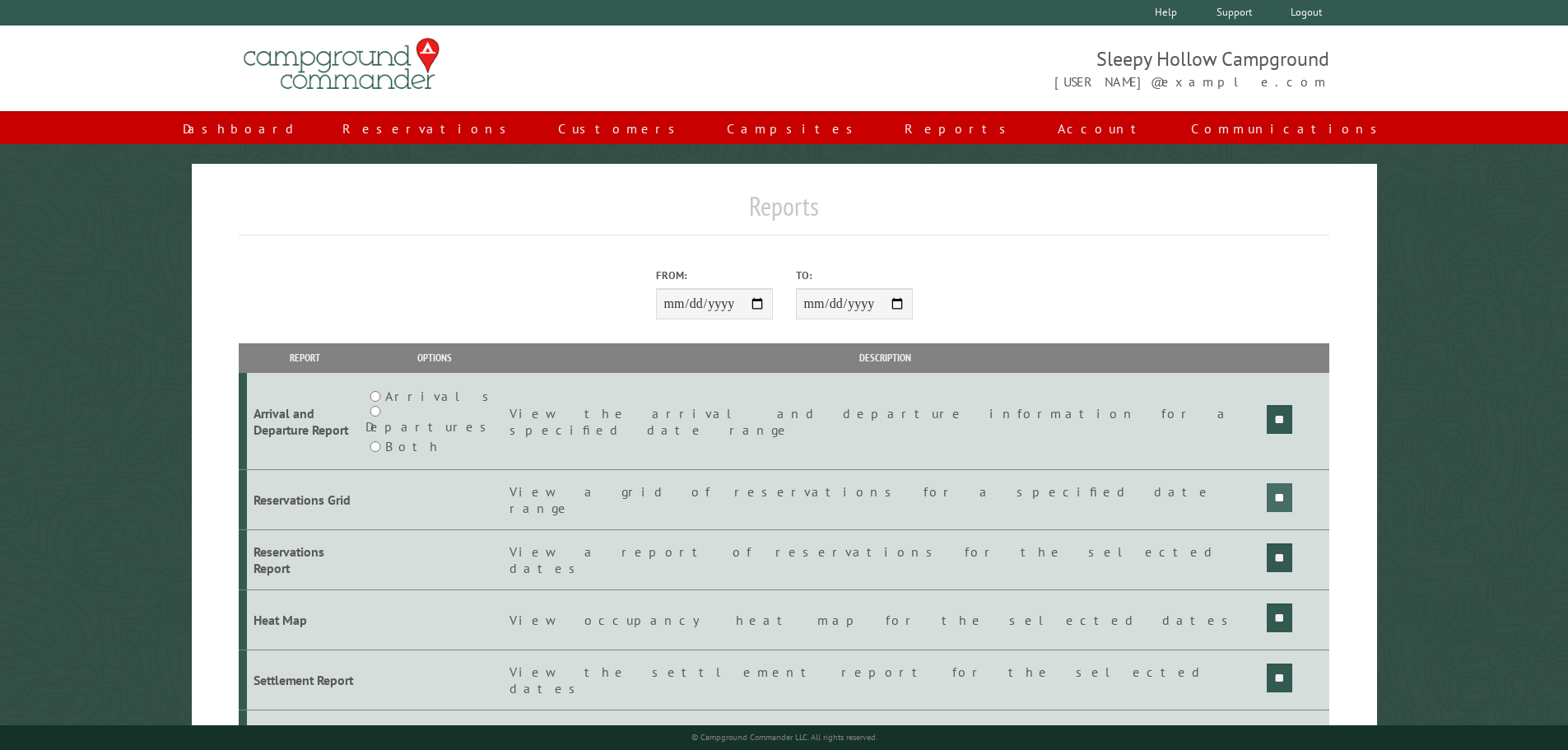 click on "**" at bounding box center (1279, 419) 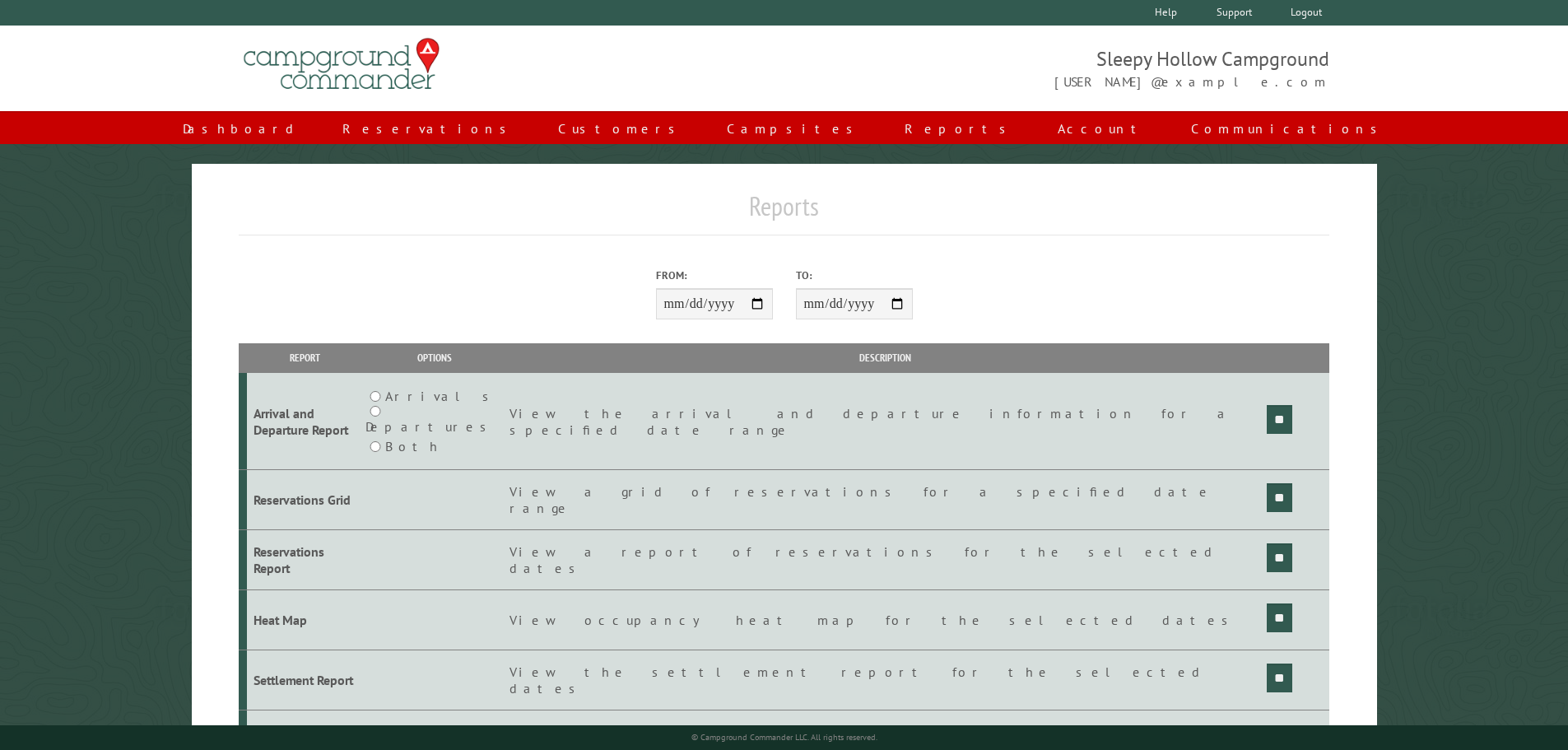 click on "Arrivals" at bounding box center [441, 396] 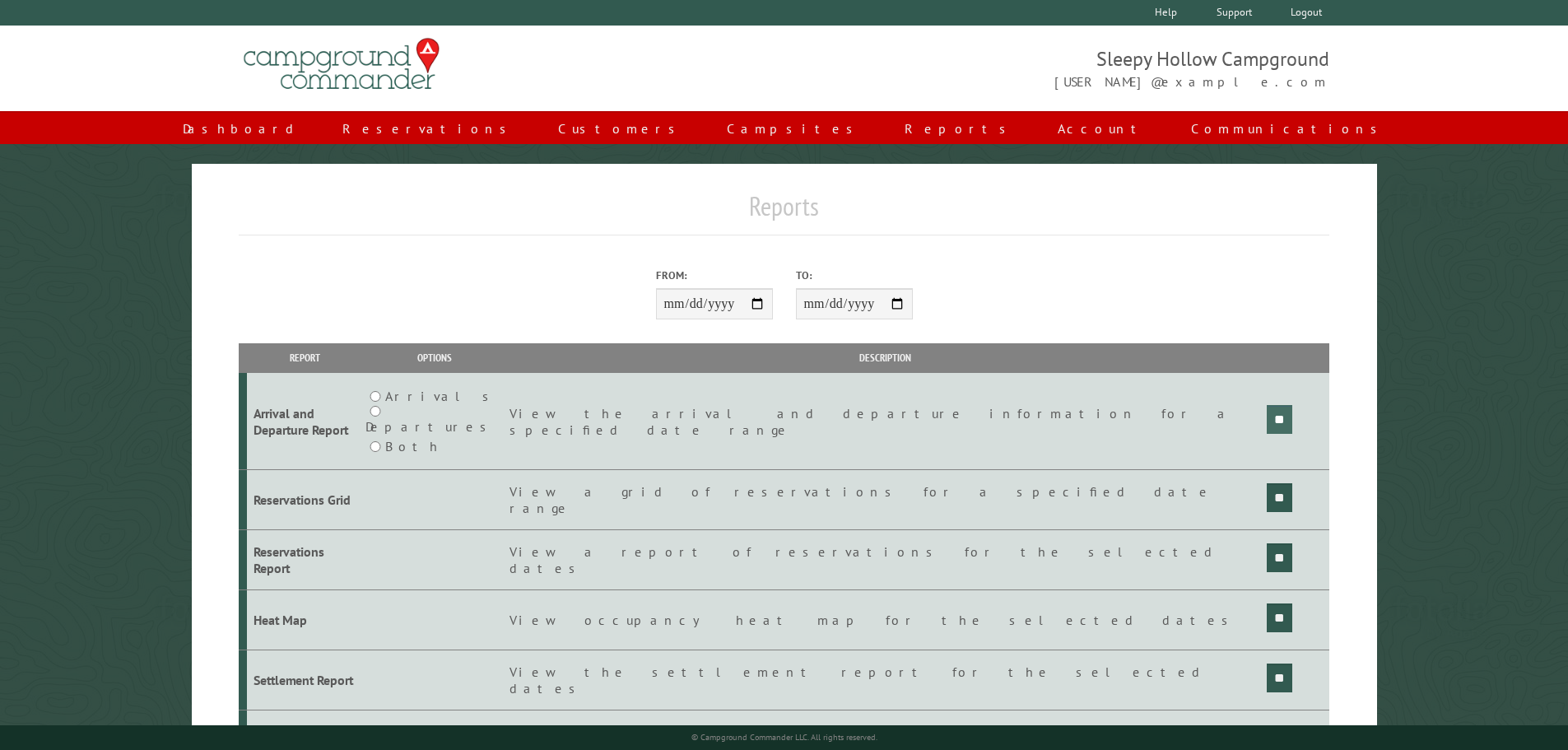 click on "**" at bounding box center (1279, 419) 